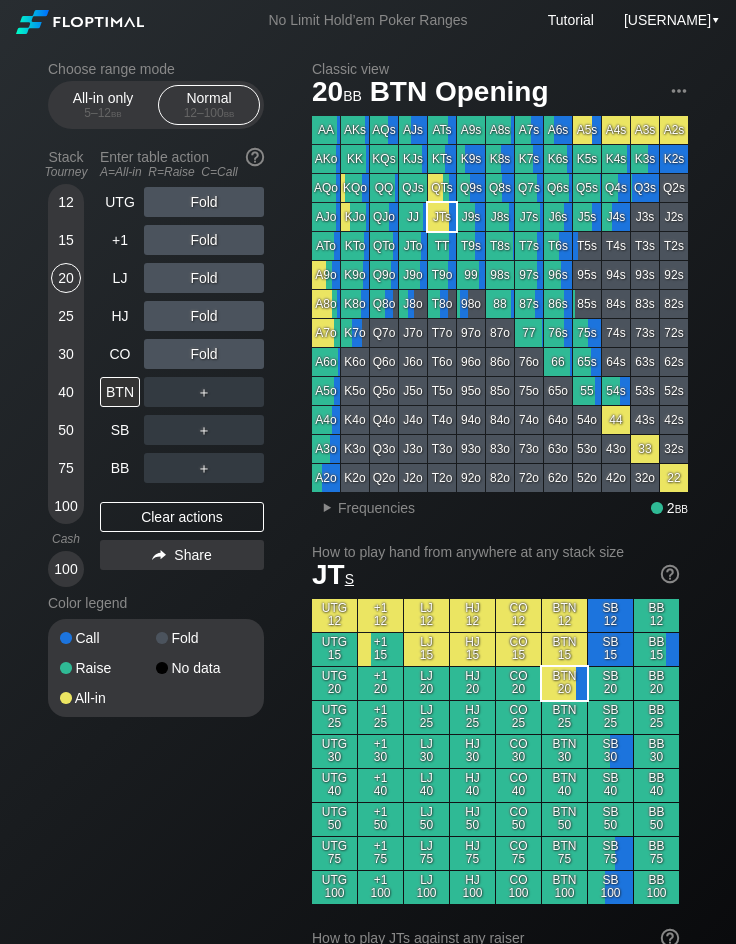 scroll, scrollTop: 0, scrollLeft: 0, axis: both 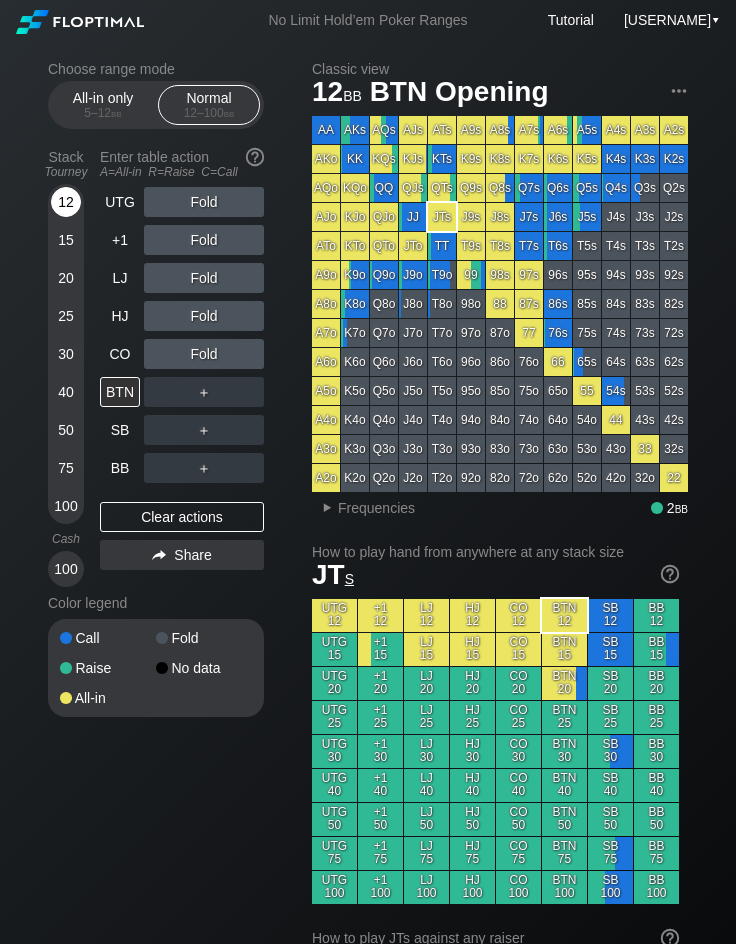 click on "12" at bounding box center [66, 202] 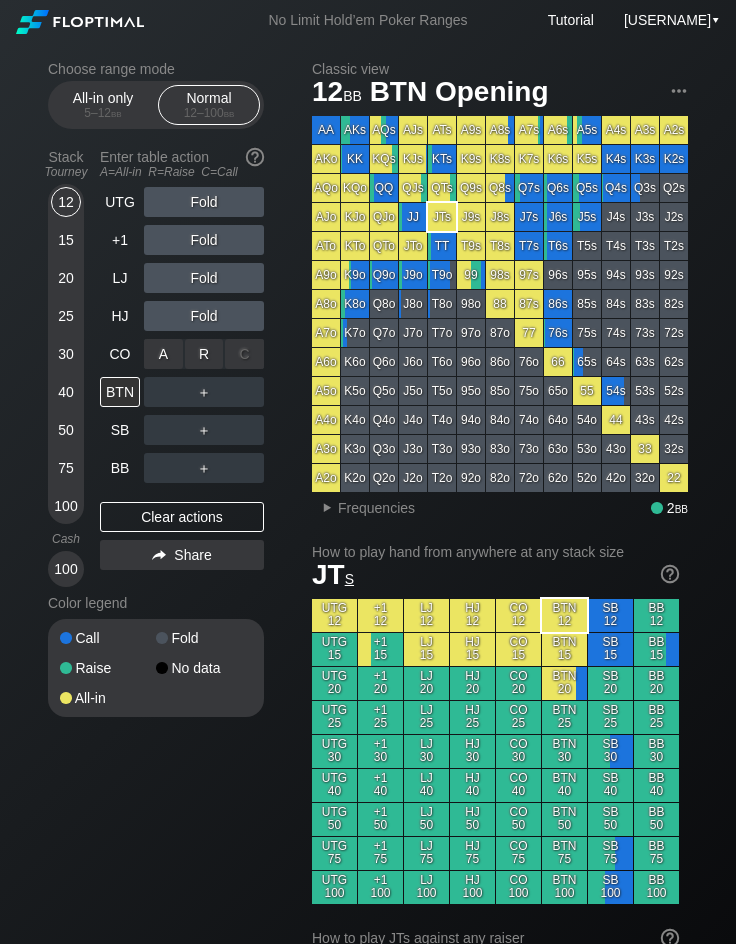 click on "R ✕" at bounding box center (204, 354) 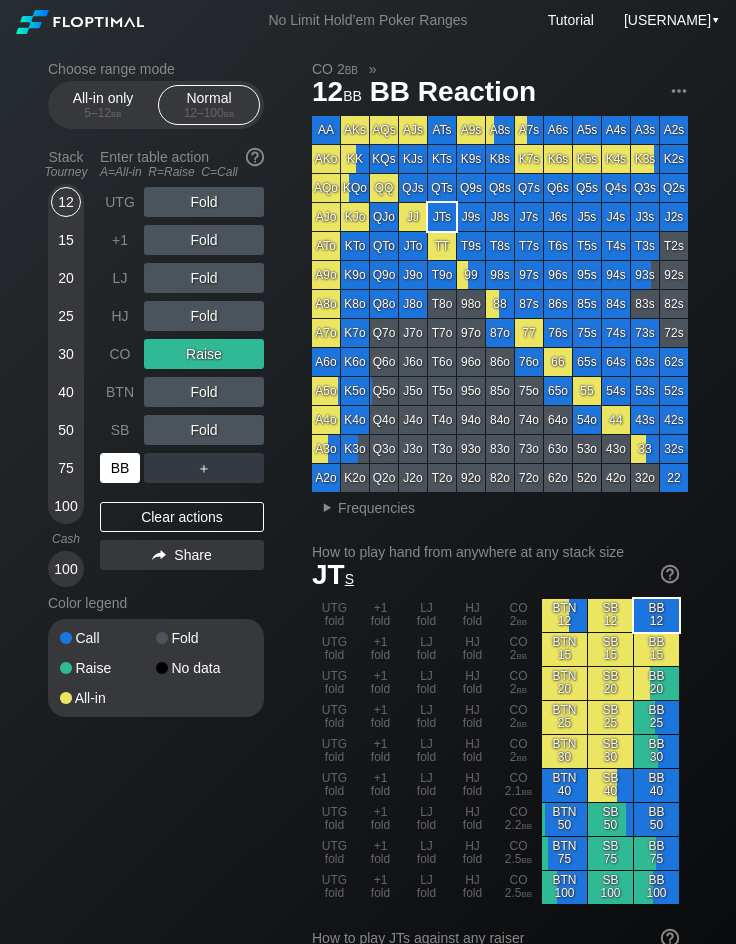 click on "BB" at bounding box center (120, 468) 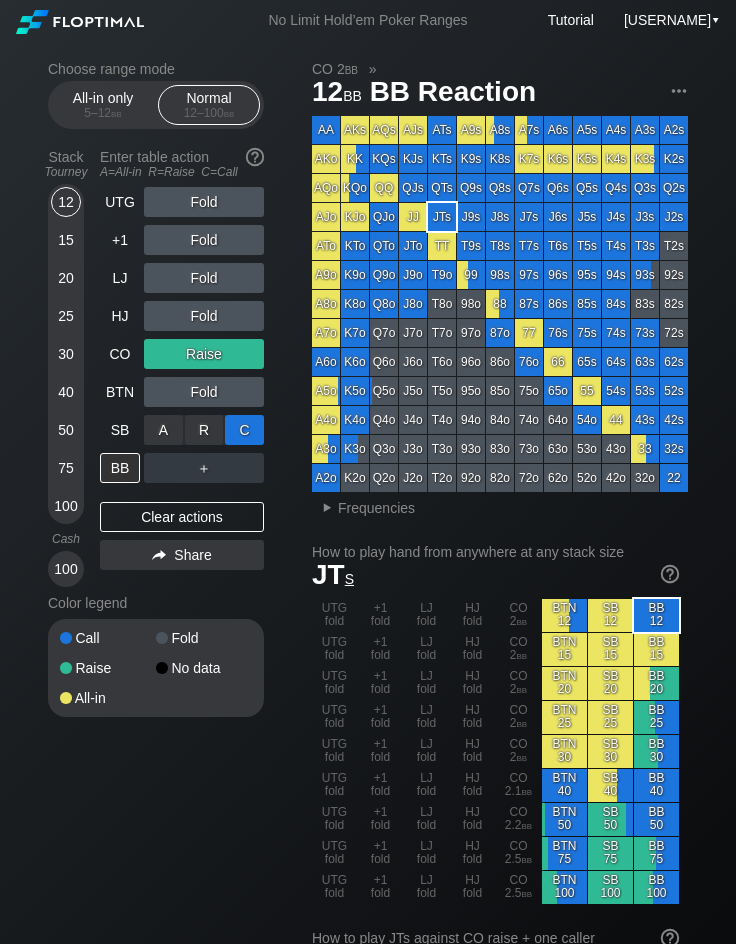 click on "C ✕" at bounding box center [244, 430] 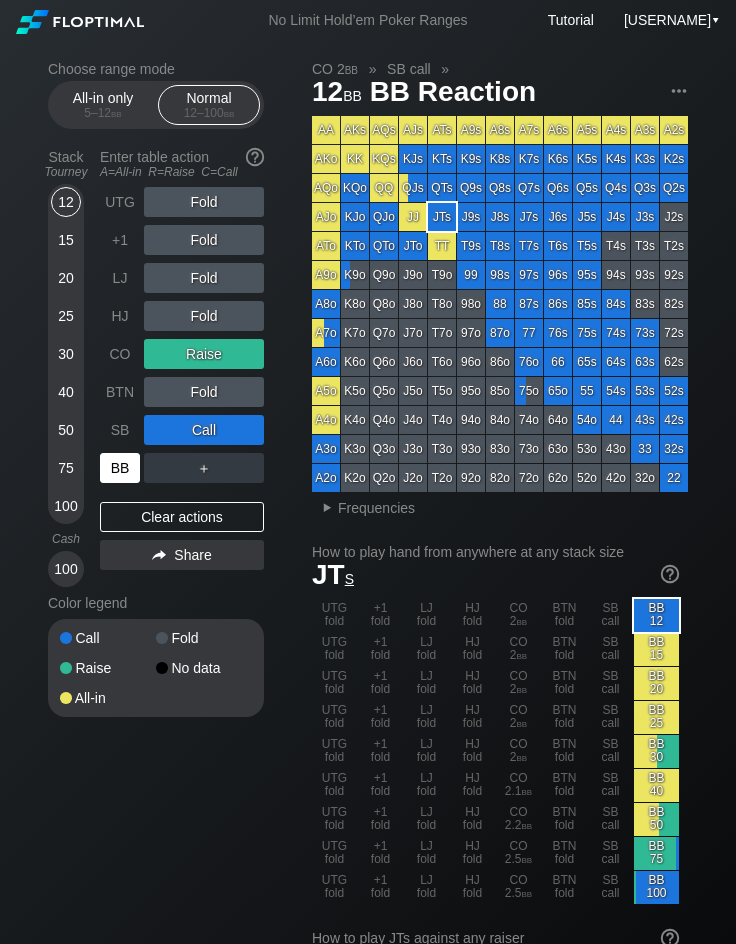 click on "BB" at bounding box center (120, 468) 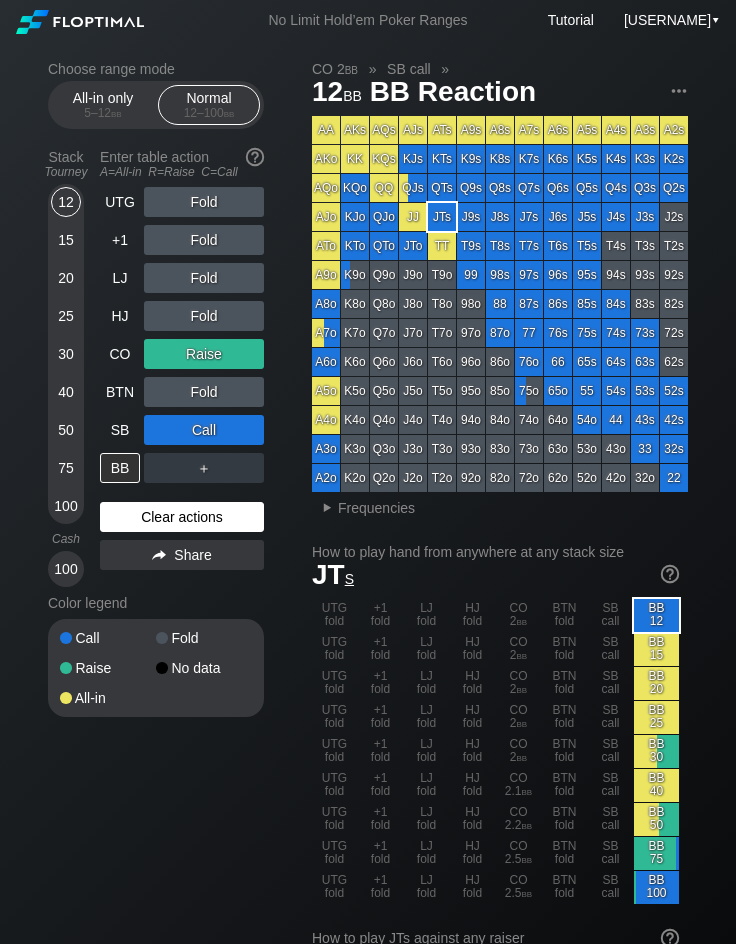 click on "Clear actions" at bounding box center [182, 517] 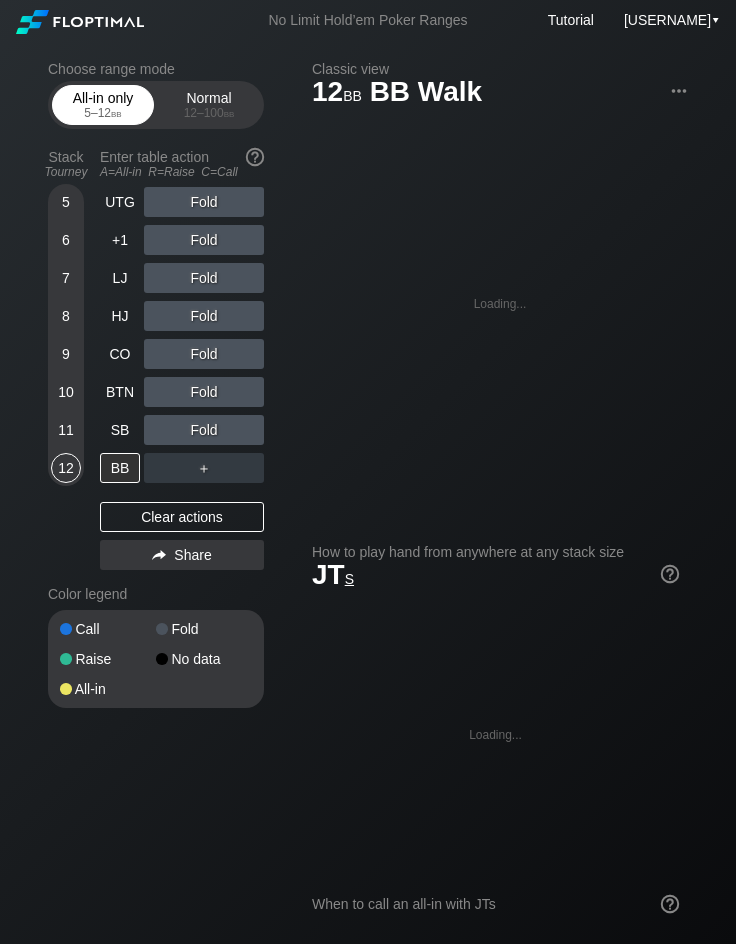 click on "All-in only 5 – 12 bb" at bounding box center (103, 105) 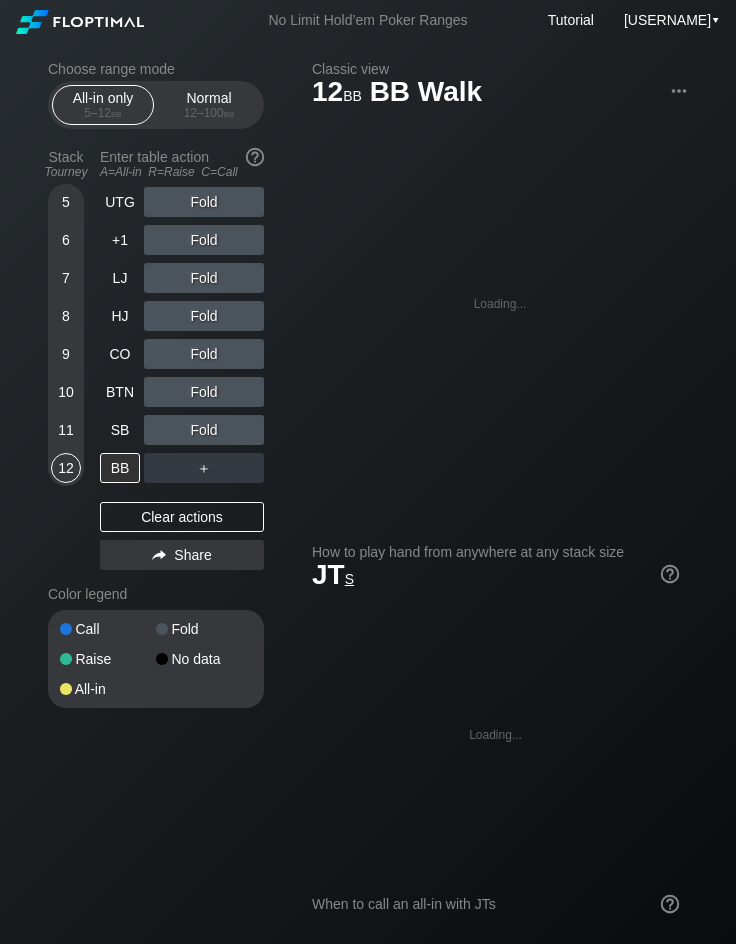 click on "5 6 7 8 9 10 11 12" at bounding box center [66, 335] 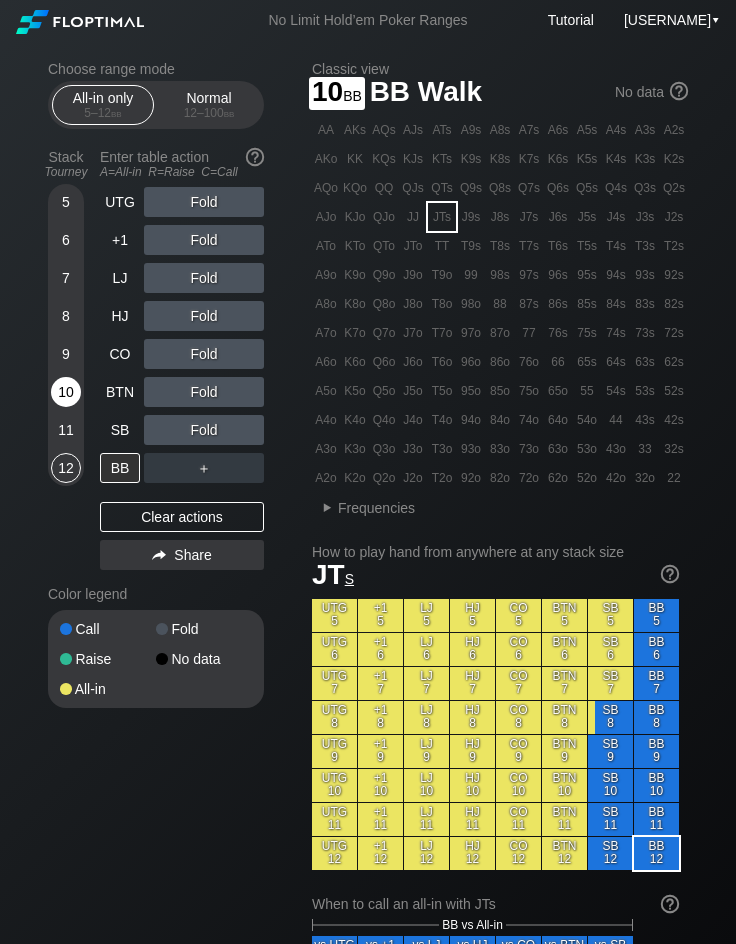 click on "10" at bounding box center [66, 392] 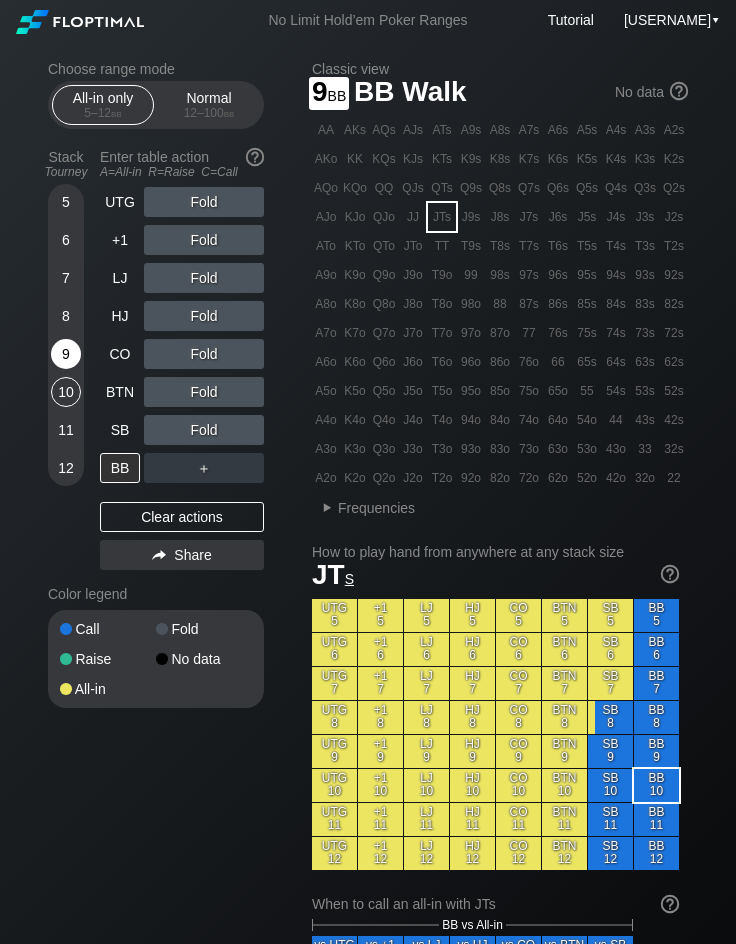 click on "9" at bounding box center (66, 354) 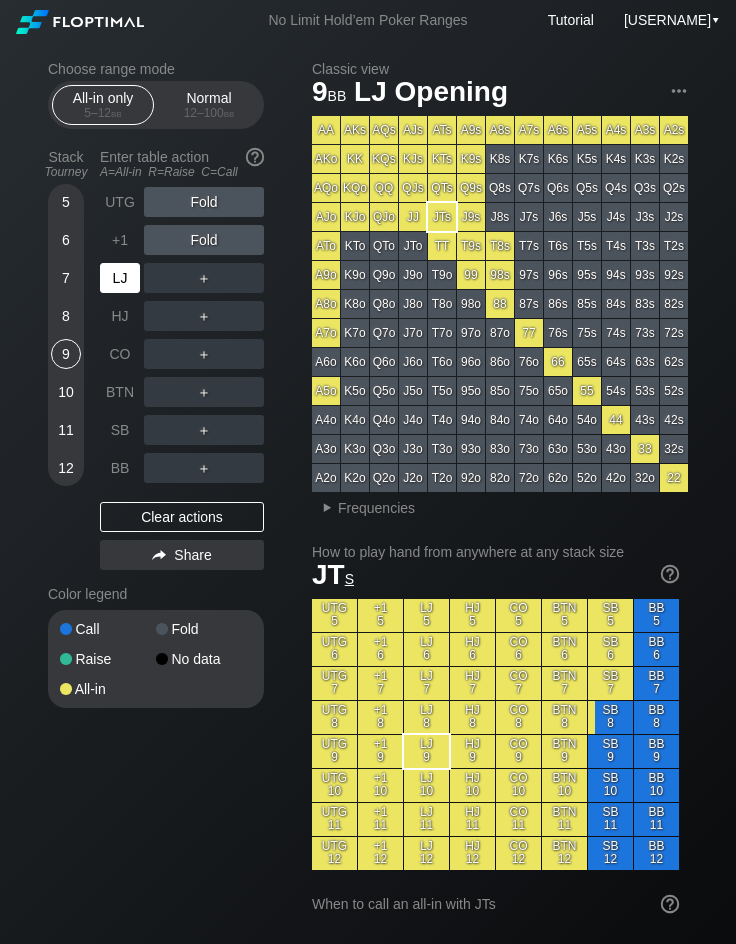 click on "LJ" at bounding box center [120, 278] 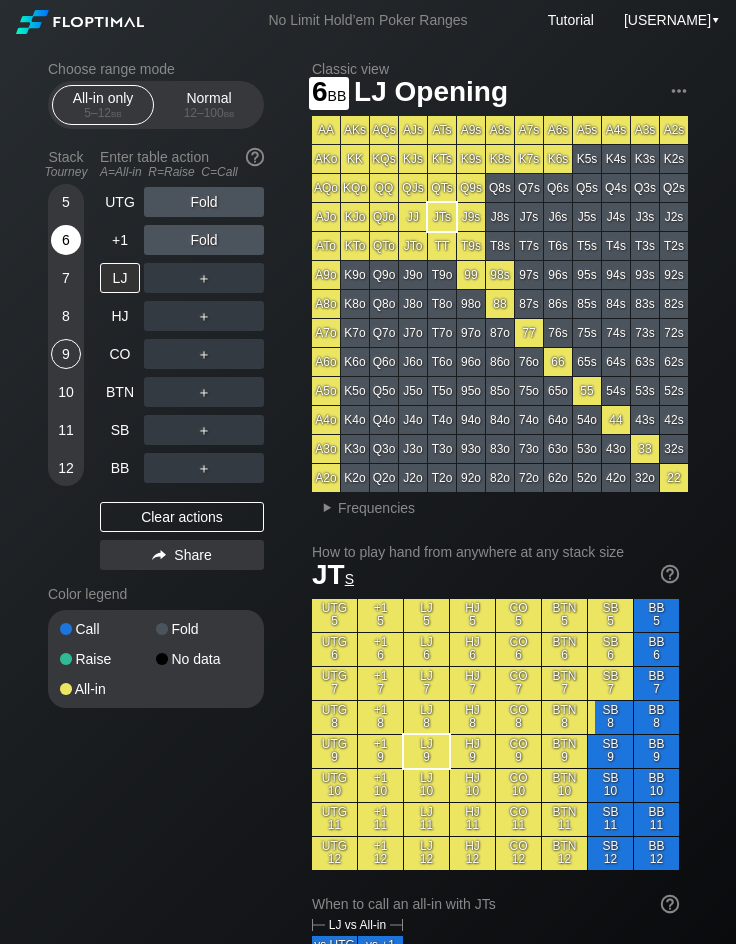 click on "6" at bounding box center [66, 240] 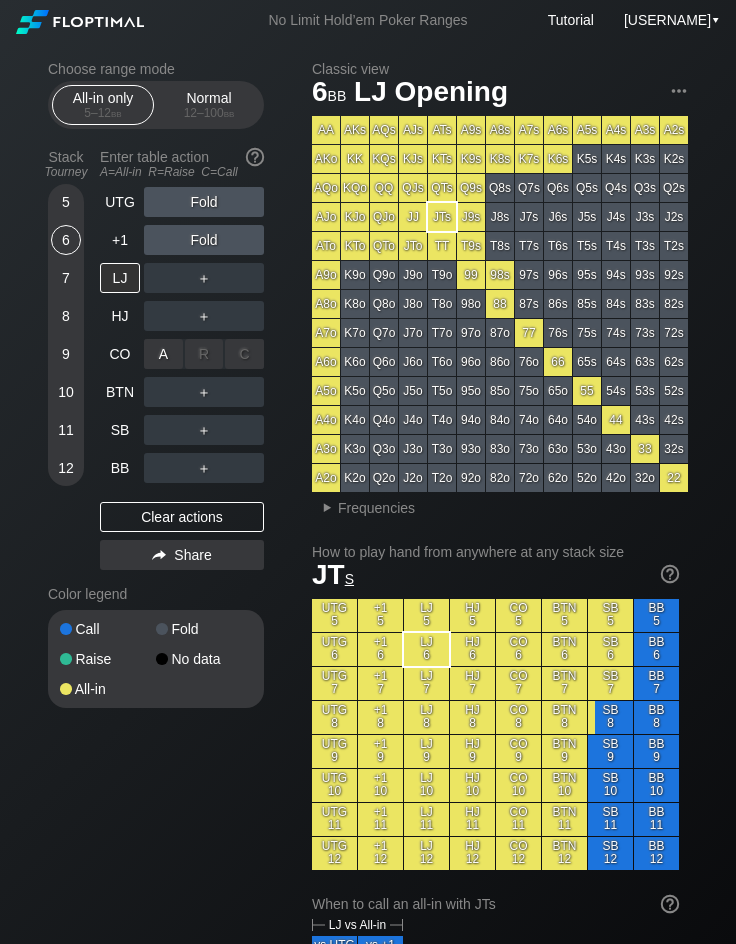 click on "R ✕" at bounding box center (204, 354) 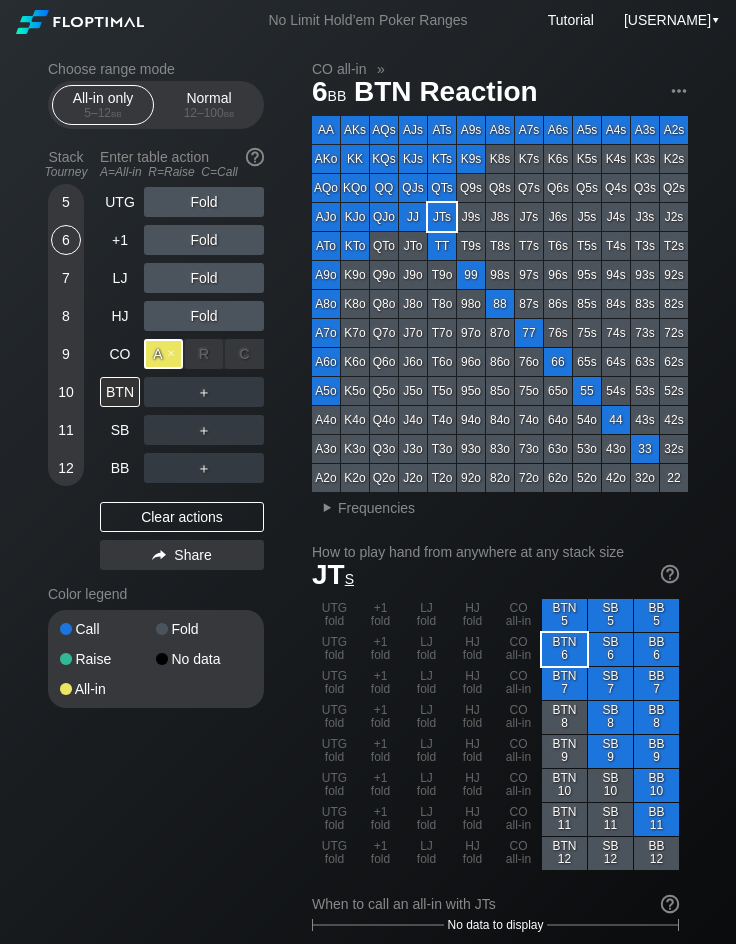 click on "A ✕" at bounding box center (163, 354) 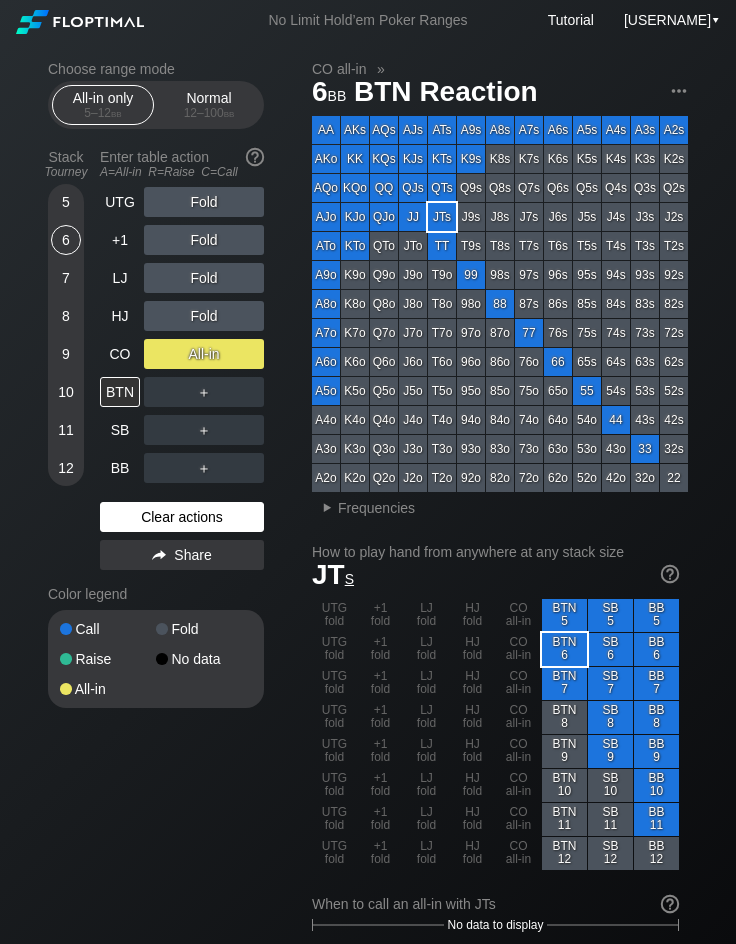 click on "Clear actions" at bounding box center [182, 517] 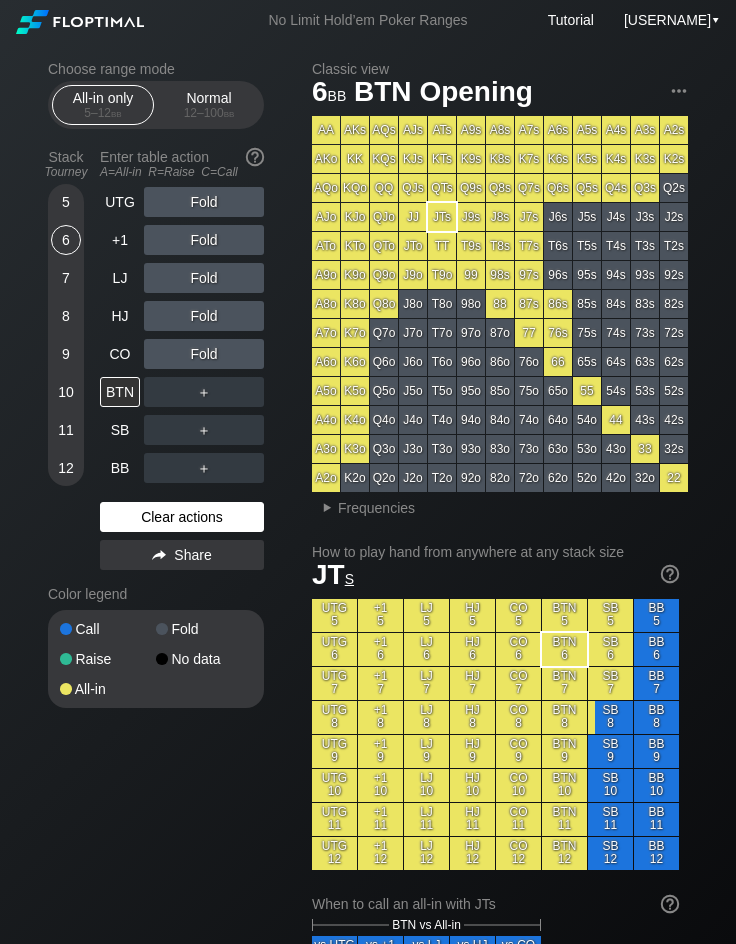 click on "Clear actions" at bounding box center [182, 517] 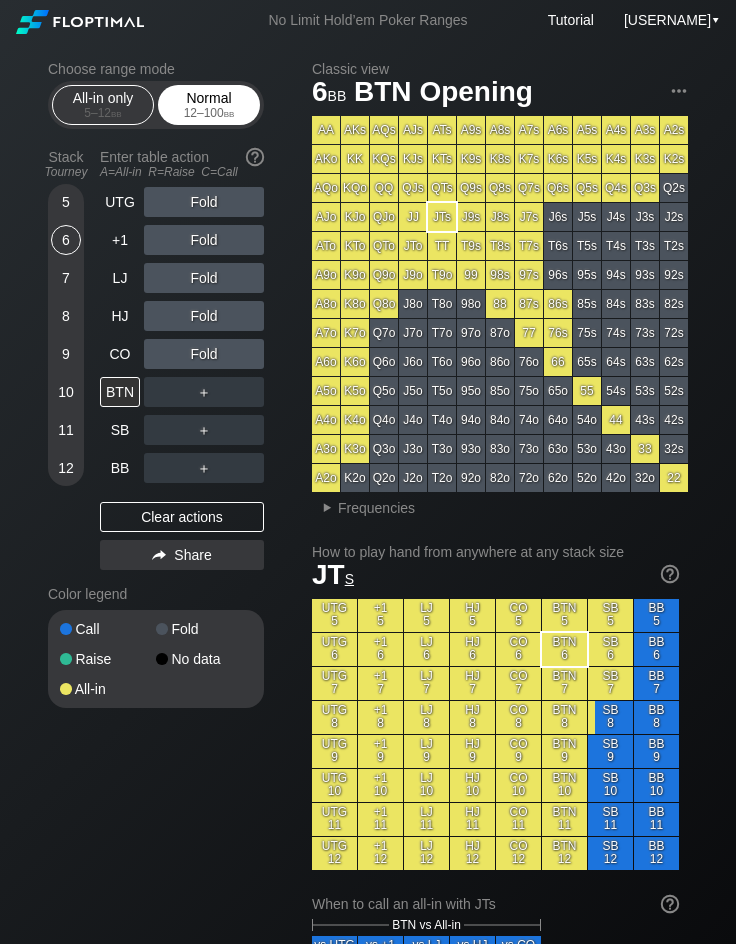 click on "Normal 12 – 100 bb" at bounding box center [209, 105] 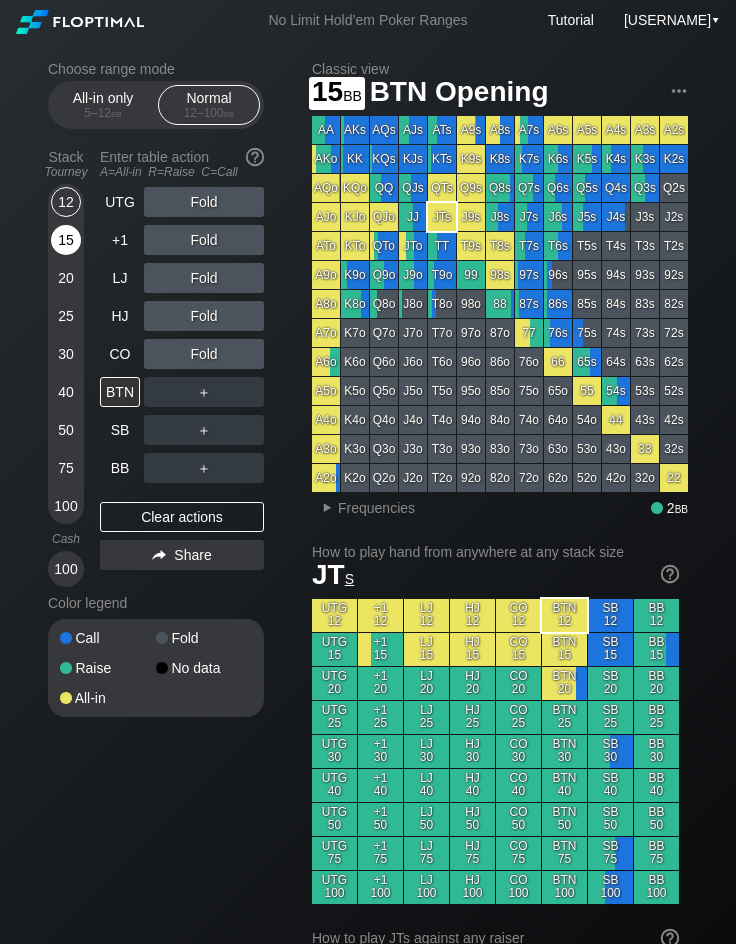 click on "15" at bounding box center (66, 240) 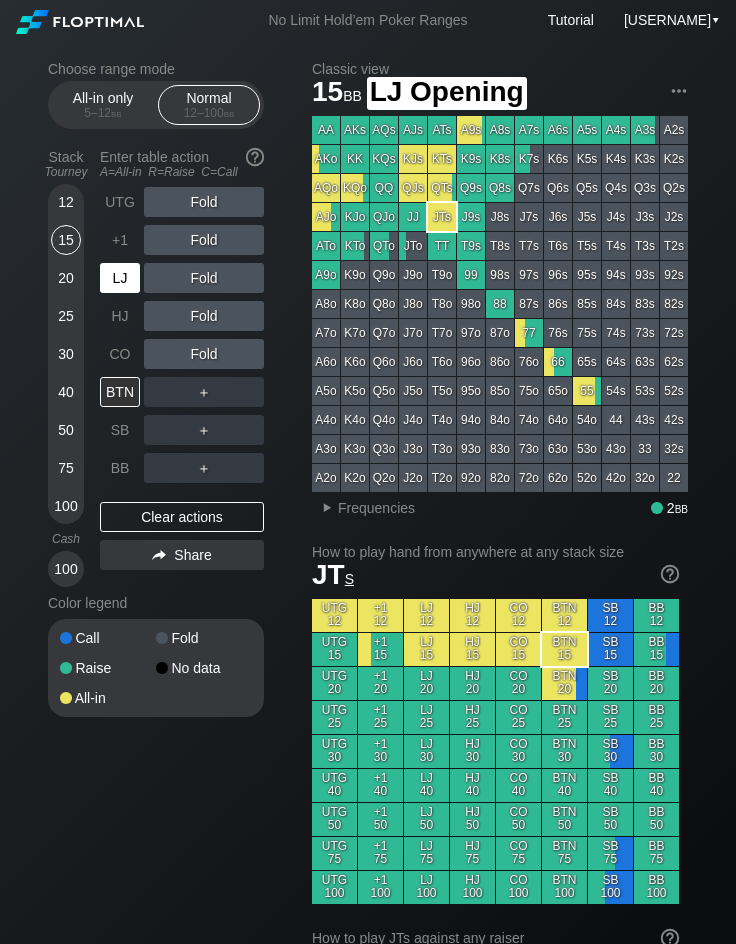 click on "LJ" at bounding box center (120, 278) 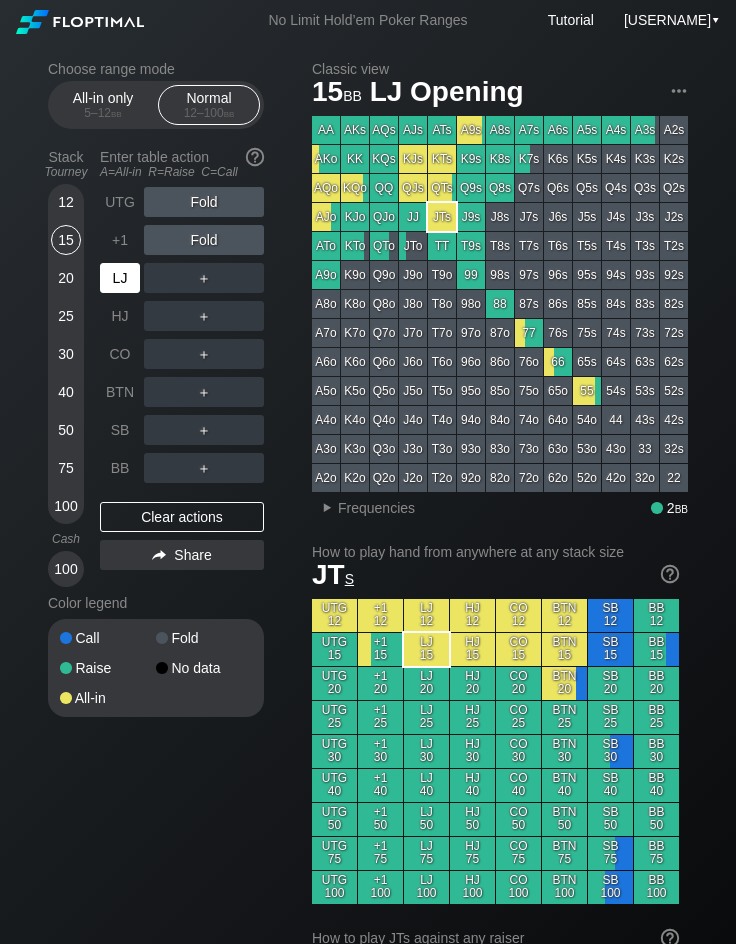 click on "LJ" at bounding box center (120, 278) 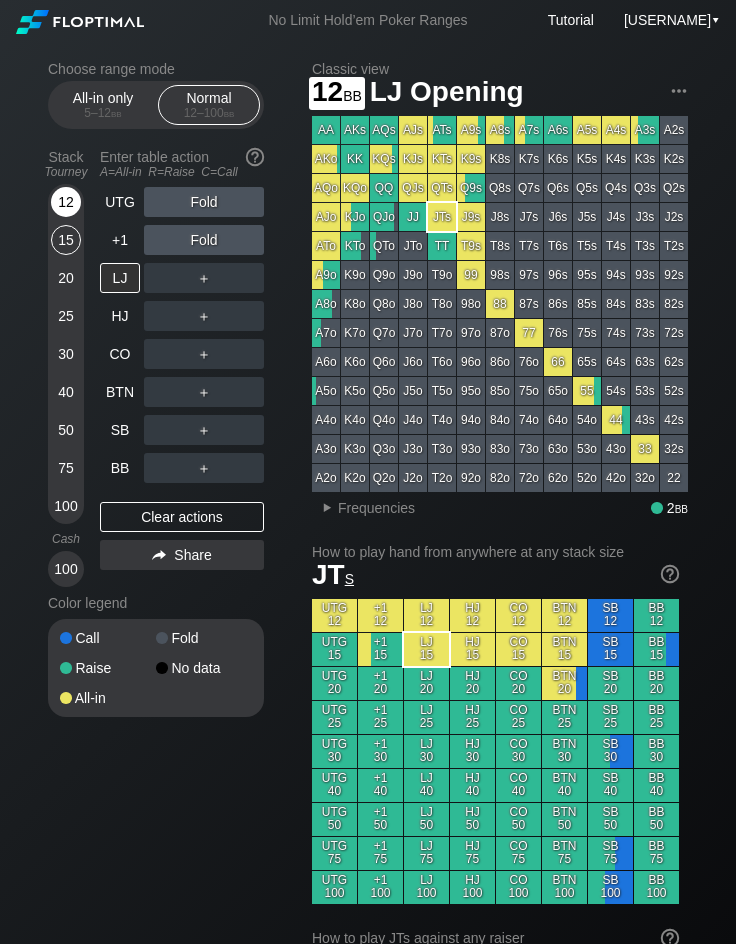 click on "12" at bounding box center (66, 202) 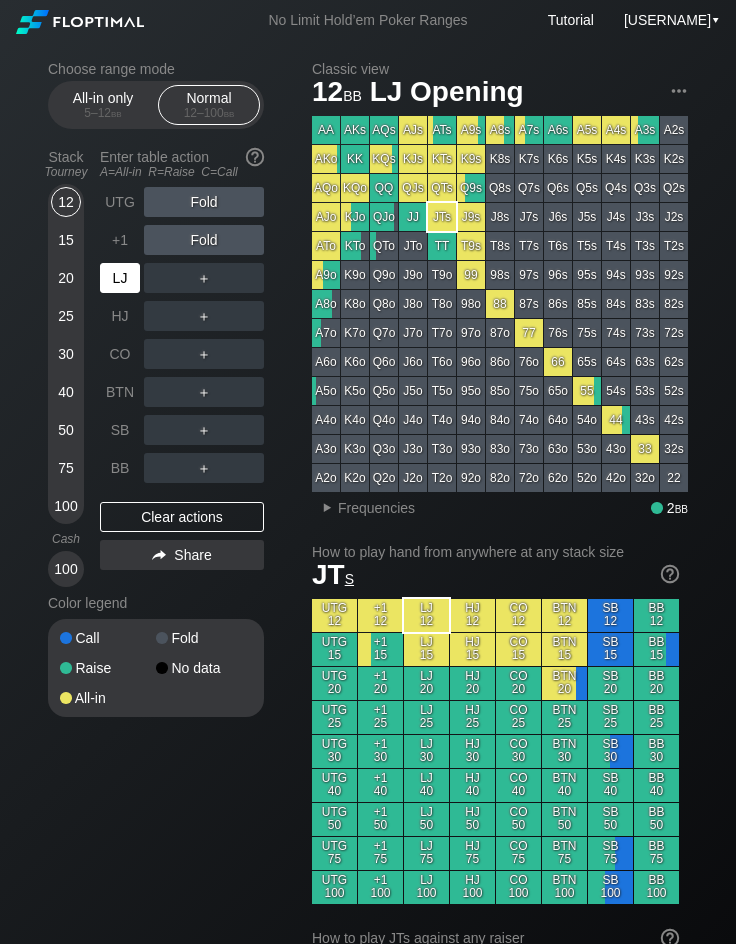 click on "LJ" at bounding box center (120, 278) 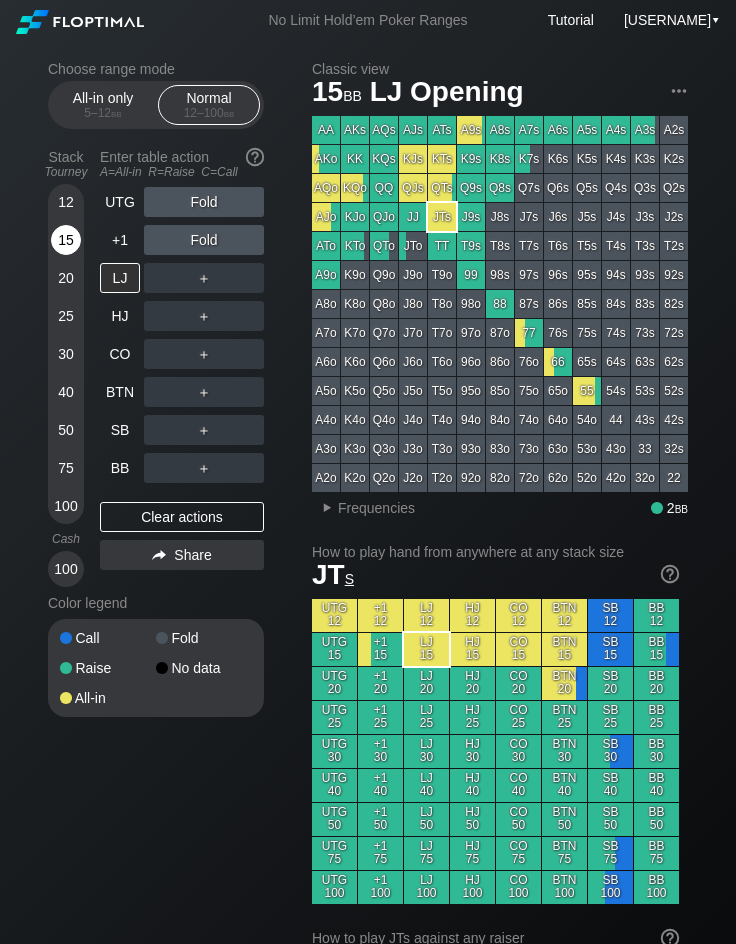 click on "15" at bounding box center [66, 240] 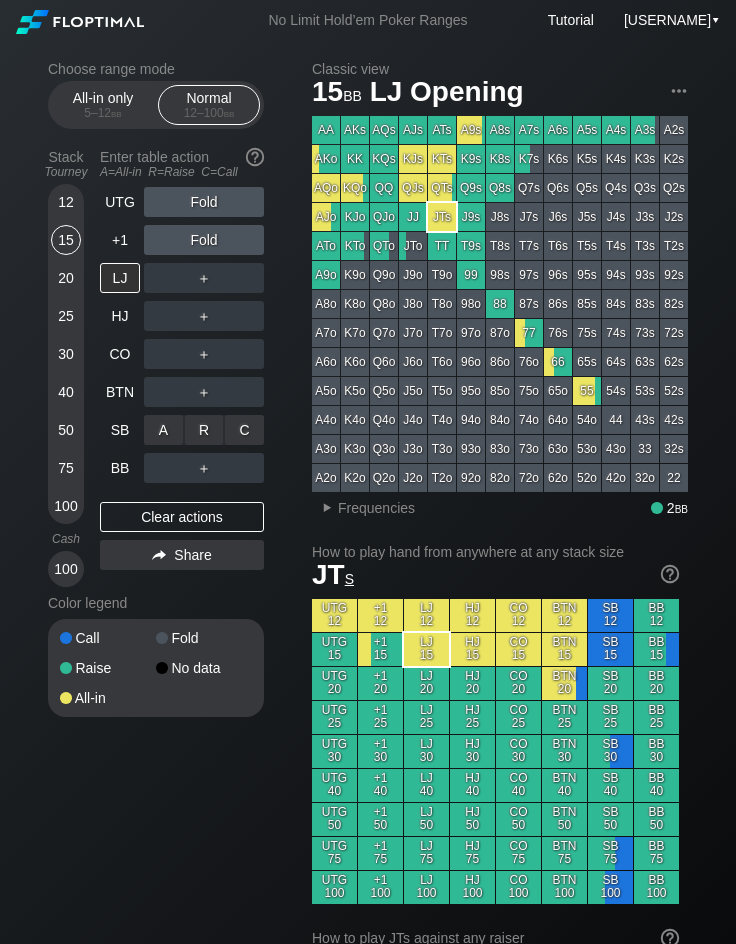 click on "C ✕" at bounding box center (244, 430) 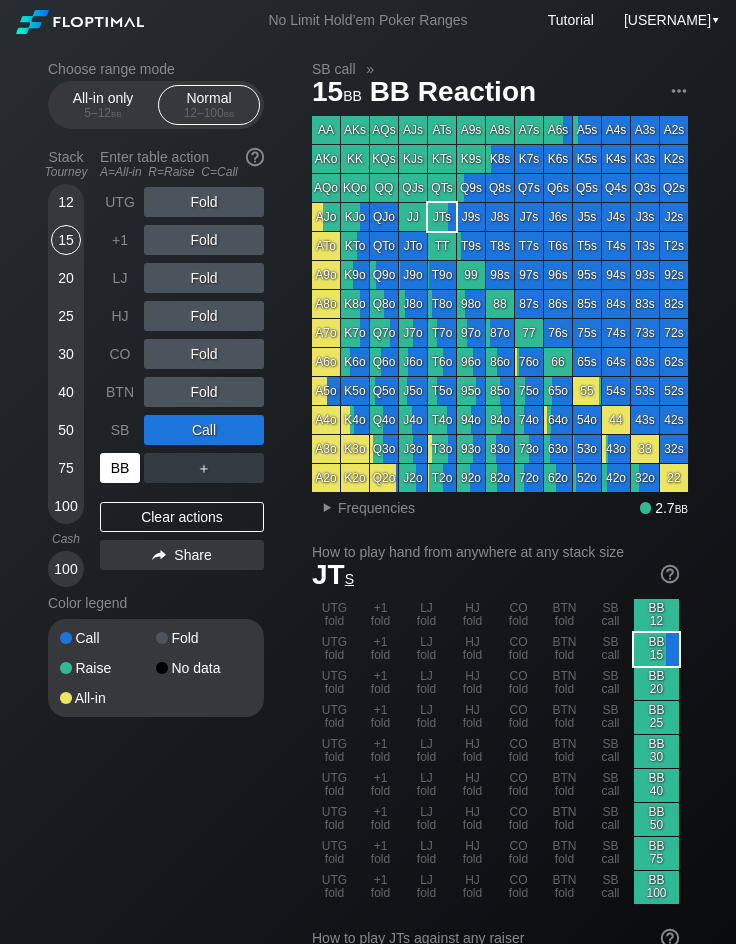 click on "BB" at bounding box center (120, 468) 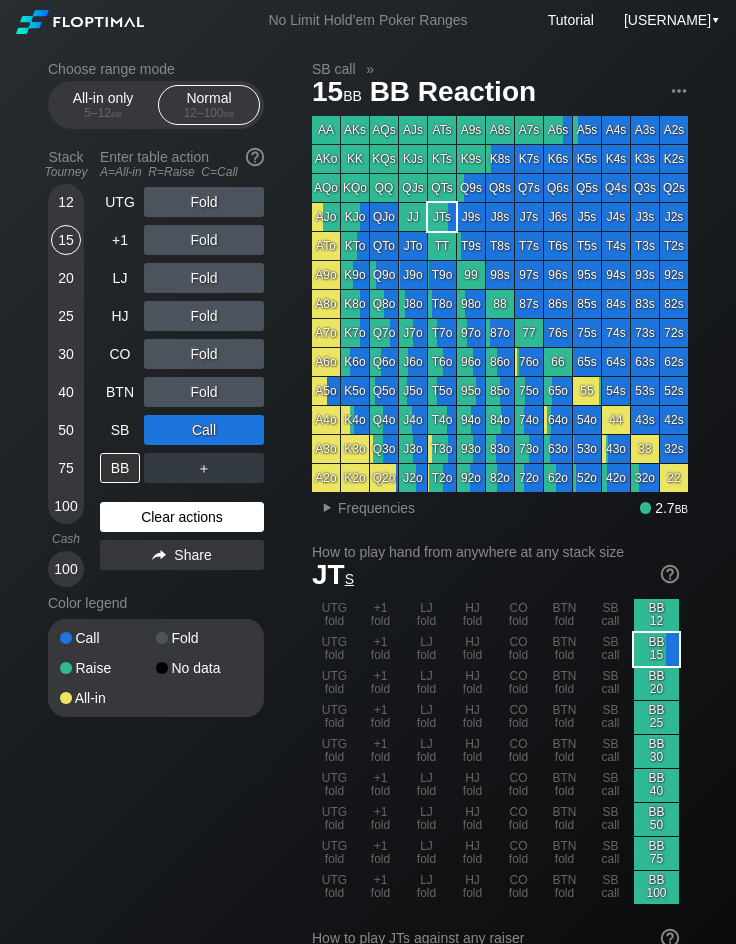 click on "Clear actions" at bounding box center [182, 517] 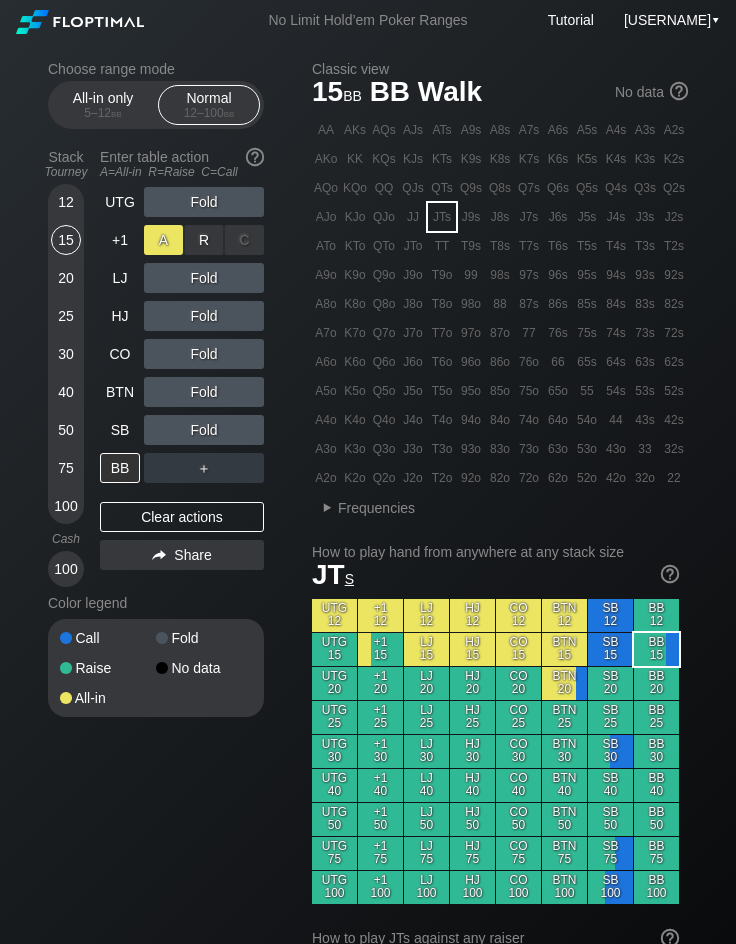 click on "A ✕" at bounding box center (163, 240) 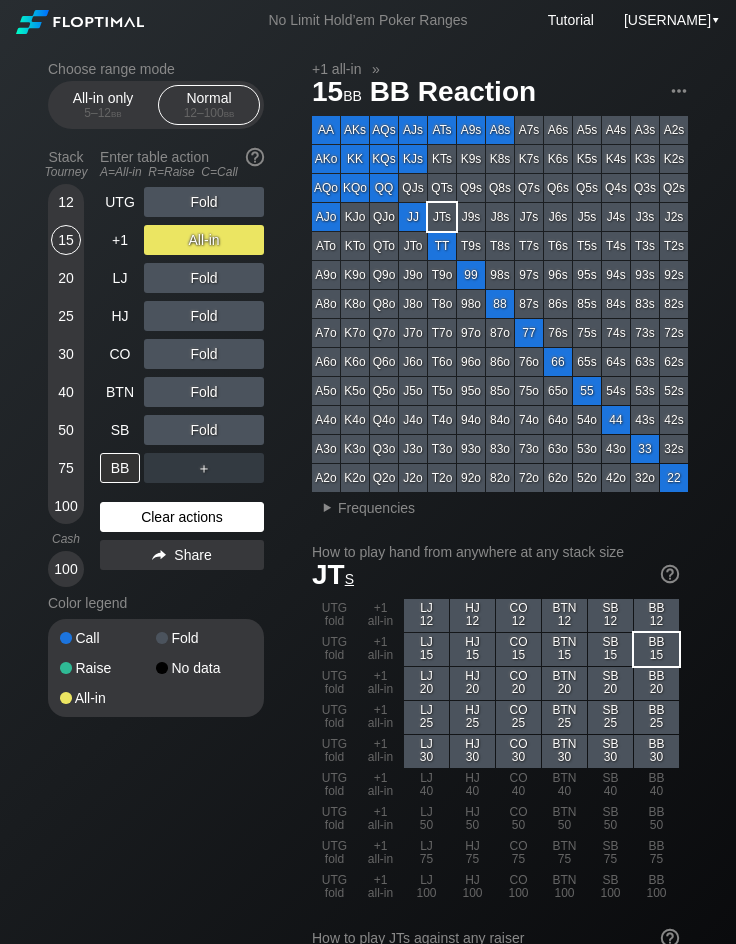click on "Clear actions" at bounding box center (182, 517) 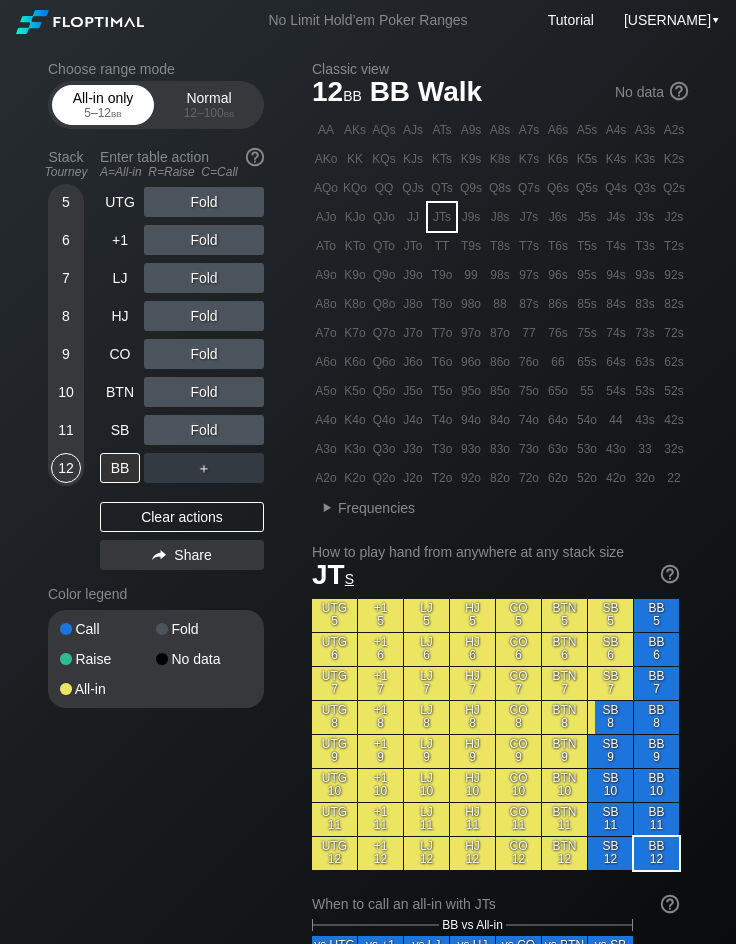 click on "All-in only 5 – 12 bb" at bounding box center (103, 105) 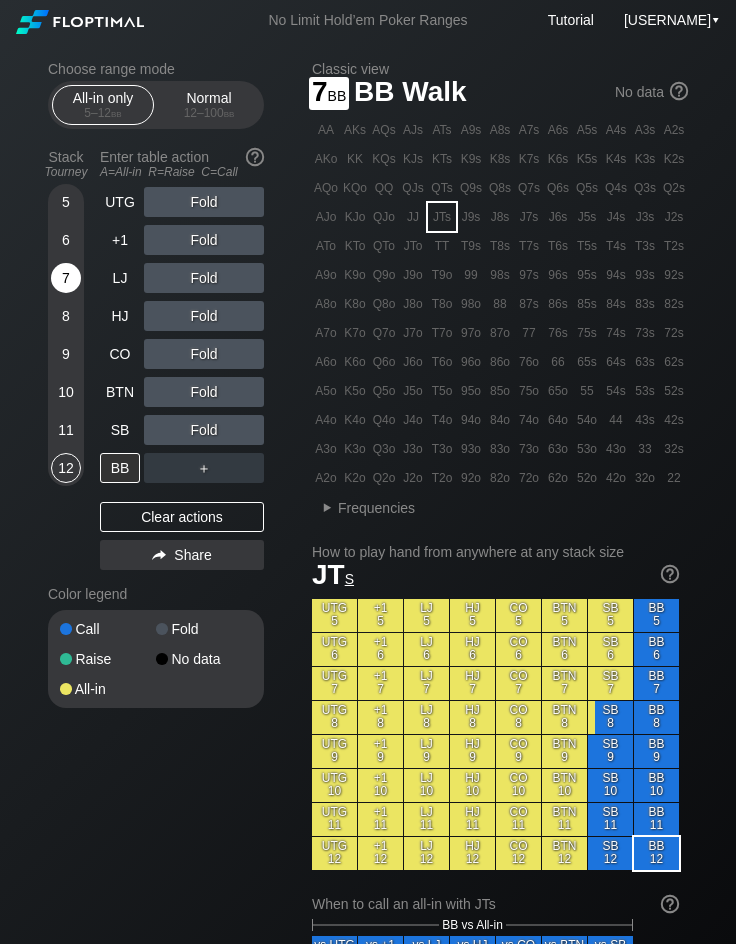 click on "7" at bounding box center (66, 278) 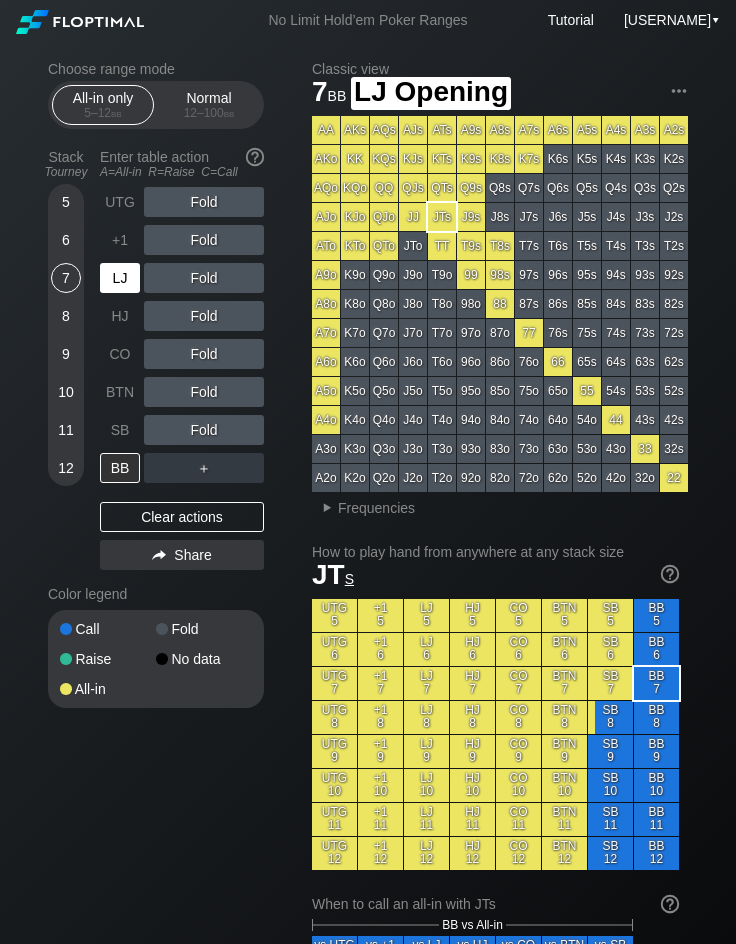 click on "LJ" at bounding box center (120, 278) 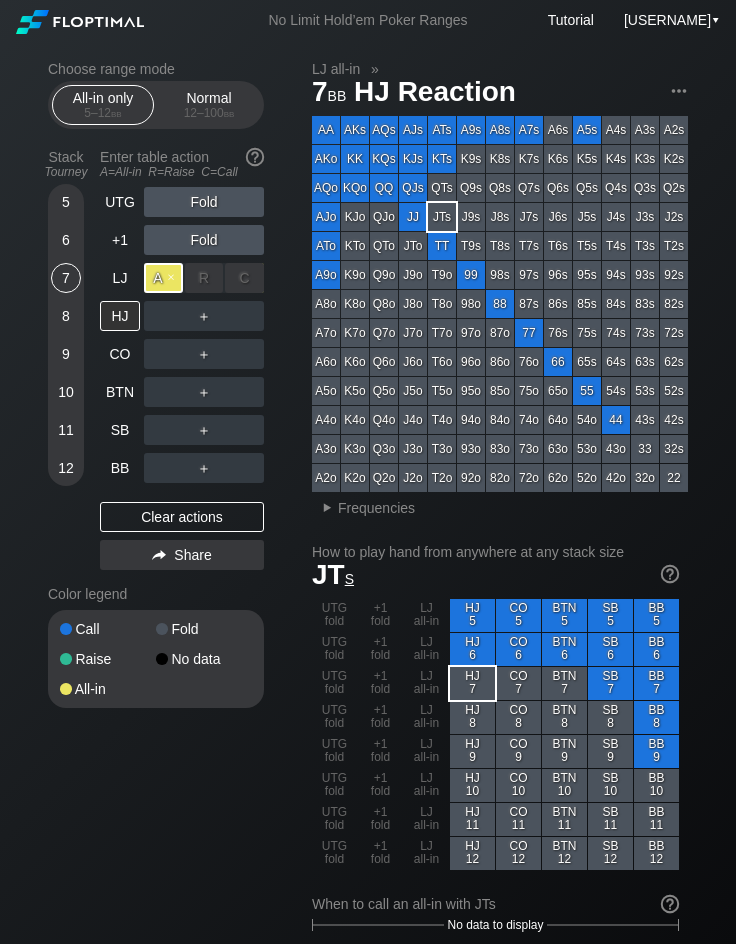 click on "A ✕" at bounding box center (163, 278) 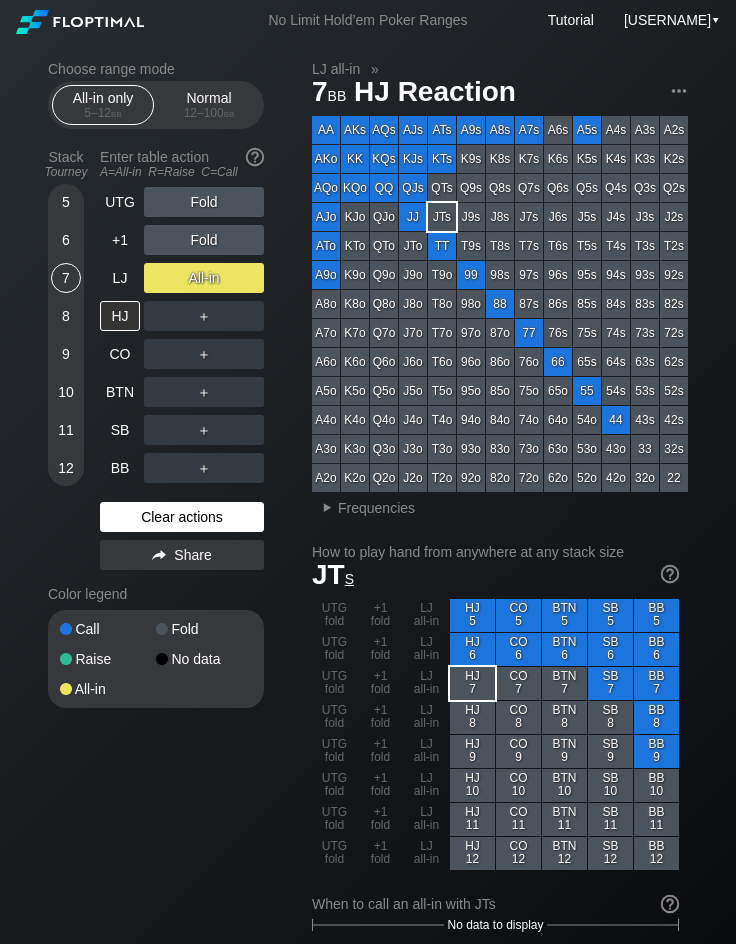 click on "Clear actions" at bounding box center (182, 517) 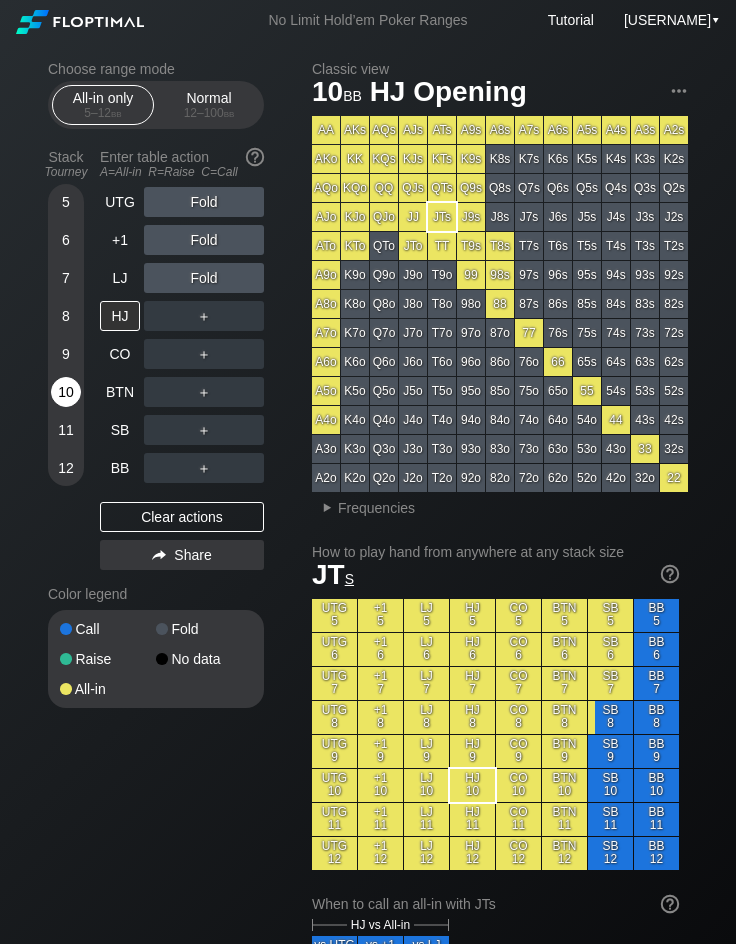 click on "10" at bounding box center [66, 392] 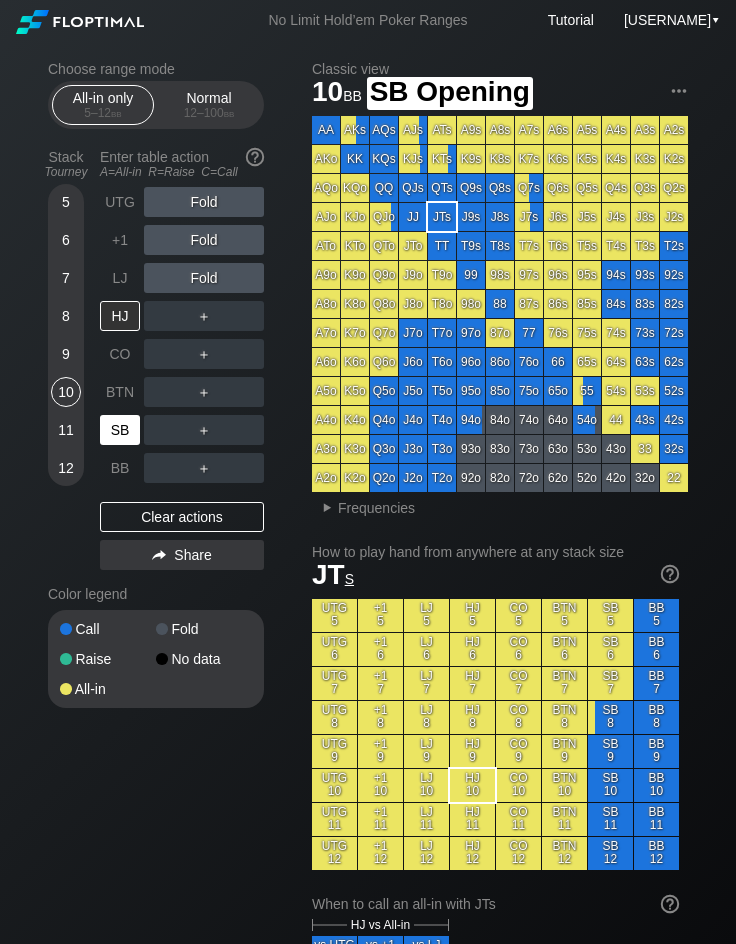 click on "SB" at bounding box center (120, 430) 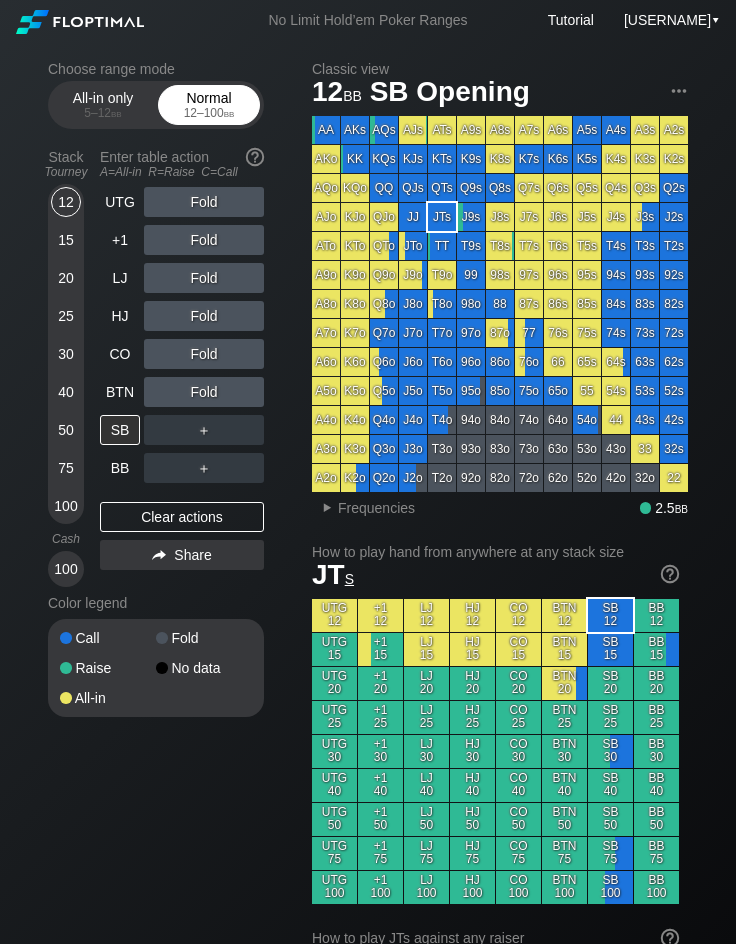 click on "Normal 12 – 100 bb" at bounding box center (209, 105) 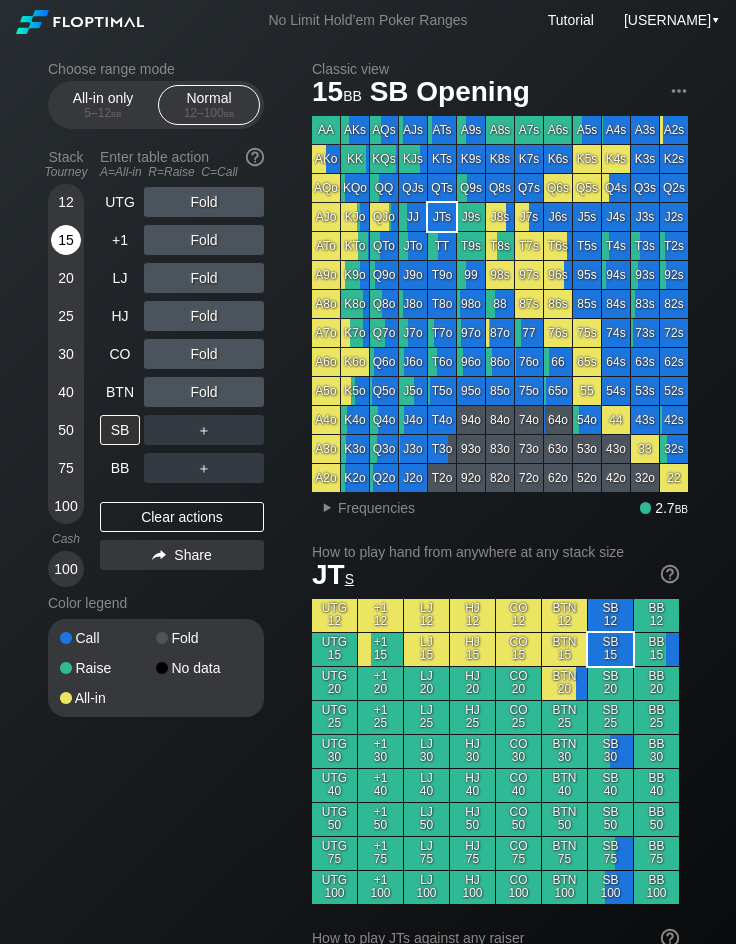 click on "15" at bounding box center (66, 240) 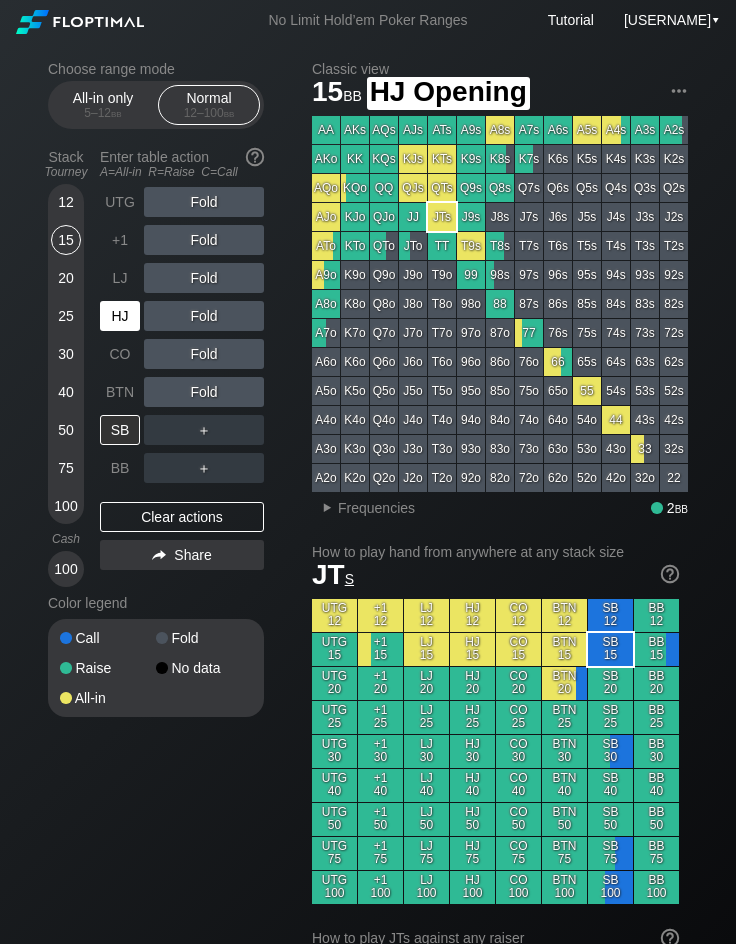 click on "HJ" at bounding box center (120, 316) 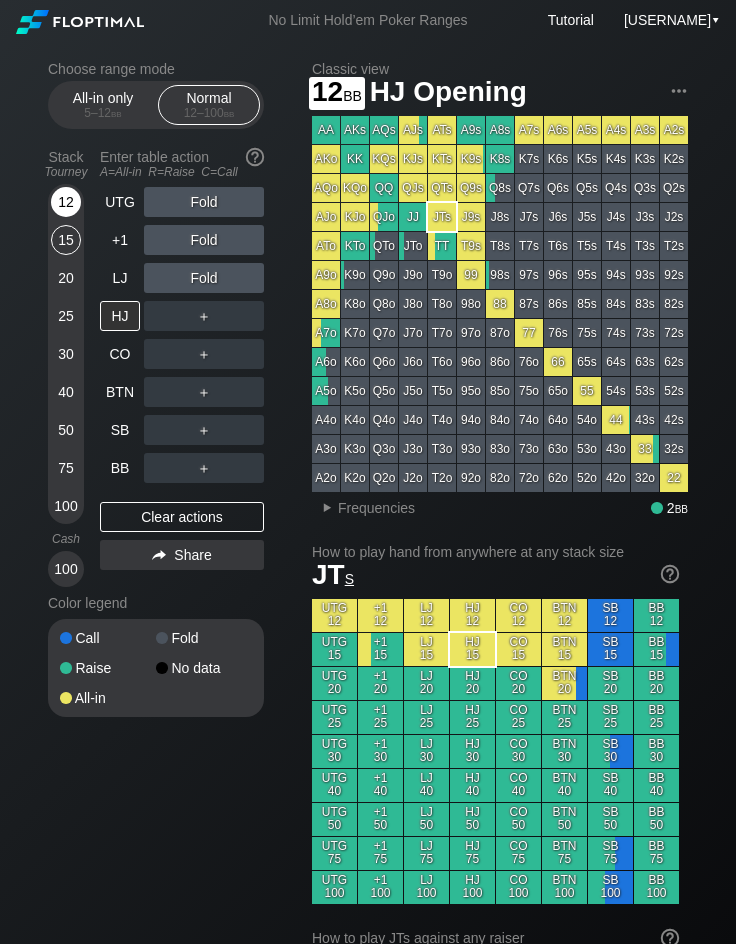 click on "12" at bounding box center [66, 202] 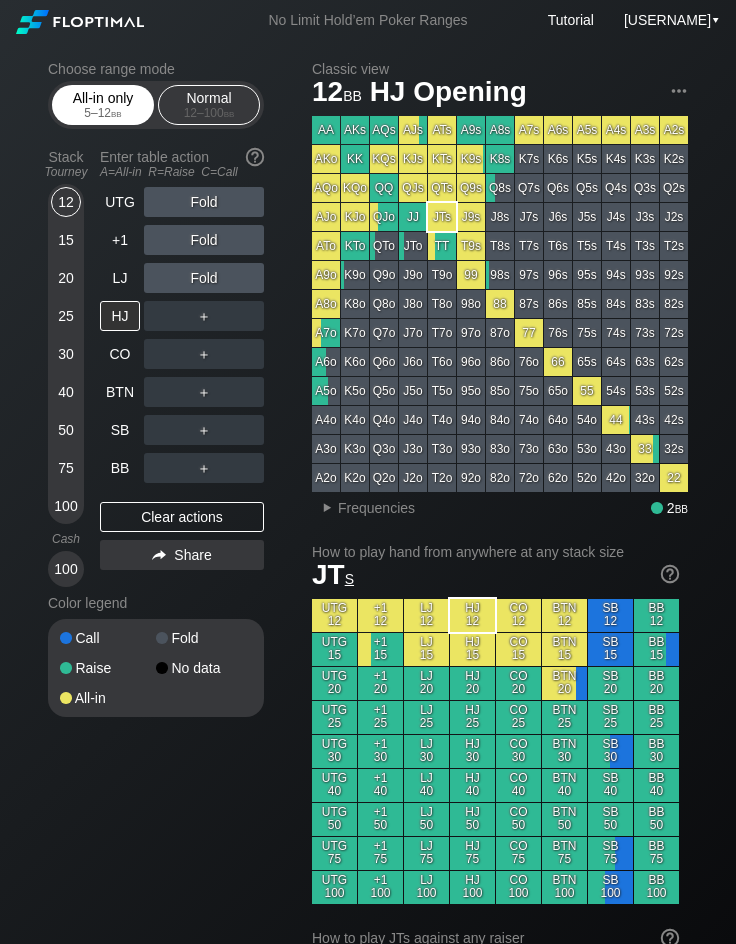 click on "All-in only 5 – 12 bb" at bounding box center [103, 105] 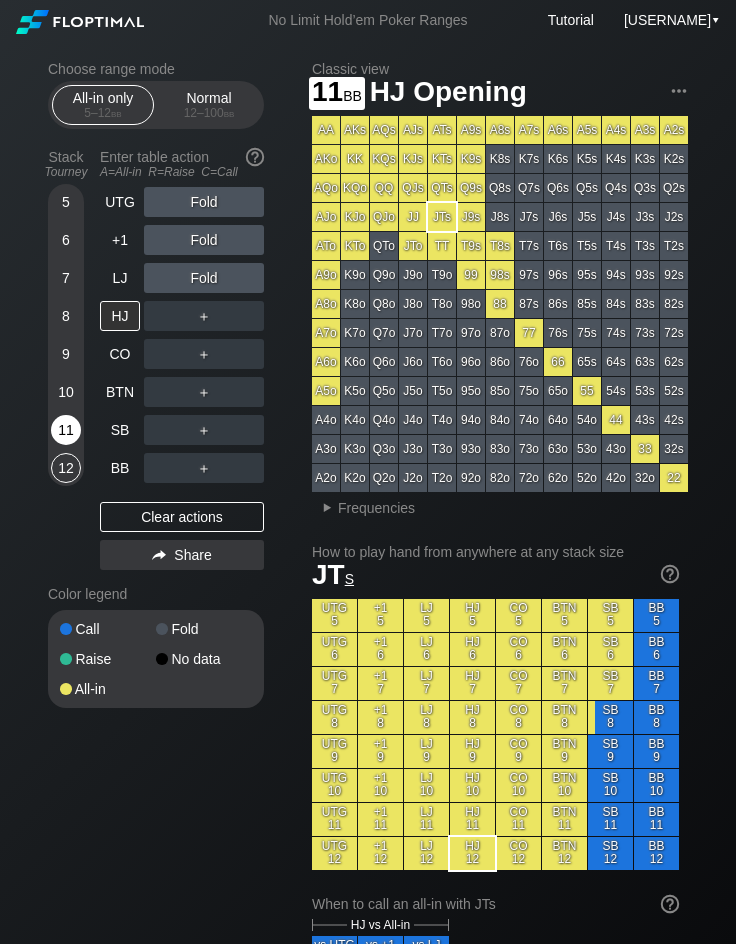 click on "11" at bounding box center (66, 430) 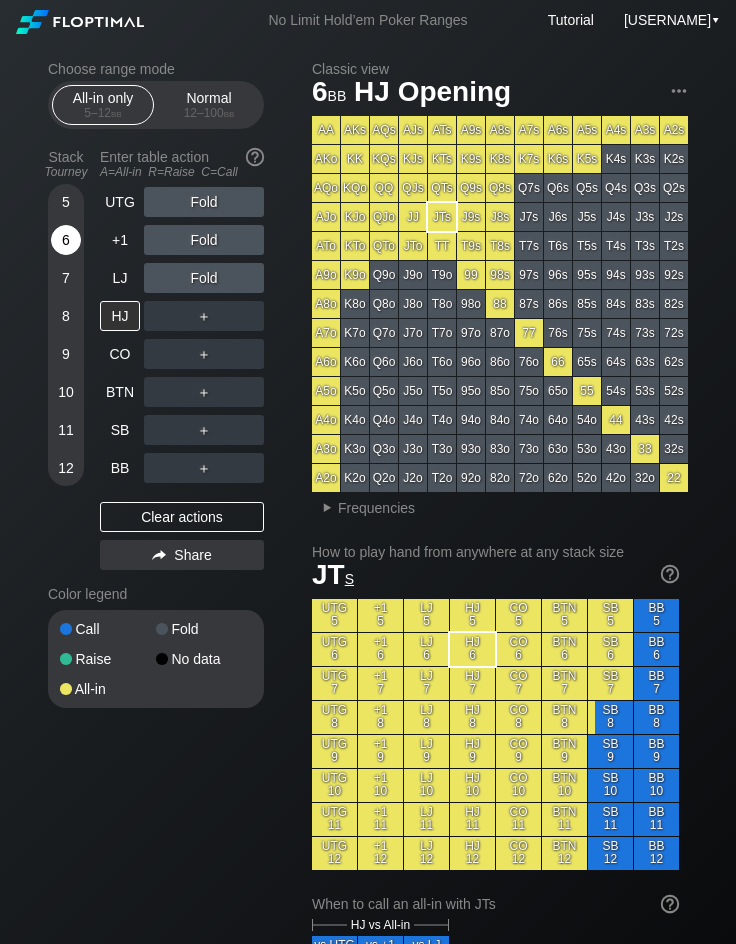 click on "6" at bounding box center (66, 240) 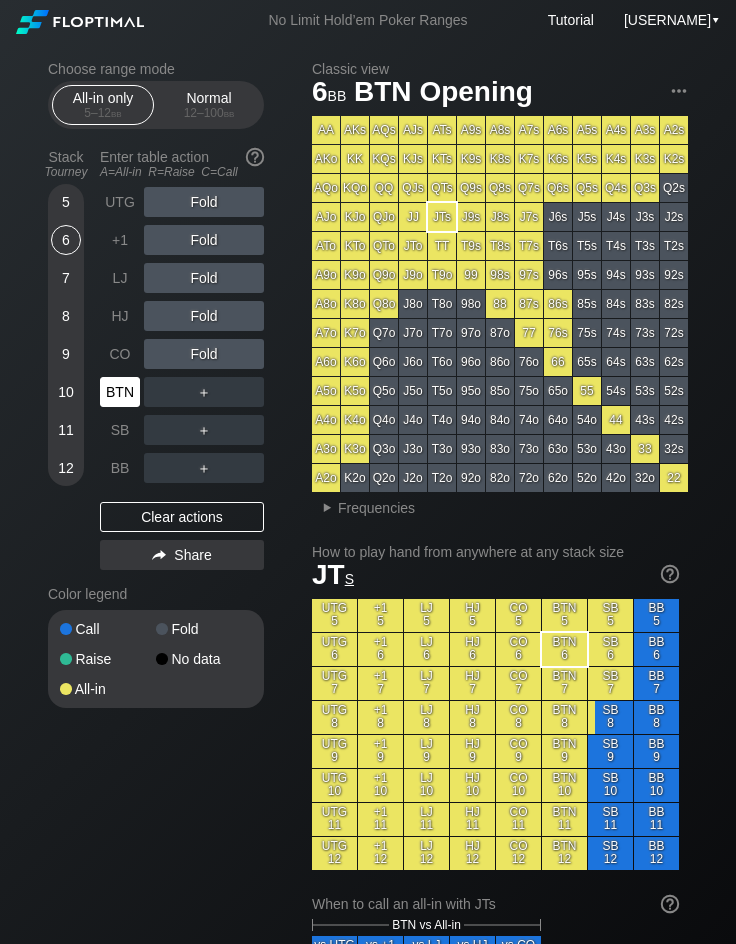 click on "BTN" at bounding box center [120, 392] 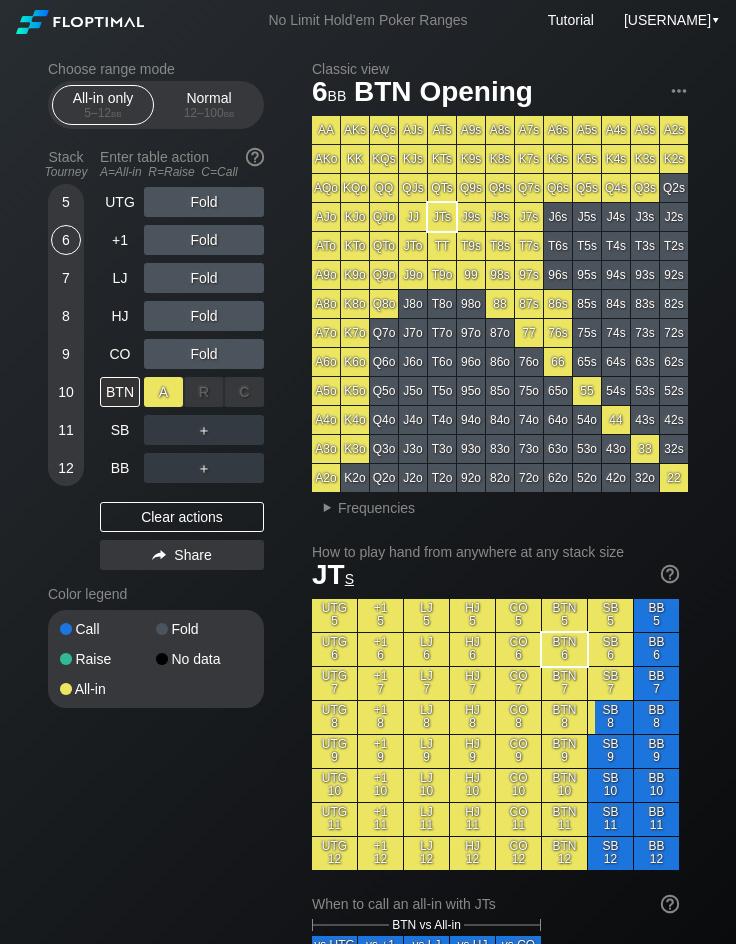 click on "A ✕" at bounding box center (163, 392) 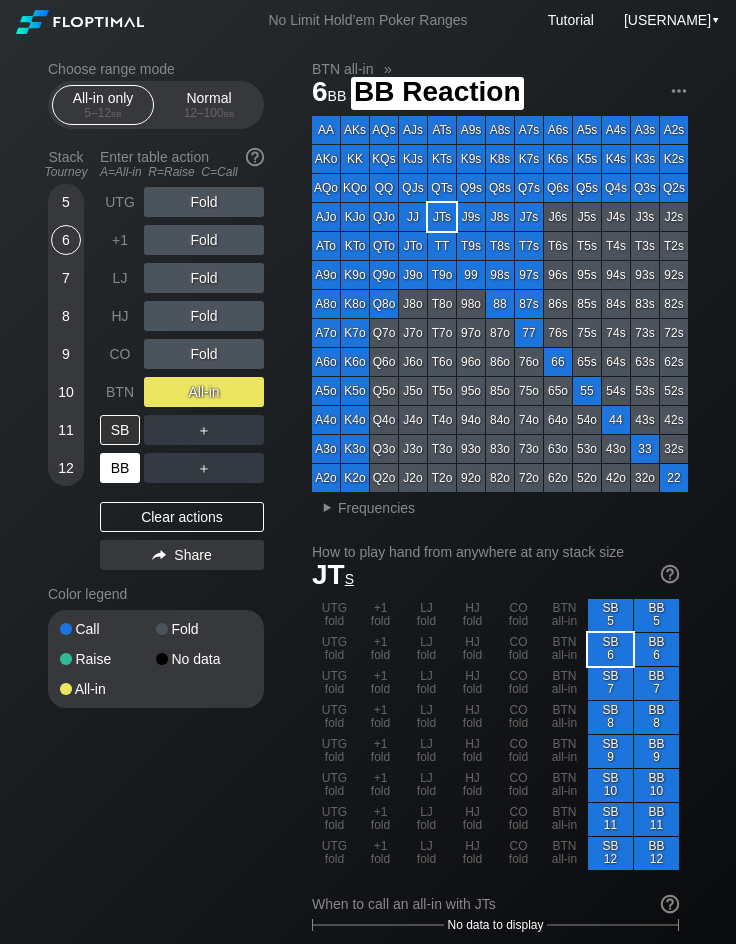 click on "BB" at bounding box center (120, 468) 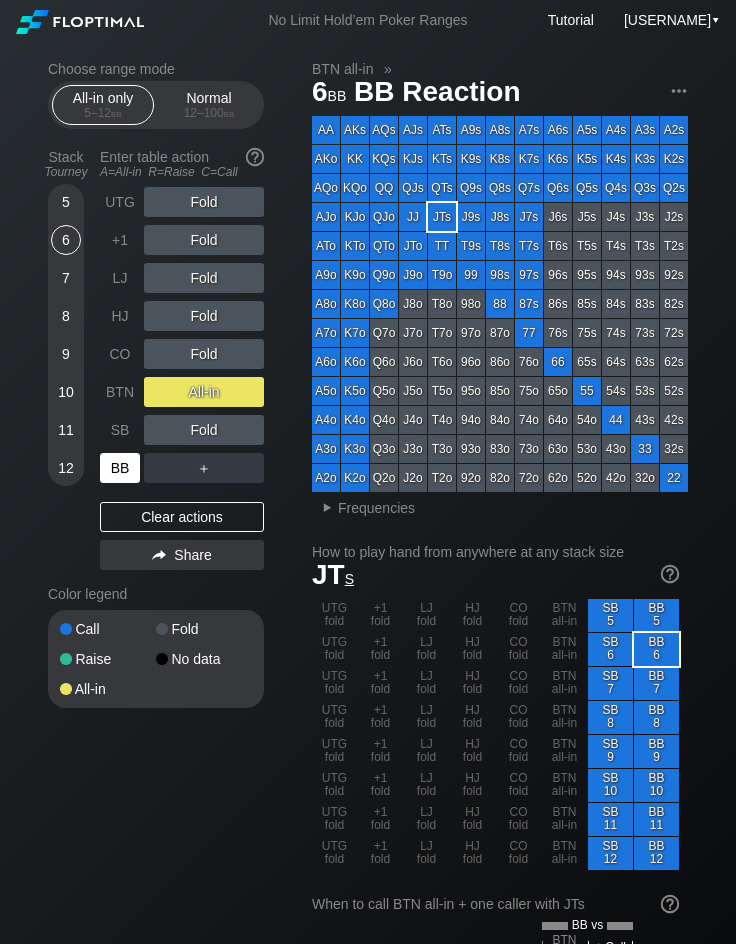 click on "BB" at bounding box center [120, 468] 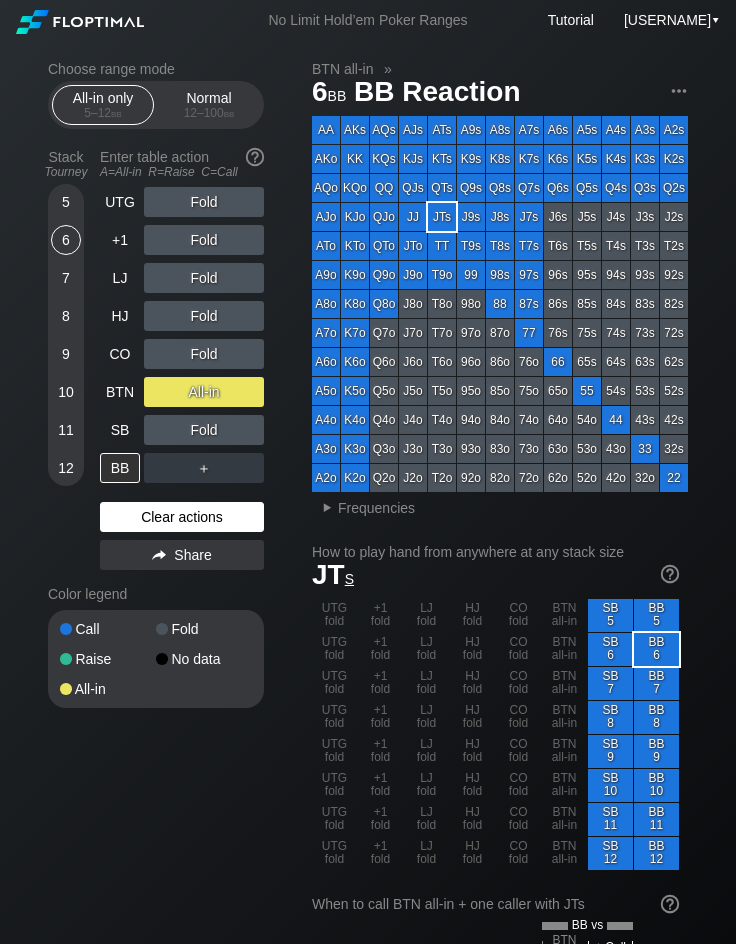 click on "Clear actions" at bounding box center (182, 517) 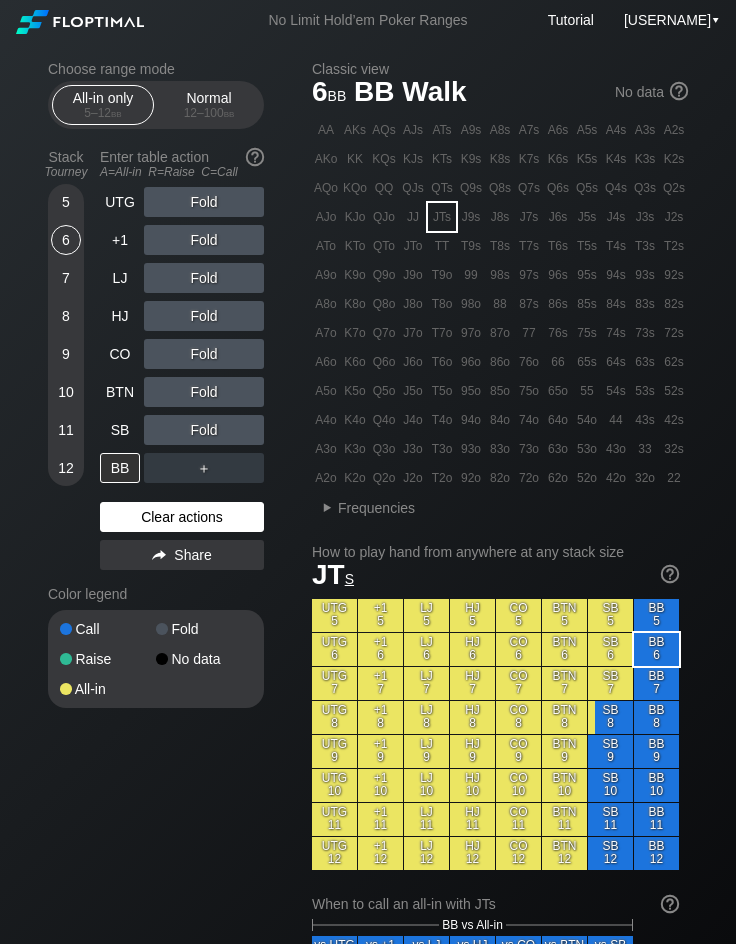 click on "Clear actions" at bounding box center [182, 517] 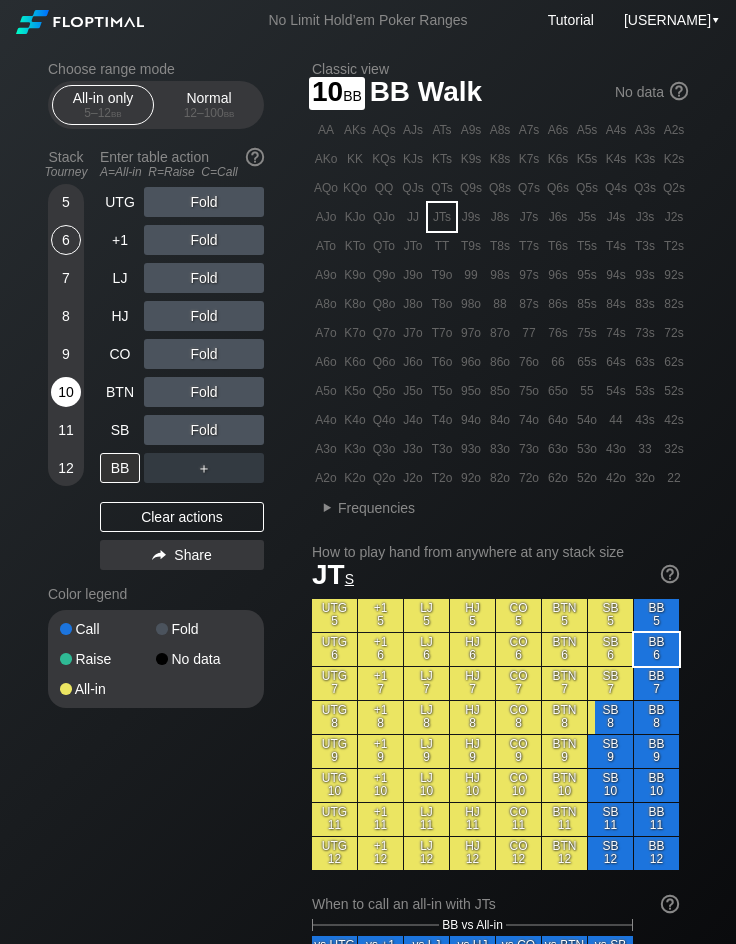 click on "10" at bounding box center (66, 392) 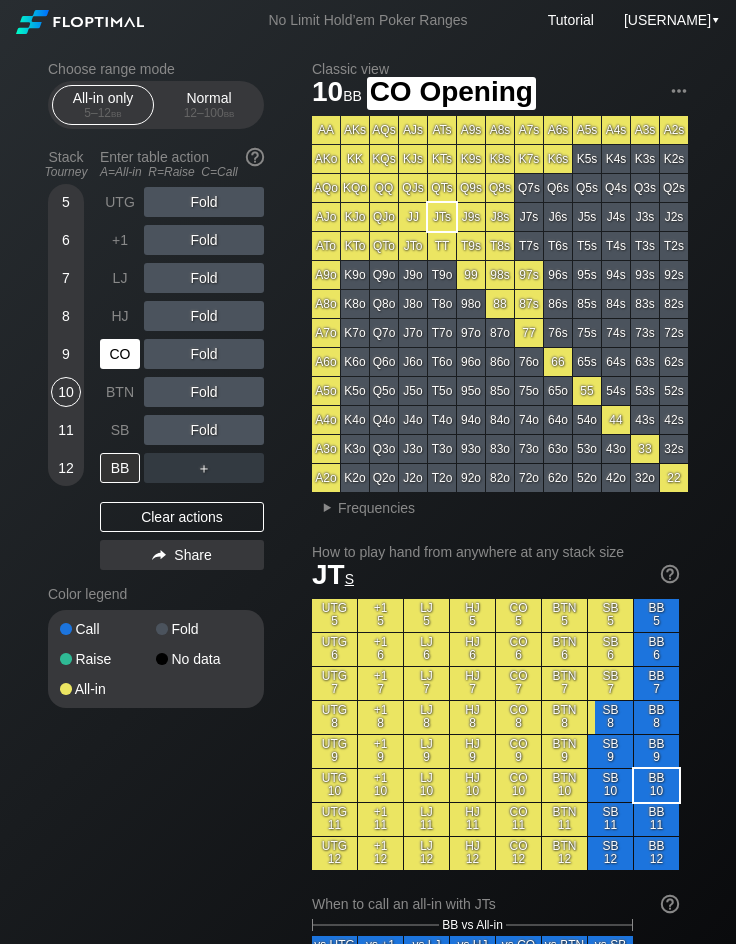 click on "CO" at bounding box center (120, 354) 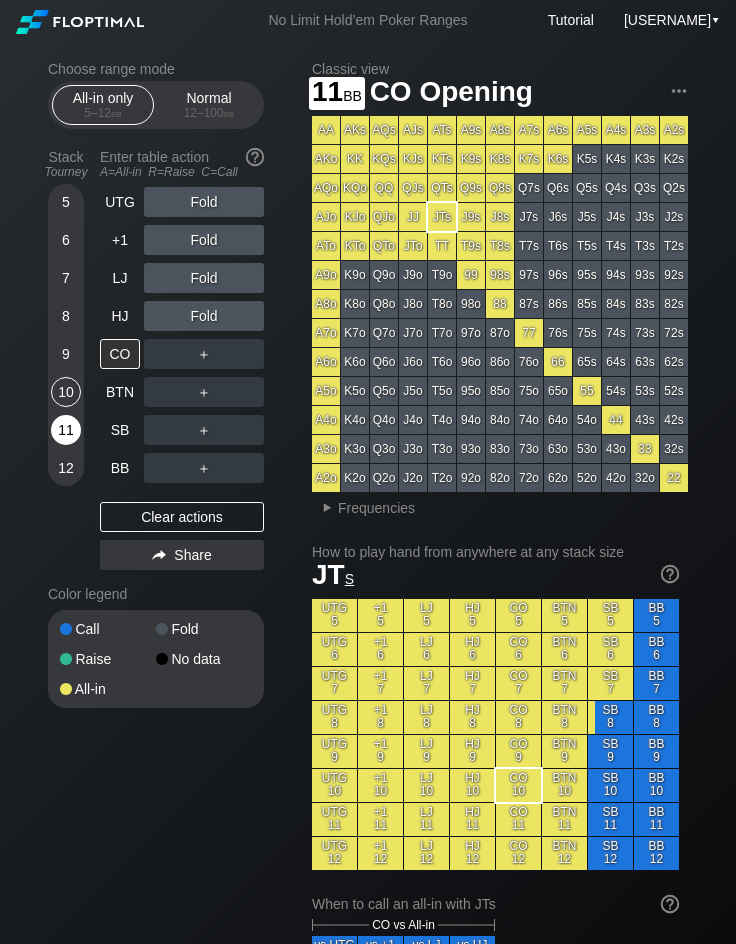 click on "11" at bounding box center (66, 430) 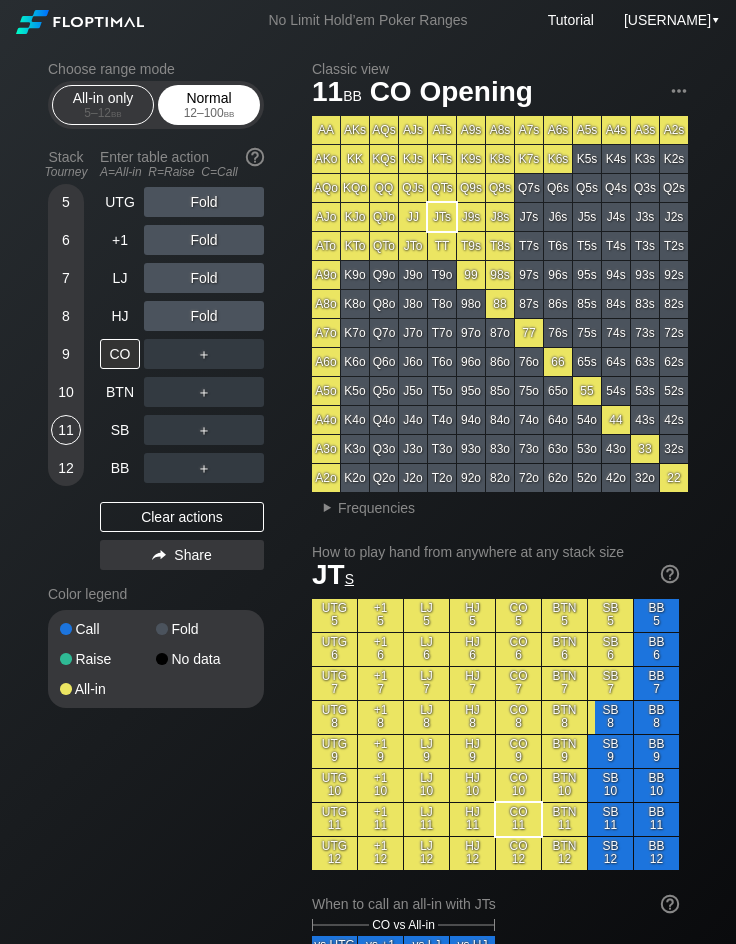 click on "Normal 12 – 100 bb" at bounding box center [209, 105] 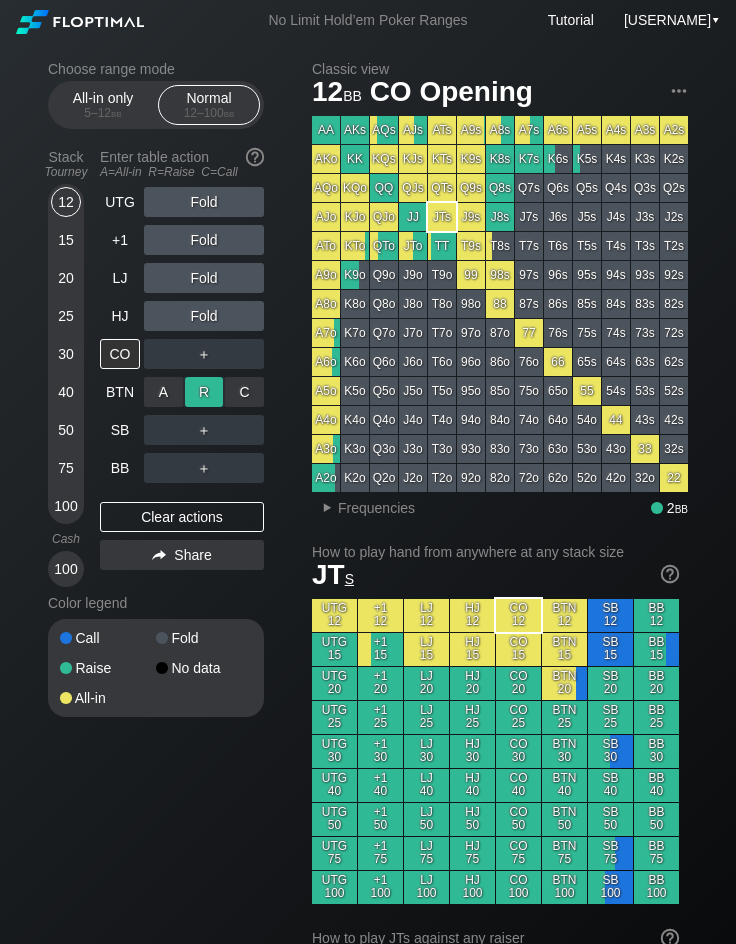 click on "R ✕" at bounding box center (204, 392) 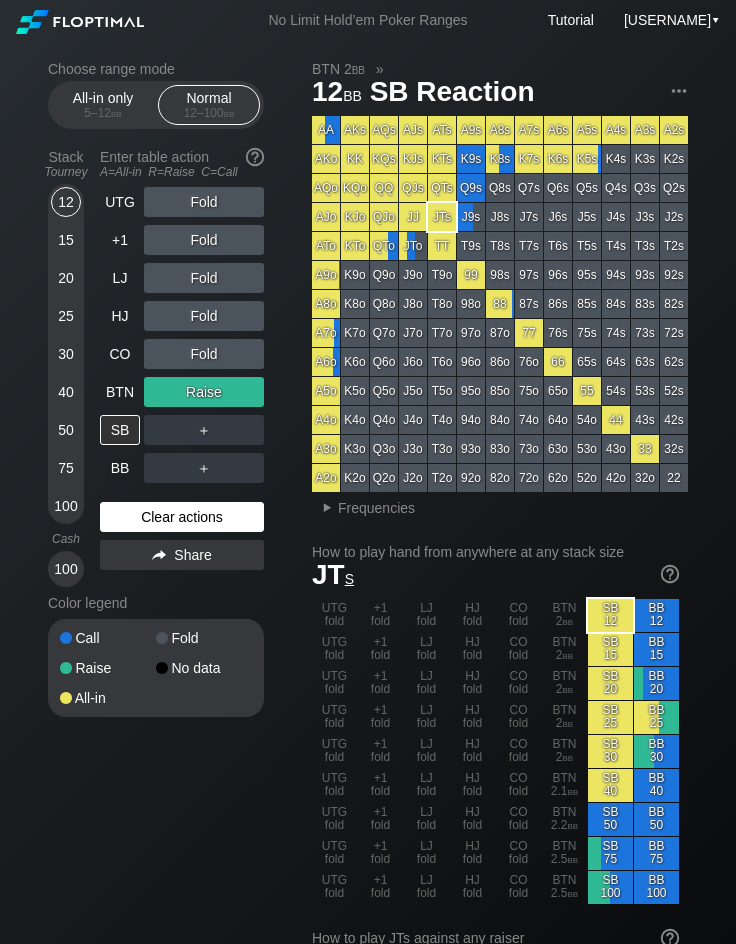 click on "Clear actions" at bounding box center (182, 517) 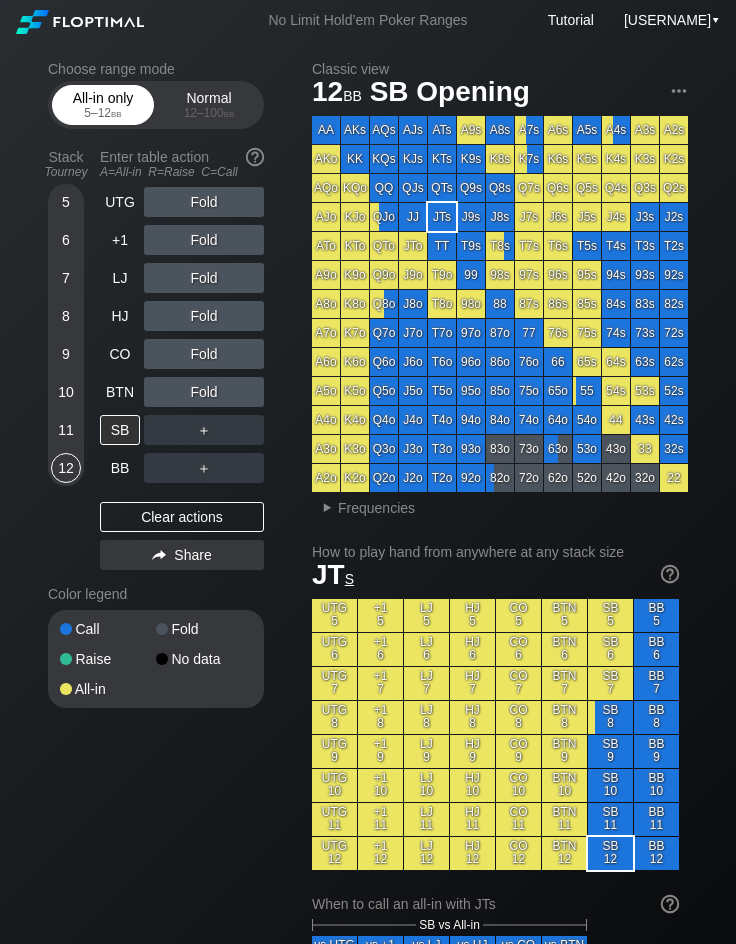 click on "All-in only 5 – 12 bb" at bounding box center (103, 105) 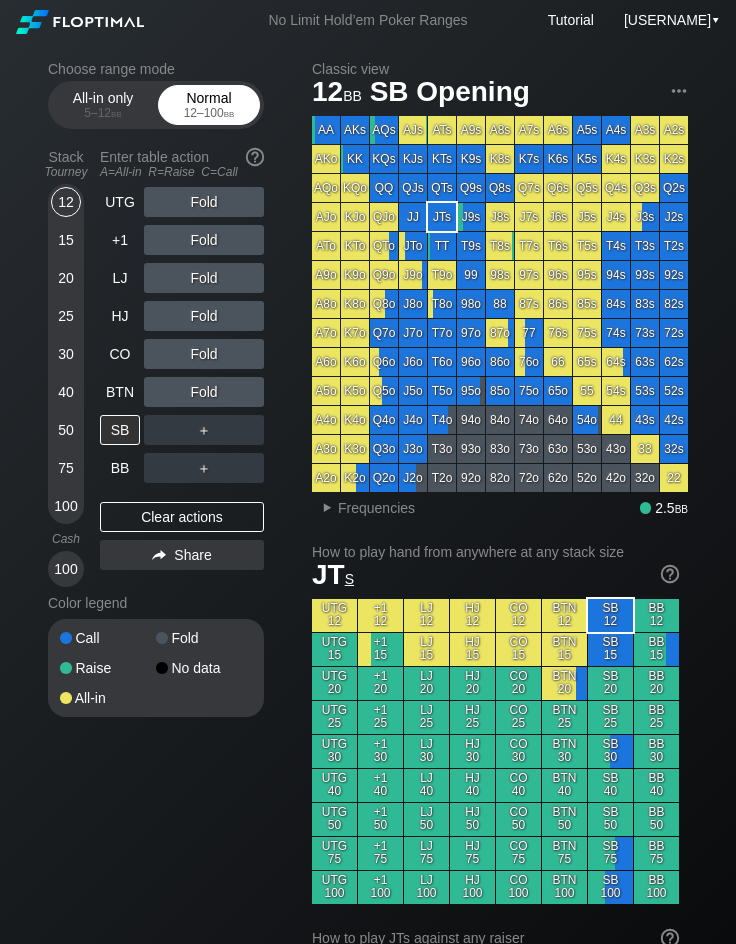 drag, startPoint x: 215, startPoint y: 86, endPoint x: 206, endPoint y: 99, distance: 15.811388 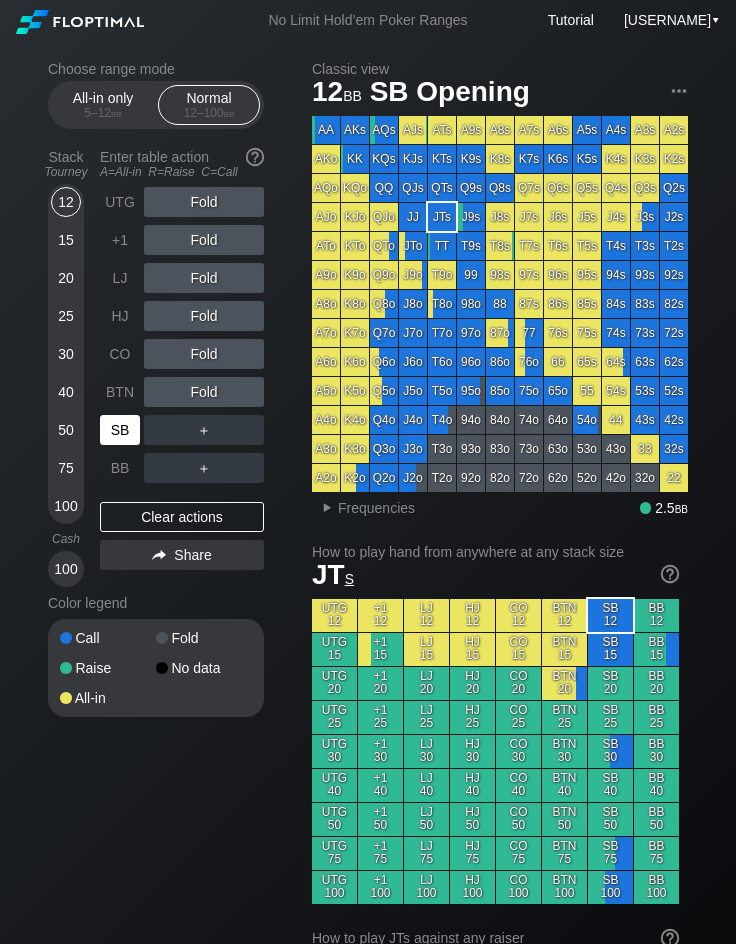 click on "SB" at bounding box center [120, 430] 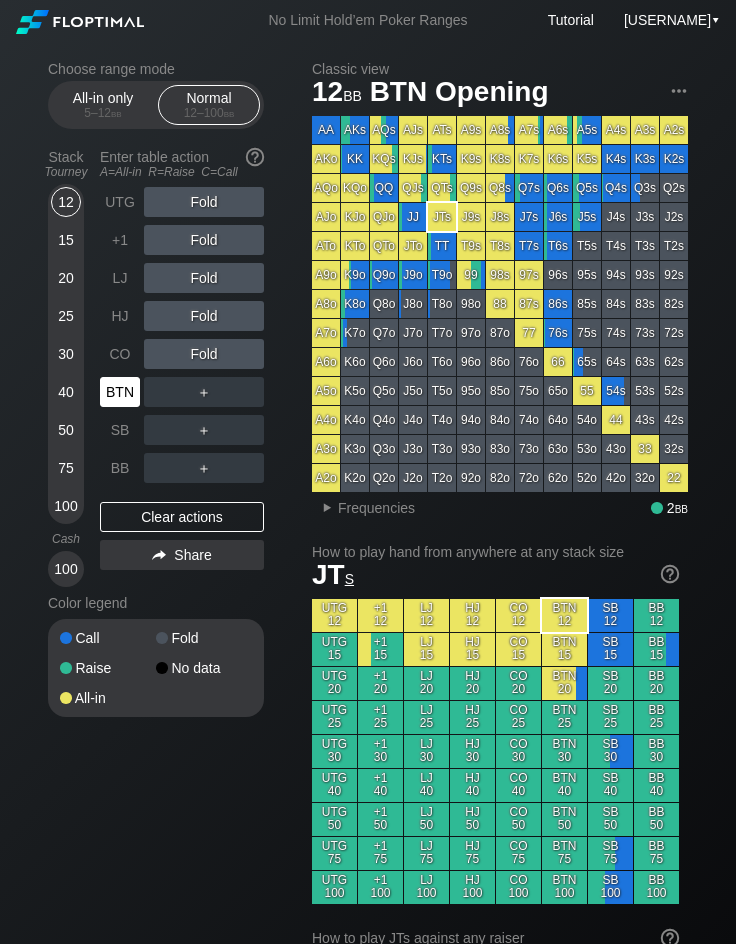 click on "BTN" at bounding box center (120, 392) 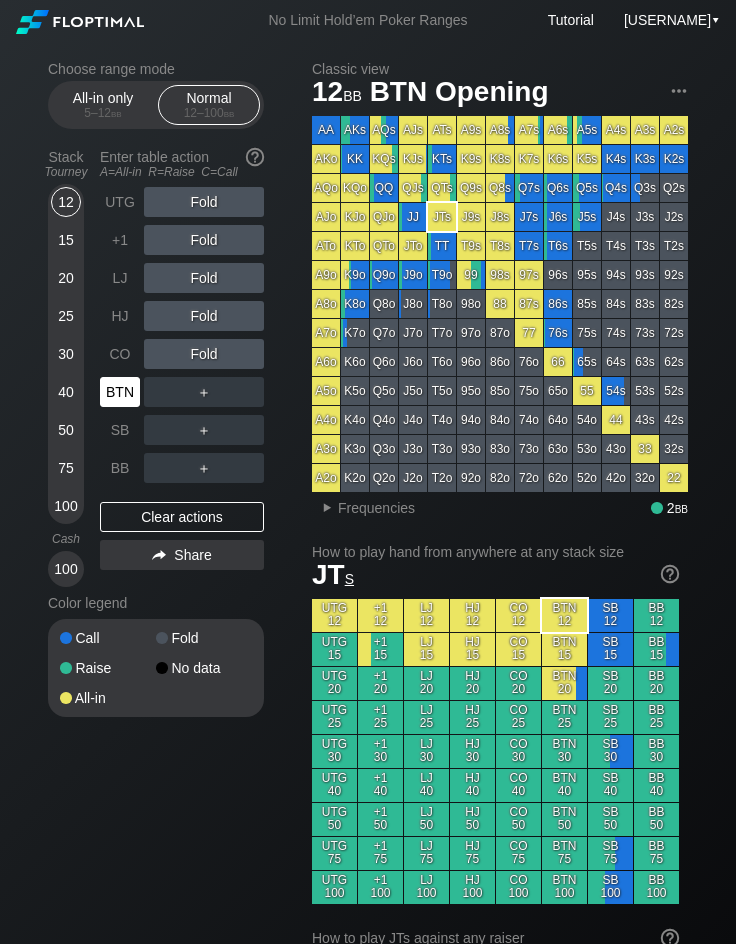 click on "BTN" at bounding box center (120, 392) 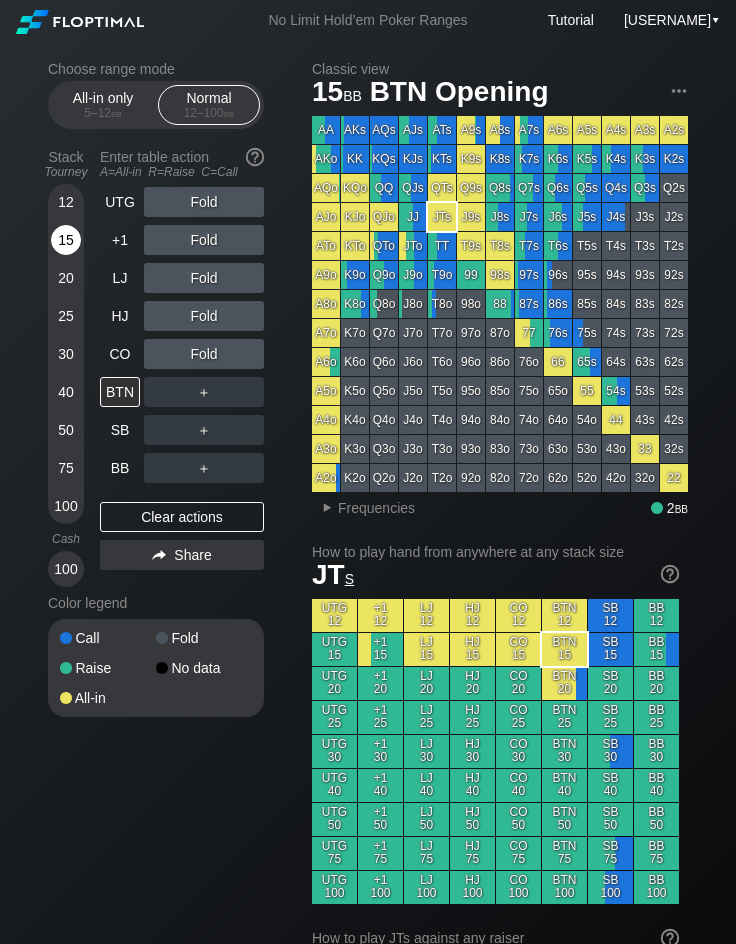 click on "15" at bounding box center (66, 240) 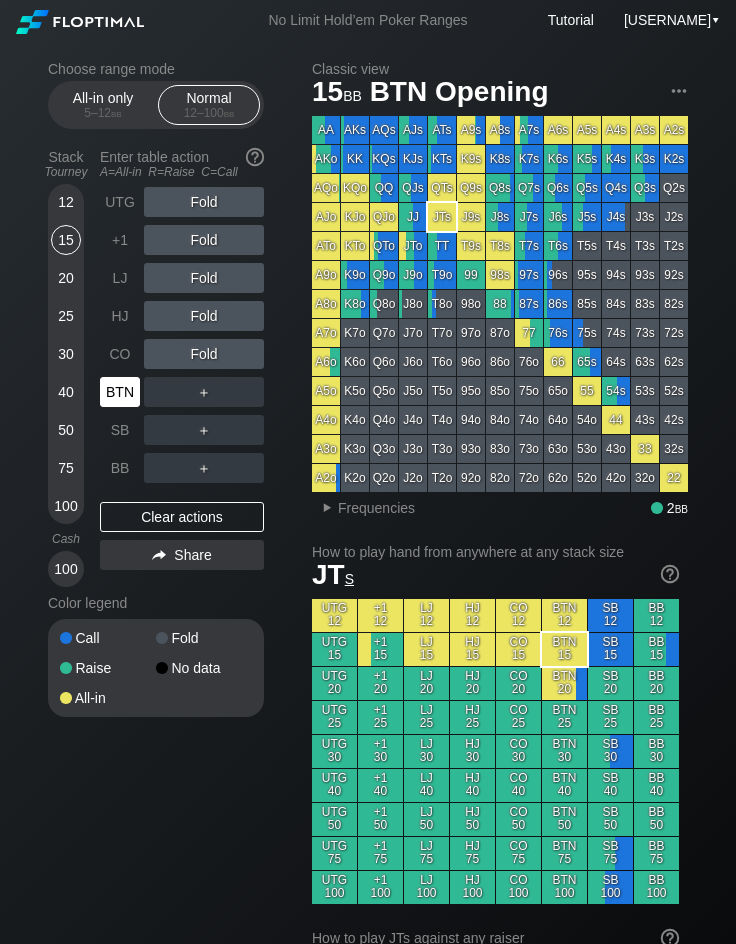 click on "BTN" at bounding box center (120, 392) 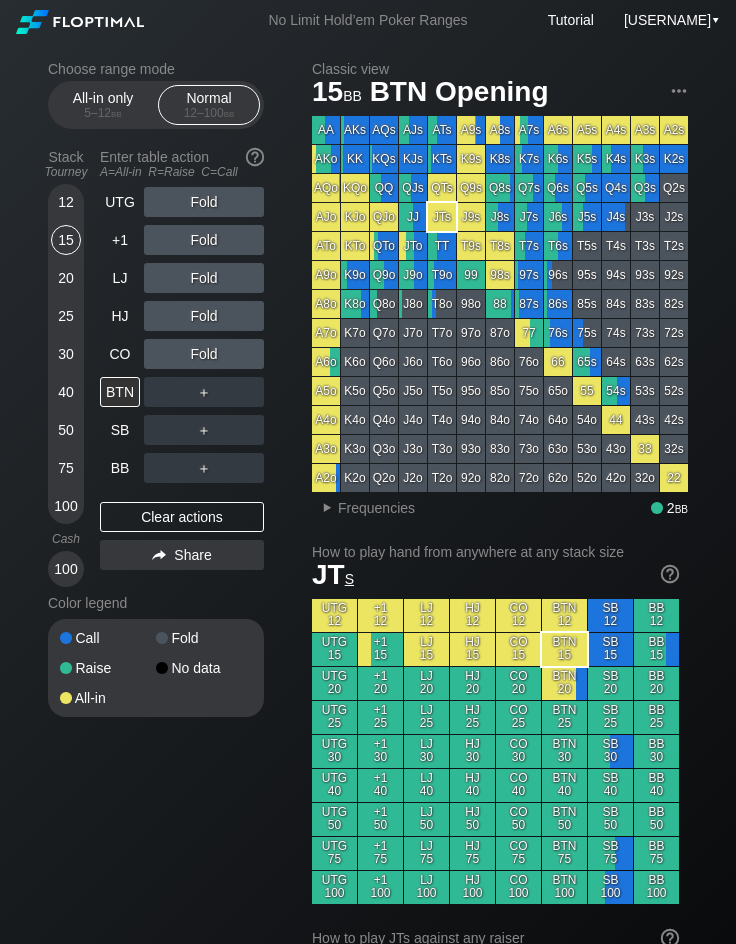 click on "12" at bounding box center (66, 202) 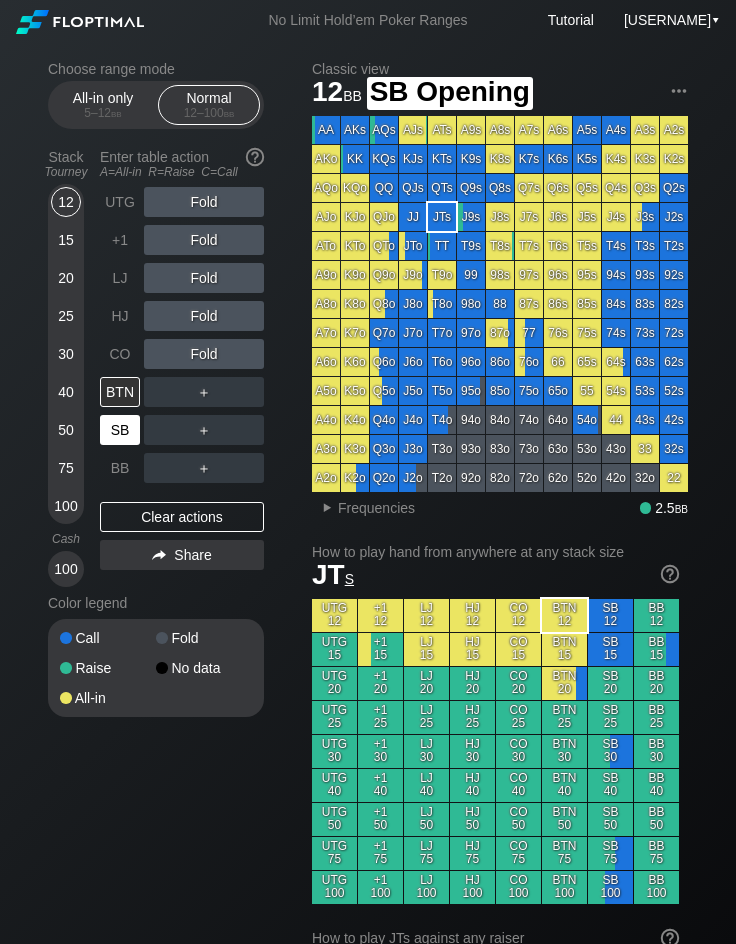 click on "SB" at bounding box center [120, 430] 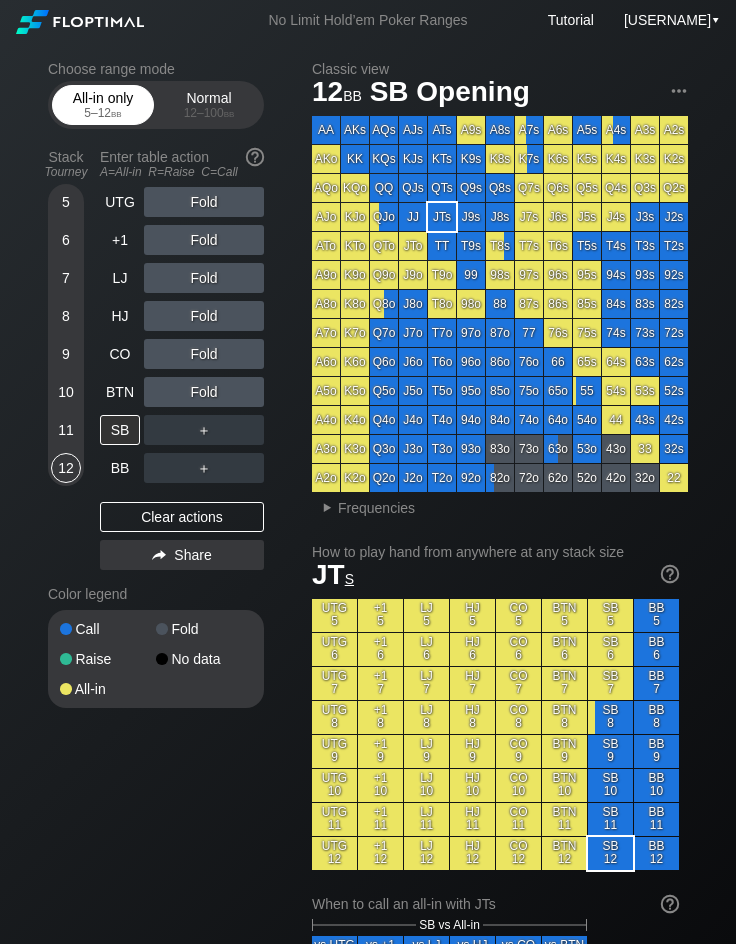 click on "5 – 12 bb" at bounding box center [103, 113] 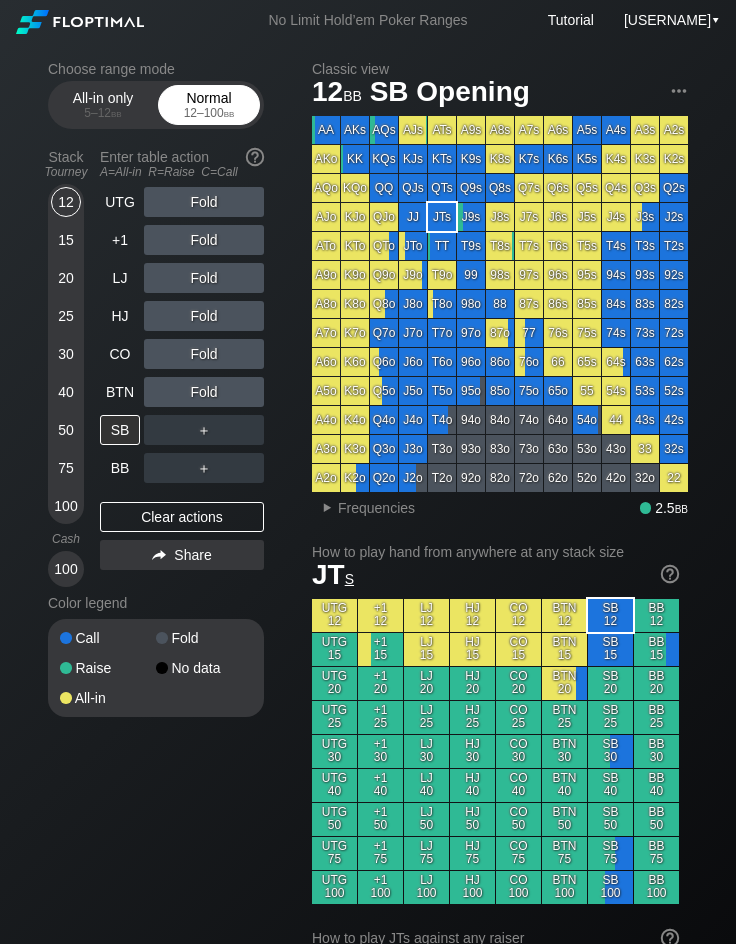 click on "Normal 12 – 100 bb" at bounding box center [209, 105] 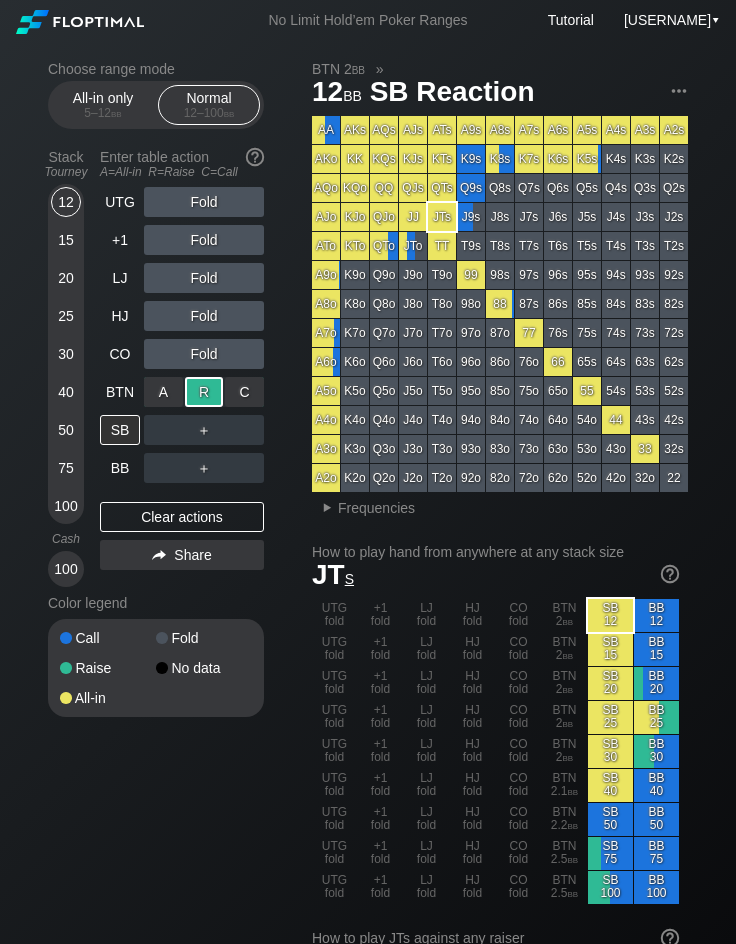 click on "R ✕" at bounding box center (204, 392) 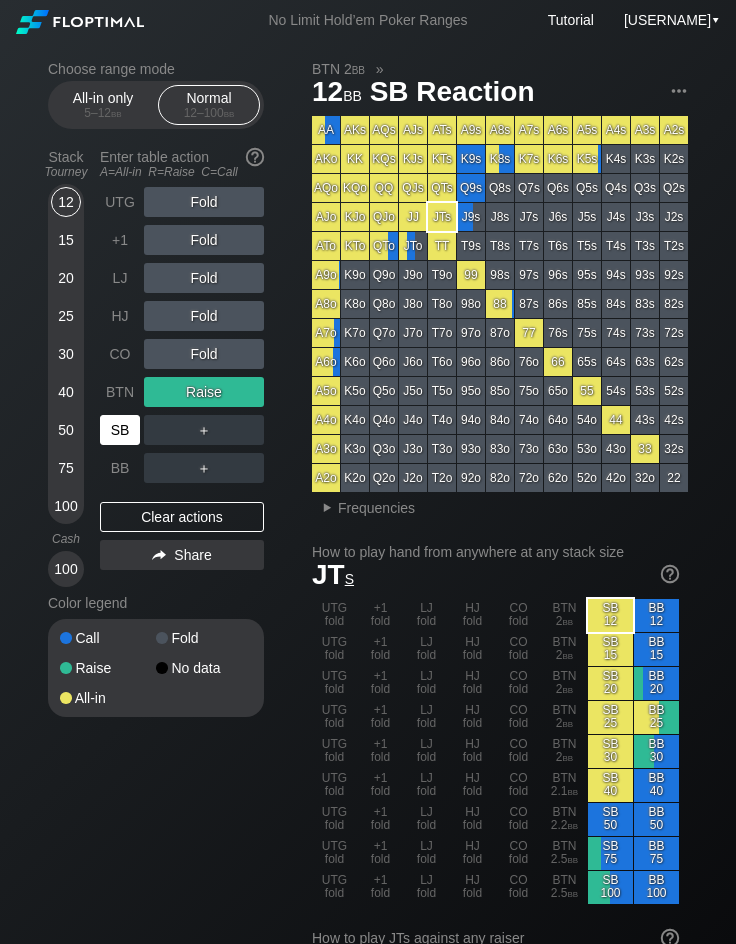 click on "SB" at bounding box center (120, 430) 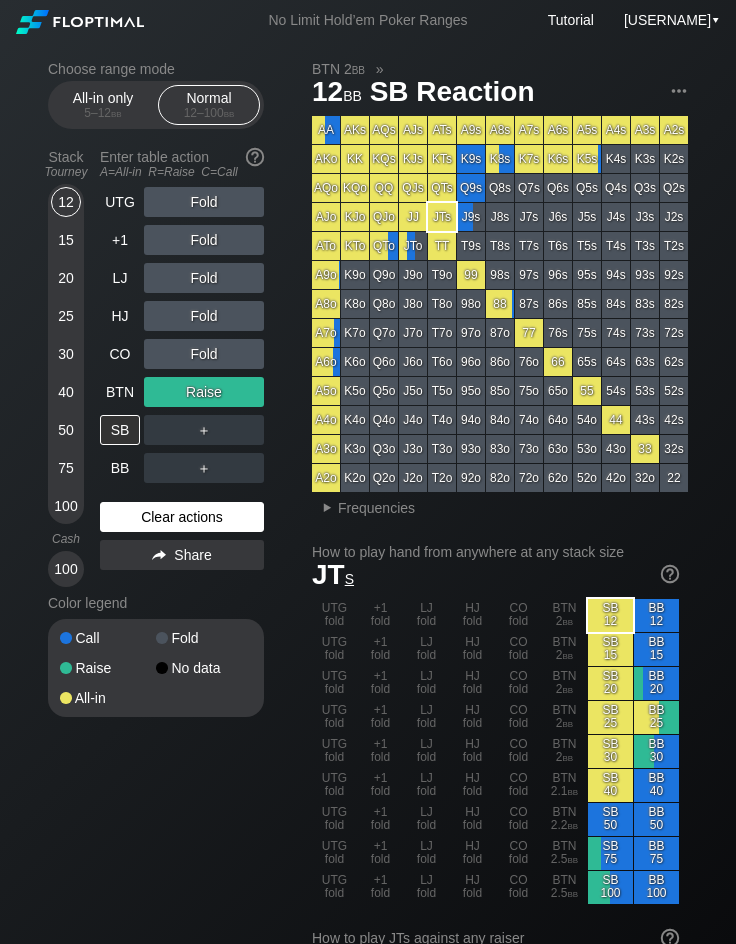 click on "Clear actions" at bounding box center (182, 517) 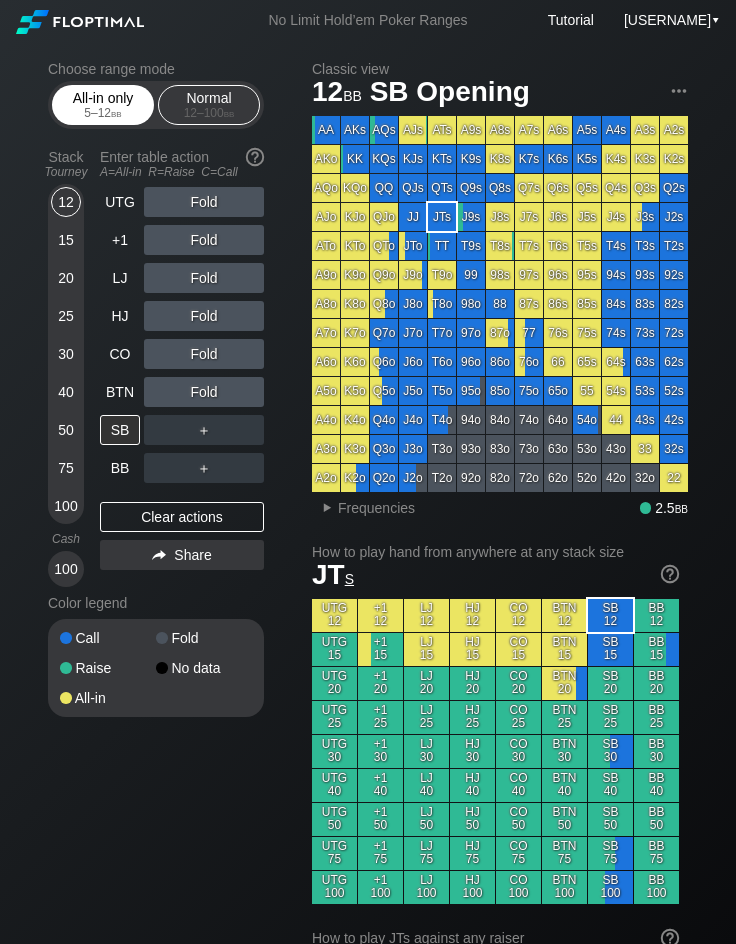 click on "All-in only 5 – 12 bb" at bounding box center [103, 105] 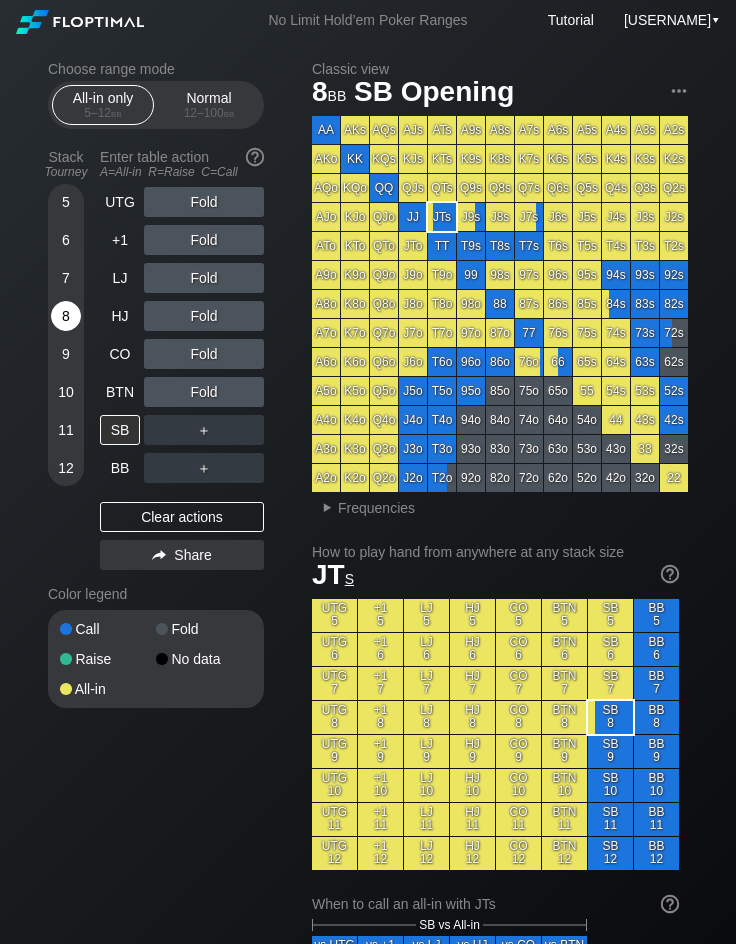 click on "8" at bounding box center (66, 316) 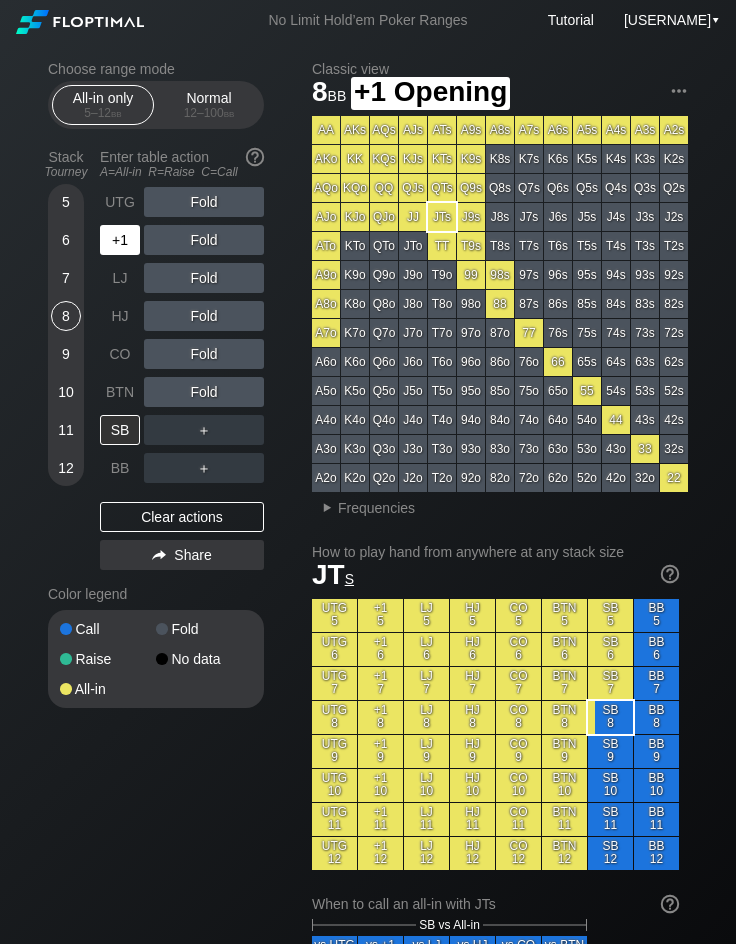 click on "+1" at bounding box center [120, 240] 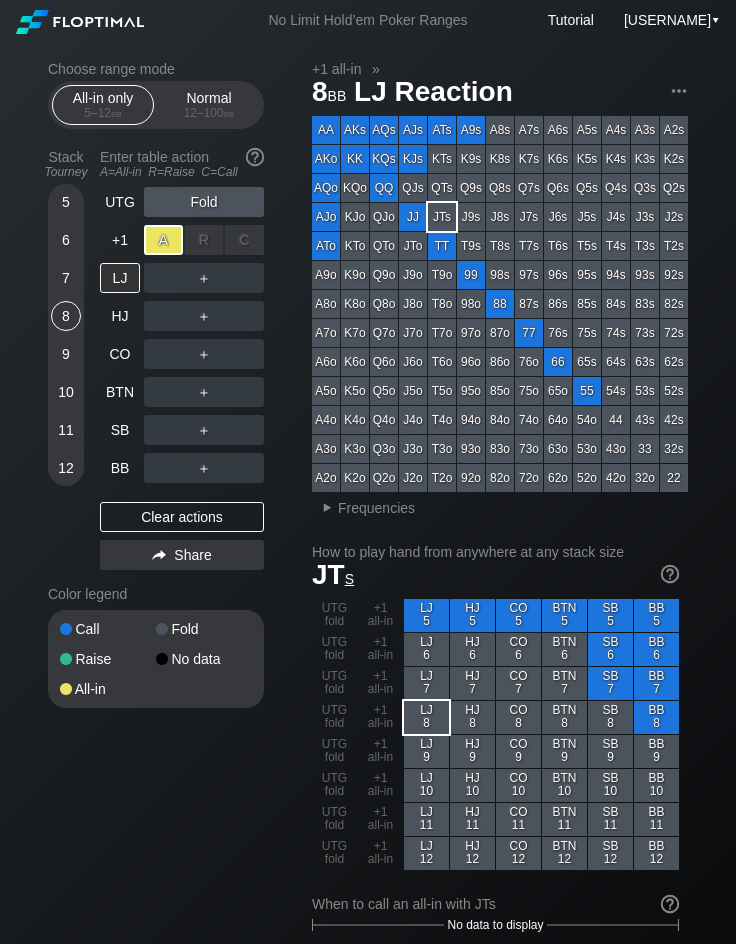 click on "A ✕" at bounding box center (163, 240) 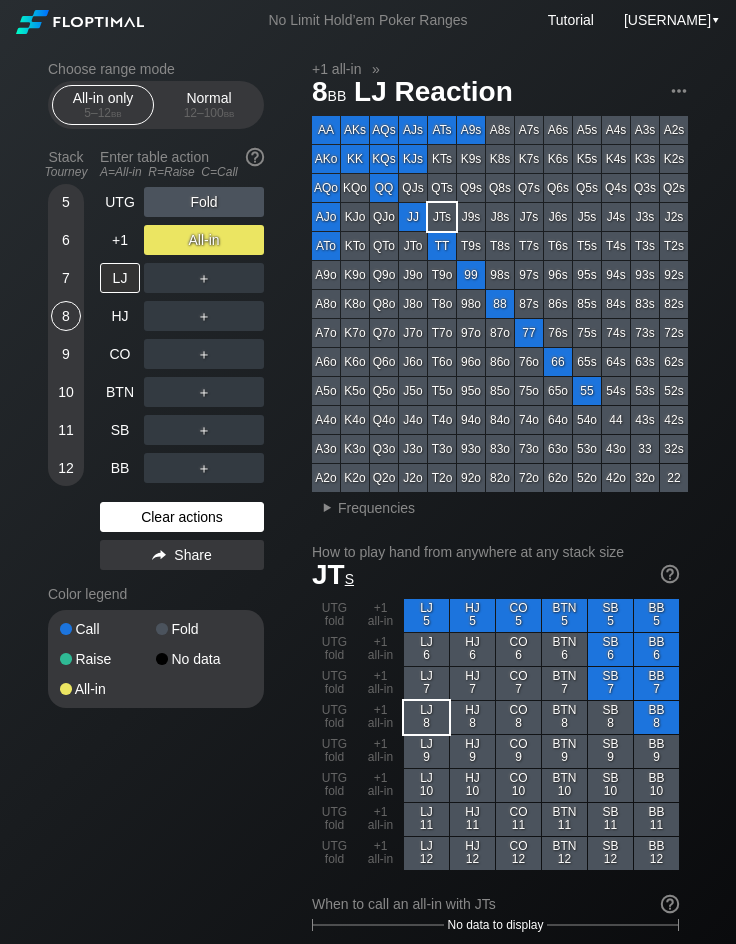 click on "Clear actions" at bounding box center [182, 517] 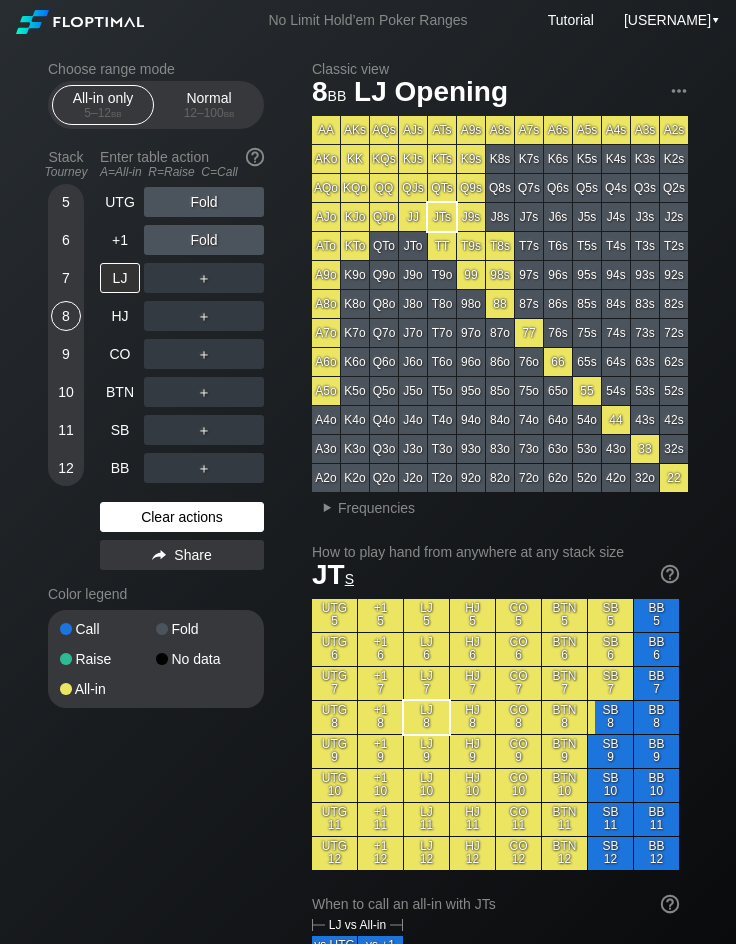click on "Clear actions" at bounding box center [182, 517] 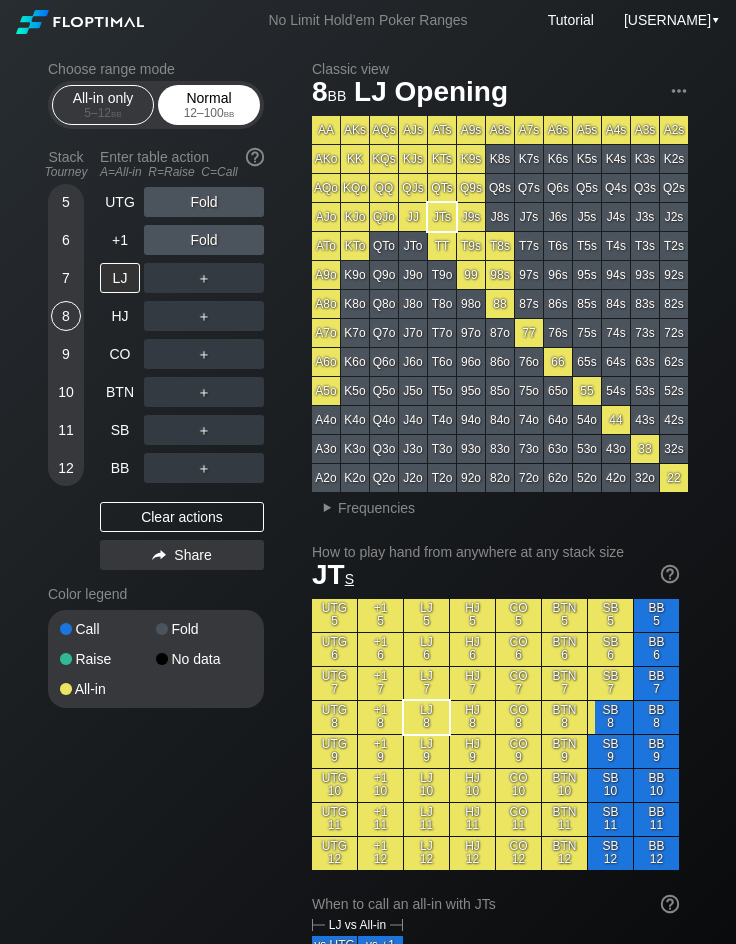 click on "Normal 12 – 100 bb" at bounding box center [209, 105] 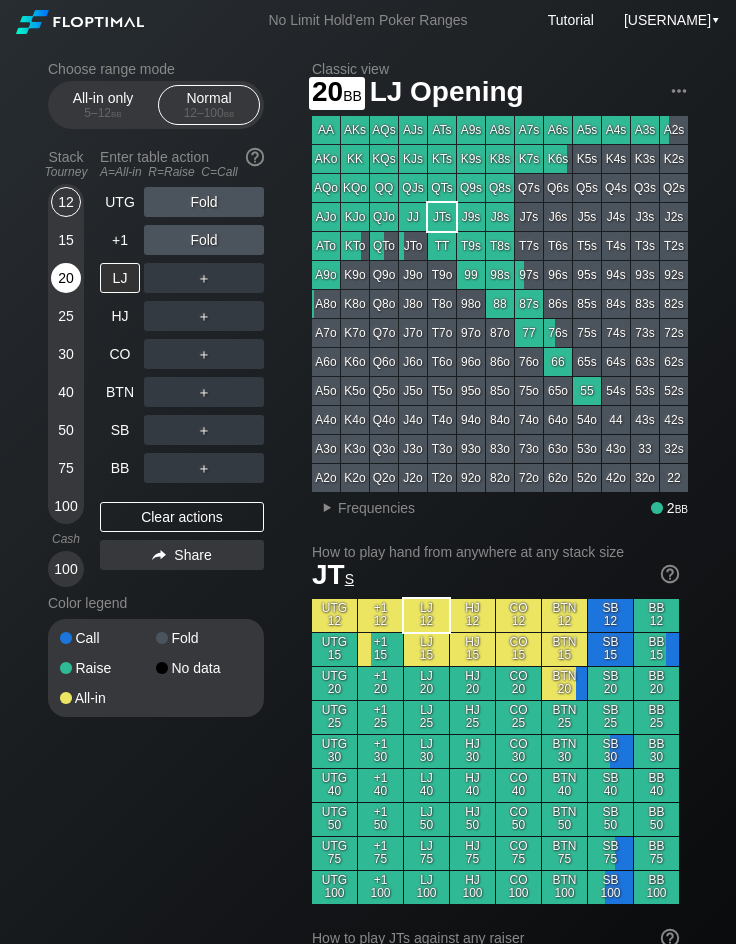 click on "20" at bounding box center (66, 278) 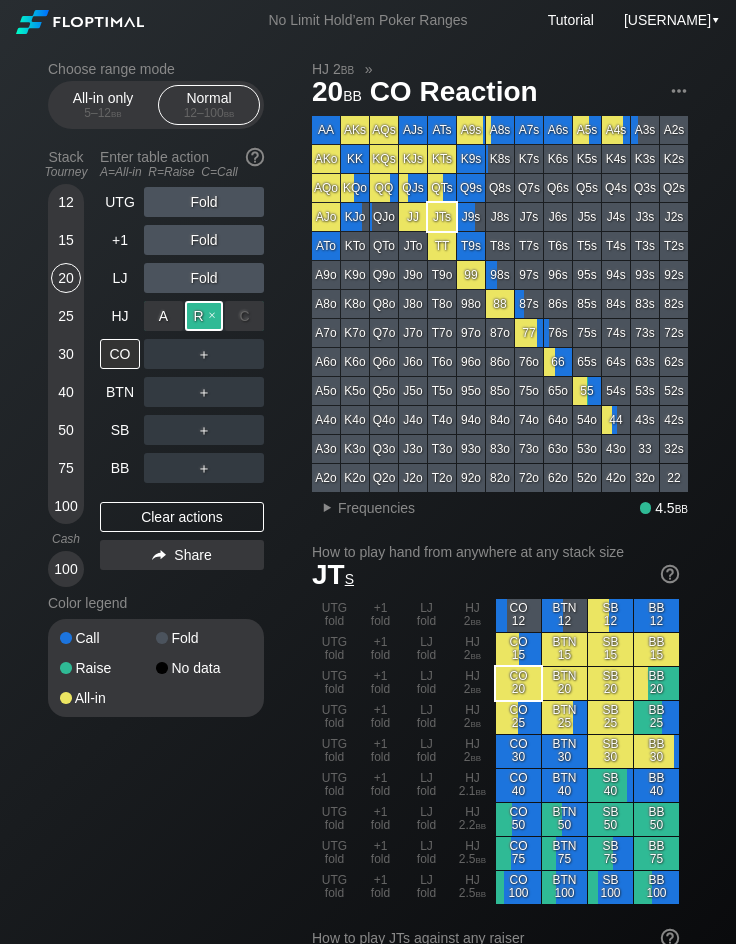 click on "R ✕" at bounding box center [204, 316] 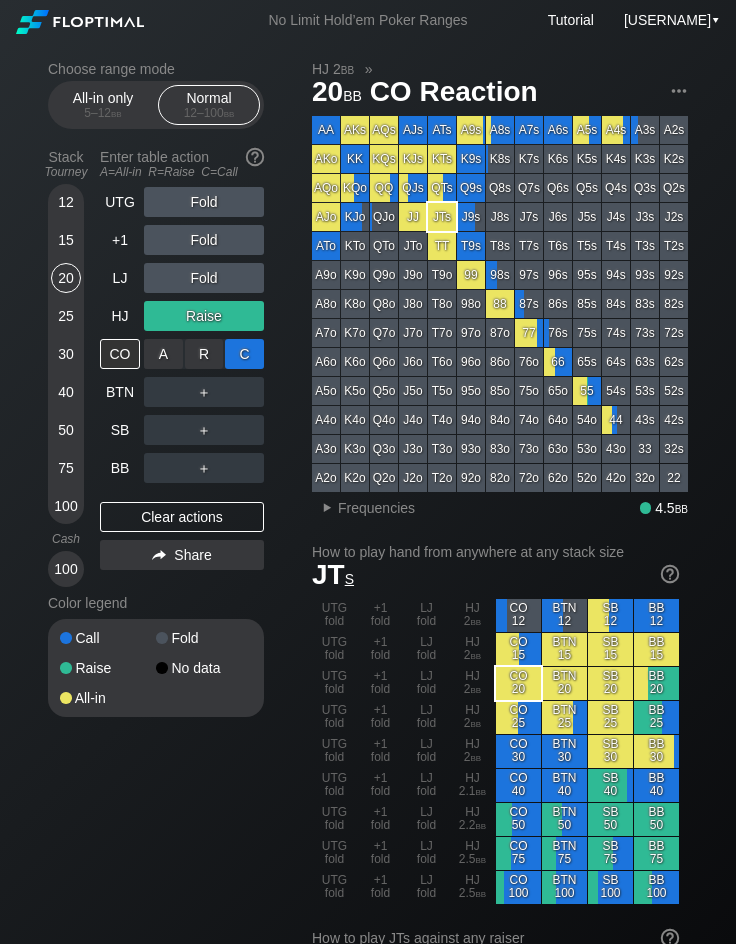 click on "C ✕" at bounding box center [244, 354] 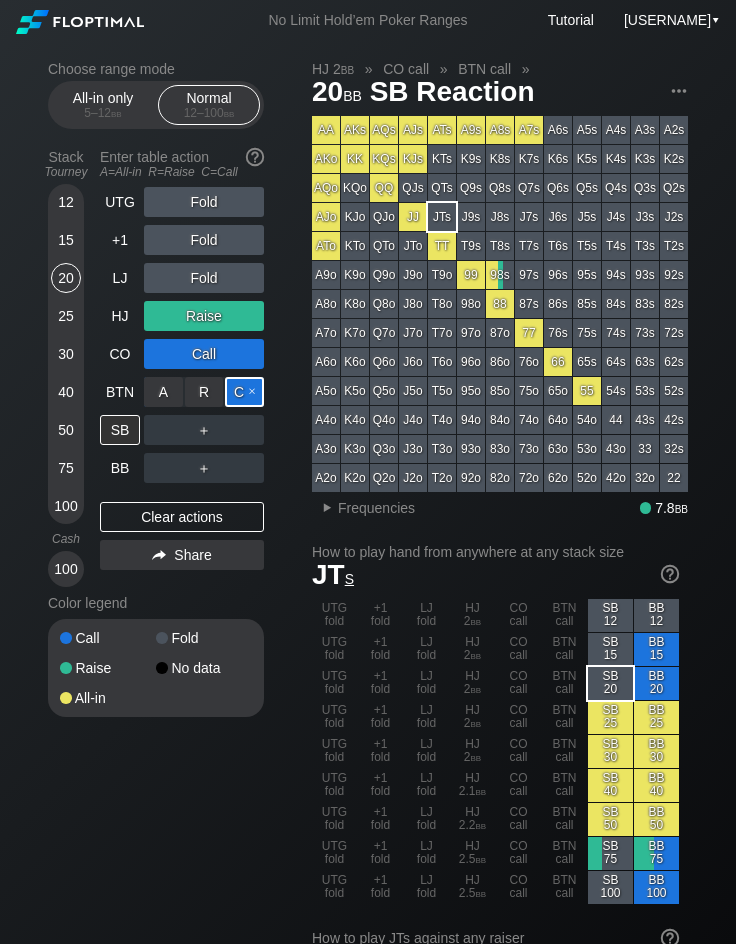 click on "C ✕" at bounding box center [244, 392] 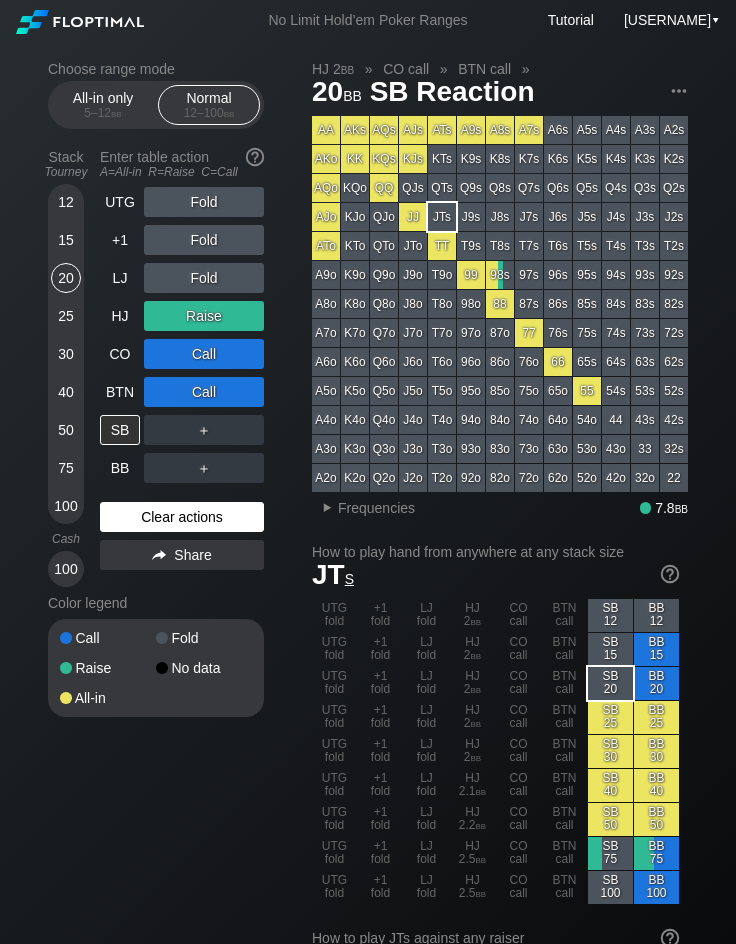 click on "Clear actions" at bounding box center [182, 517] 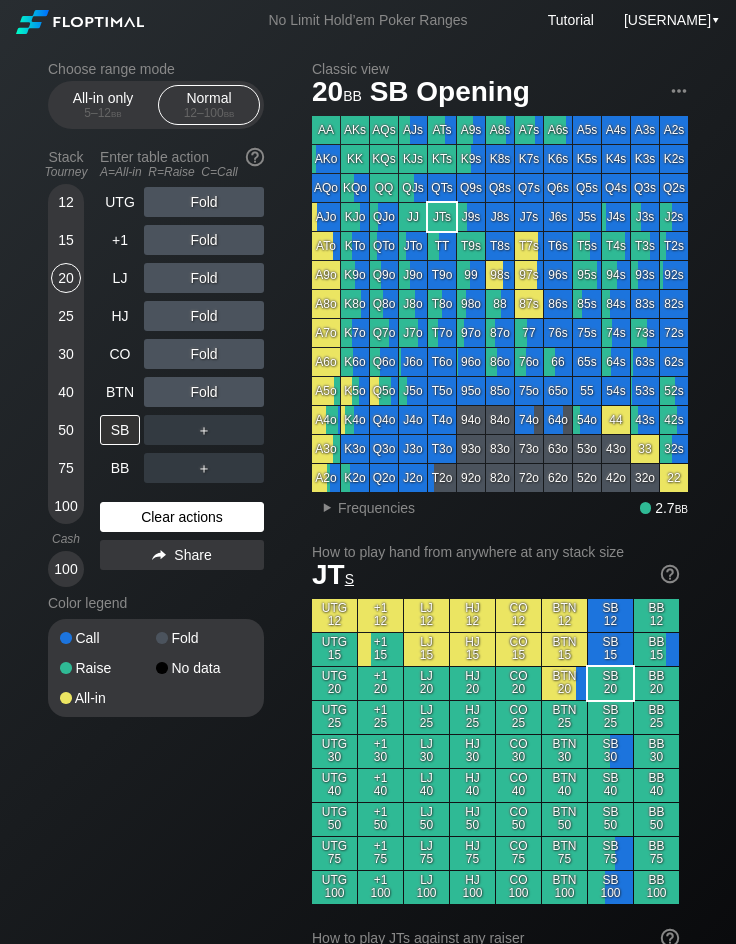 click on "Clear actions" at bounding box center (182, 517) 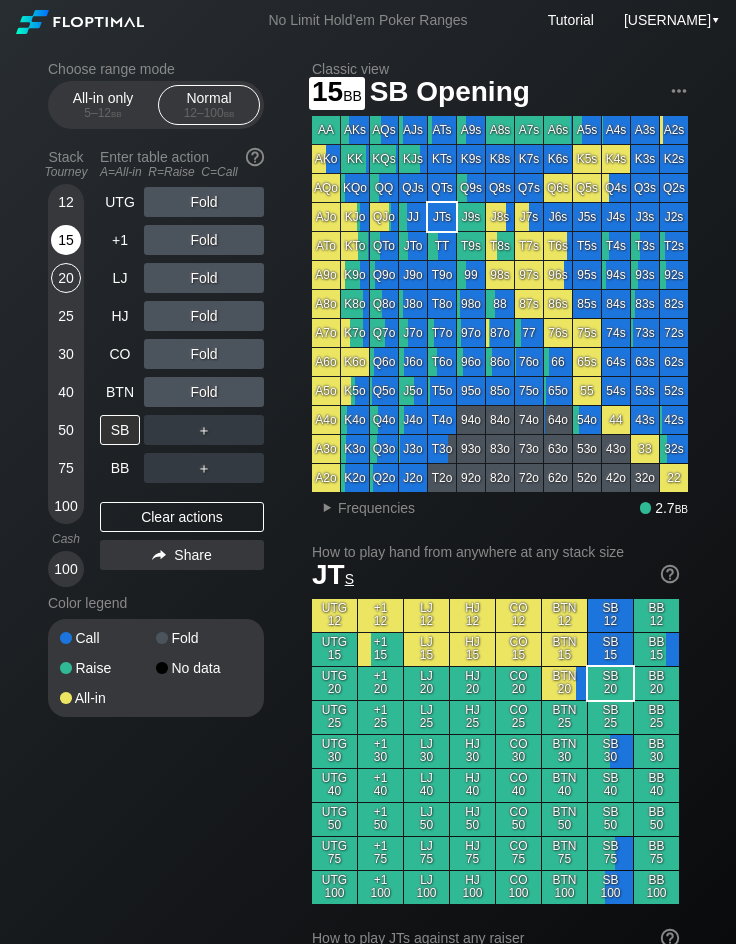 click on "15" at bounding box center [66, 240] 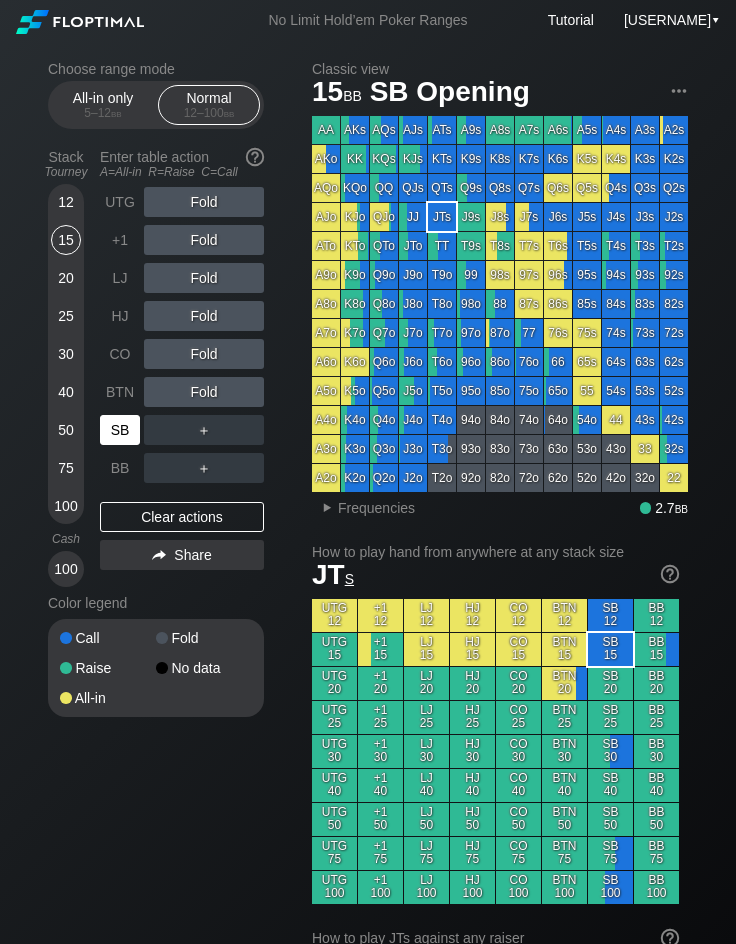 click on "SB" at bounding box center (120, 430) 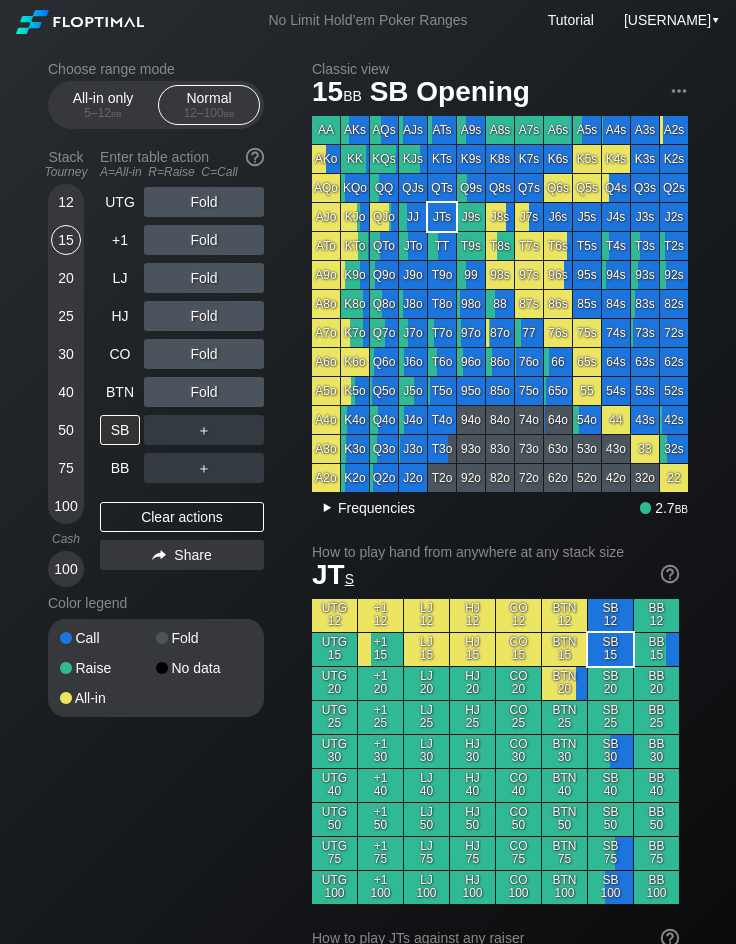 click on "▸" at bounding box center (327, 508) 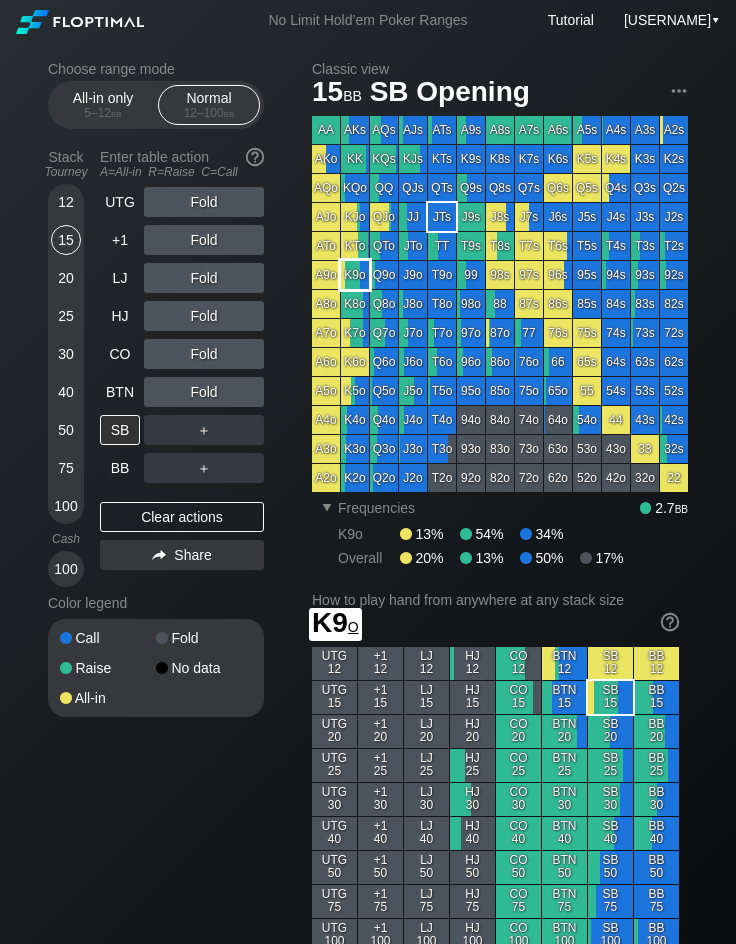 click on "K9o" at bounding box center (355, 275) 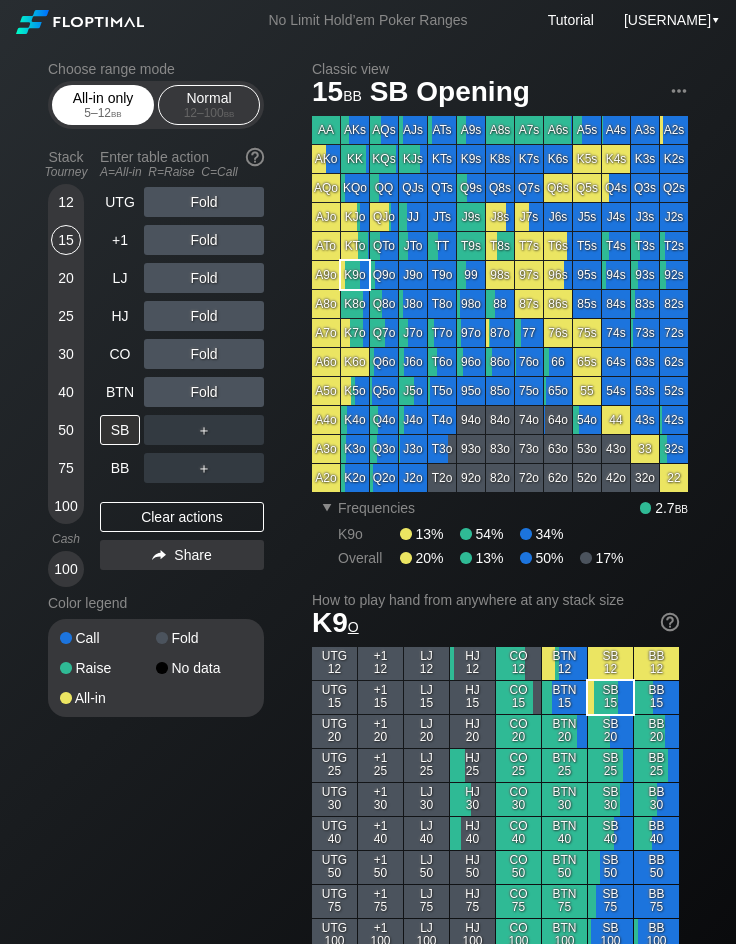 click on "All-in only 5 – 12 bb" at bounding box center [103, 105] 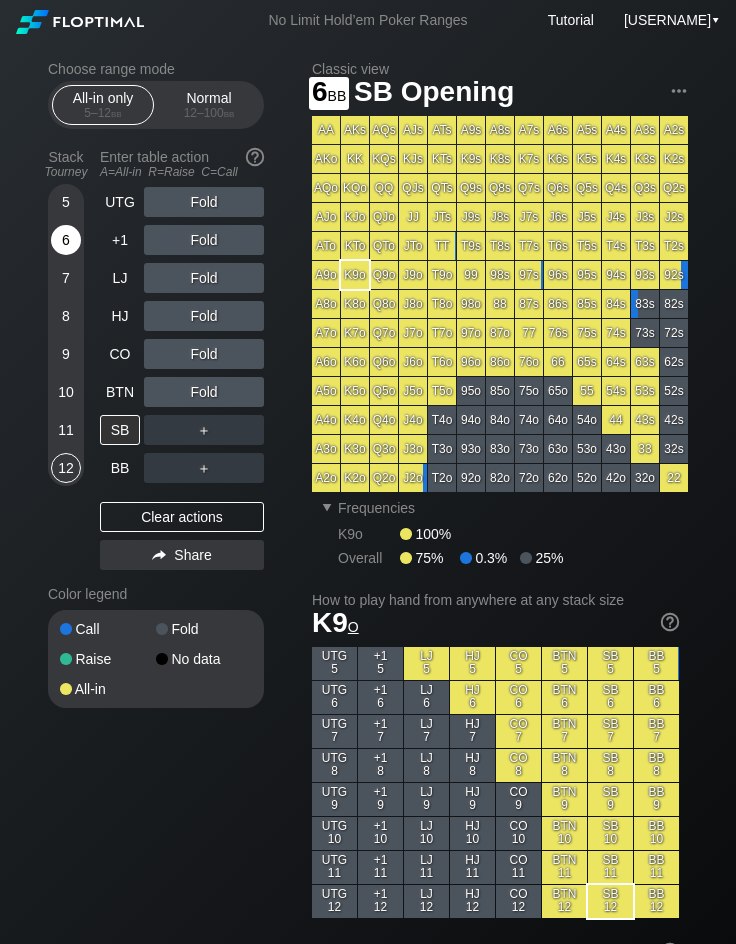 click on "6" at bounding box center (66, 240) 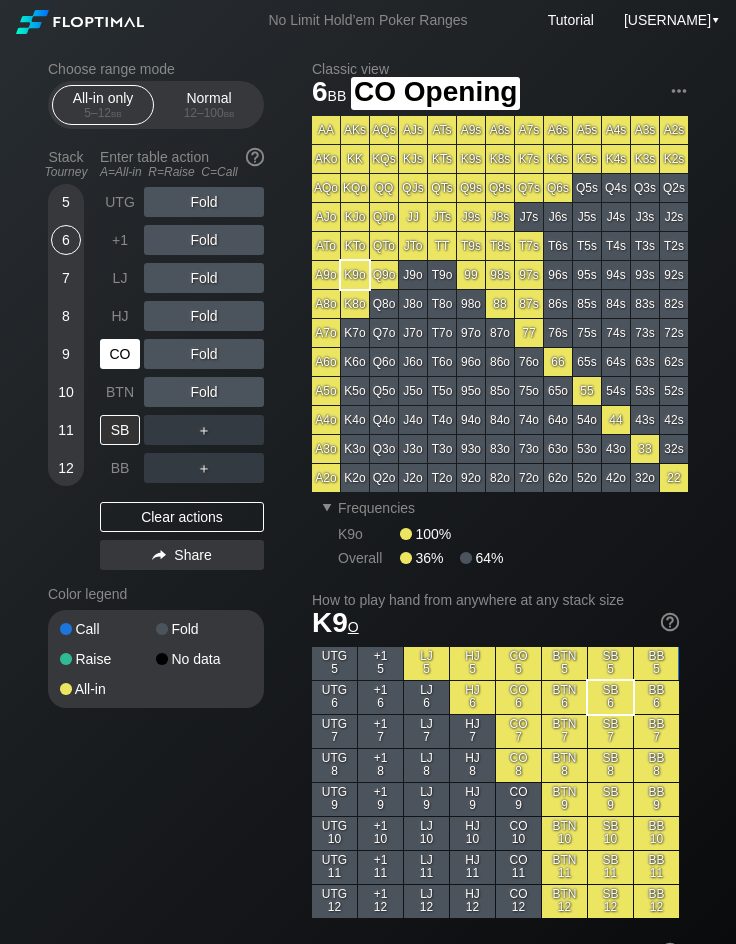 click on "CO" at bounding box center (120, 354) 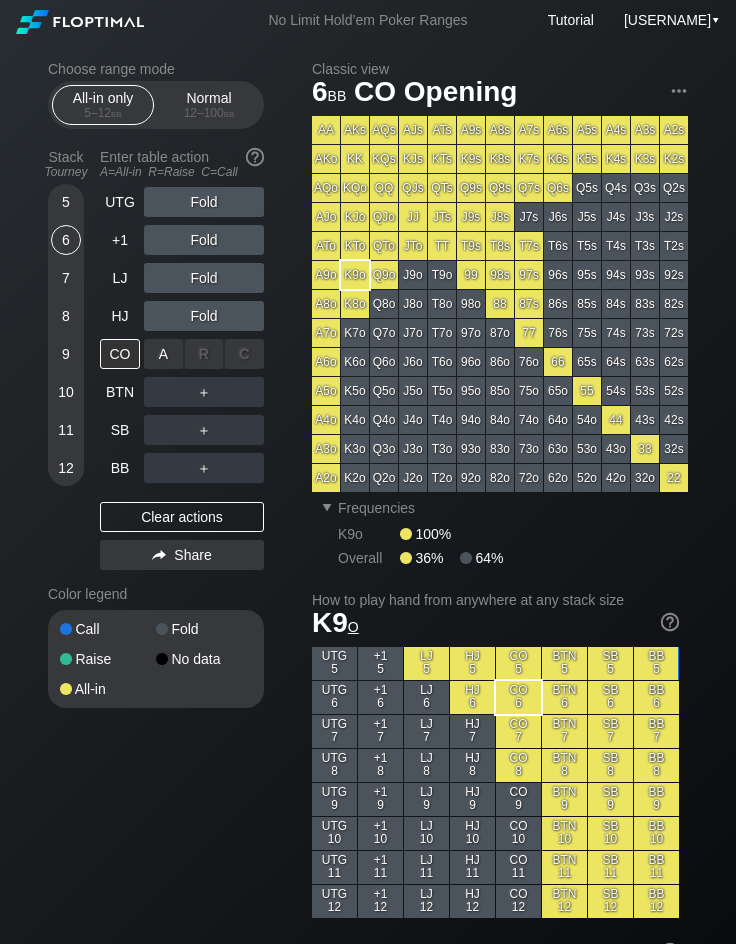 click on "A ✕" at bounding box center (163, 354) 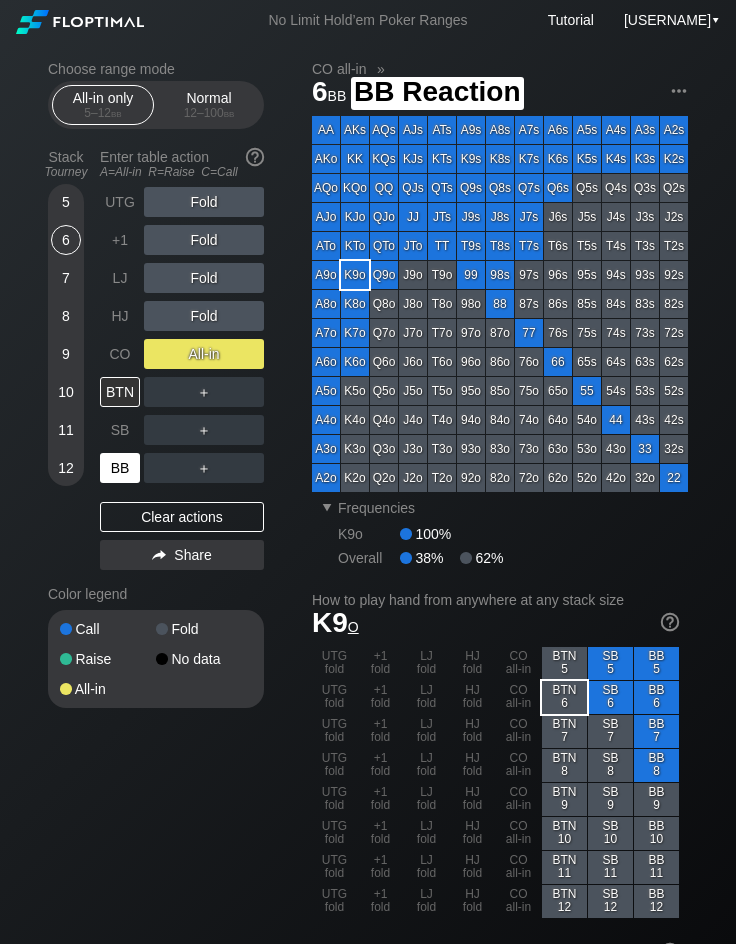 click on "BB" at bounding box center [120, 468] 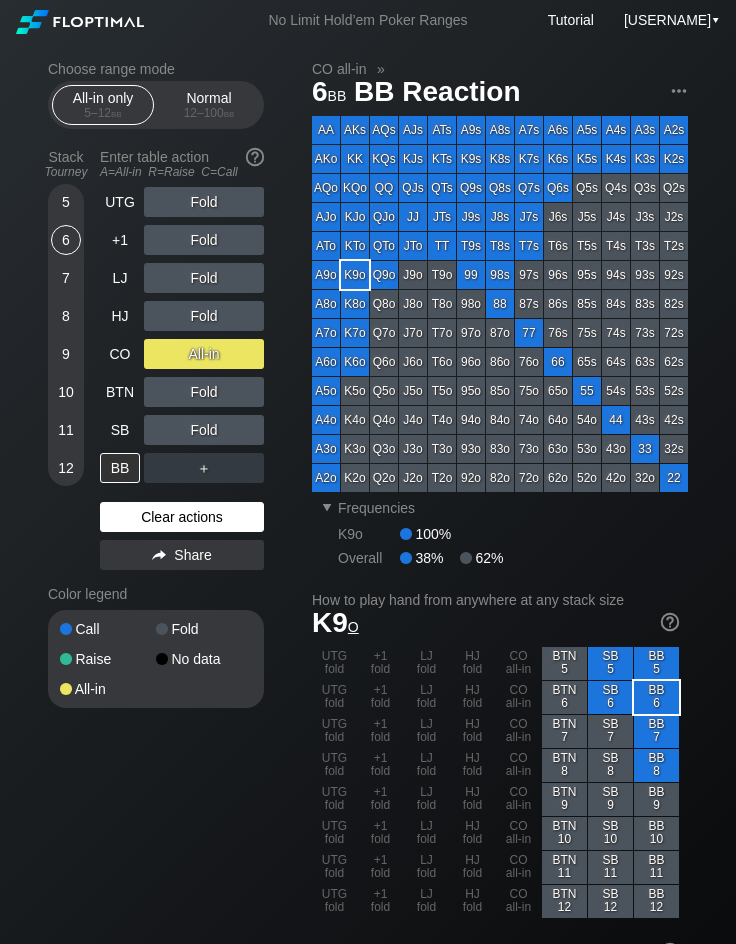 click on "Clear actions" at bounding box center [182, 517] 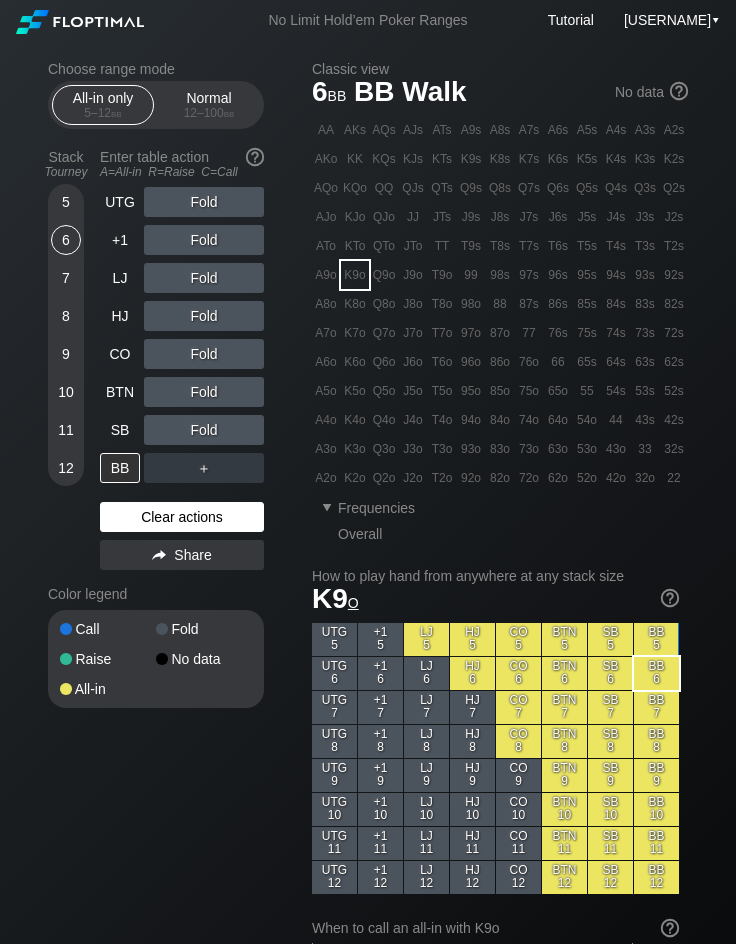 click on "Clear actions" at bounding box center (182, 517) 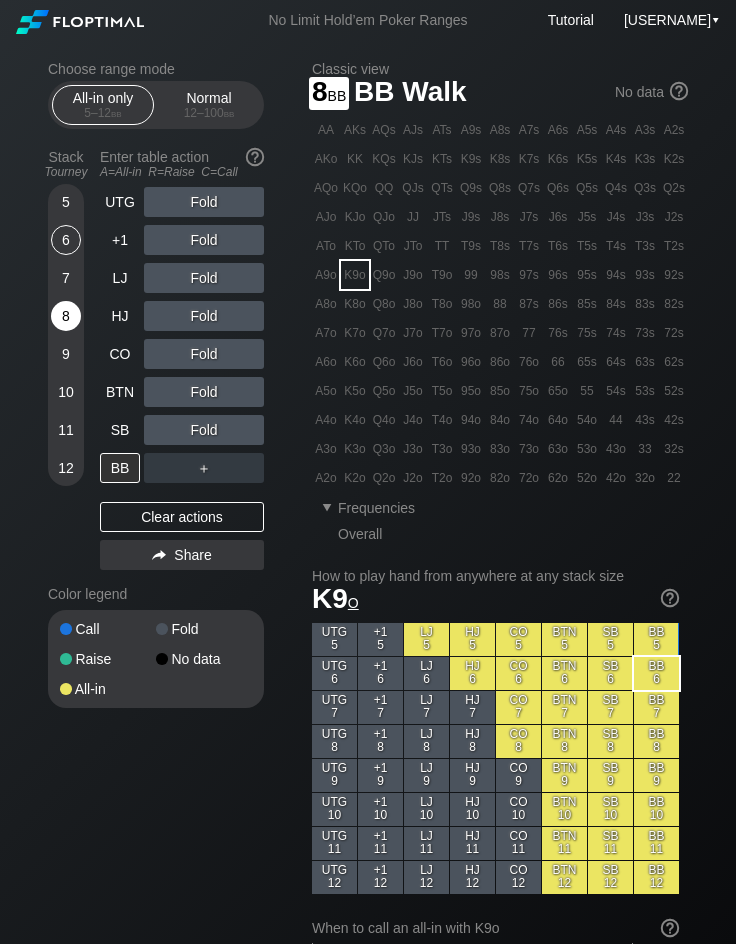 click on "8" at bounding box center [66, 316] 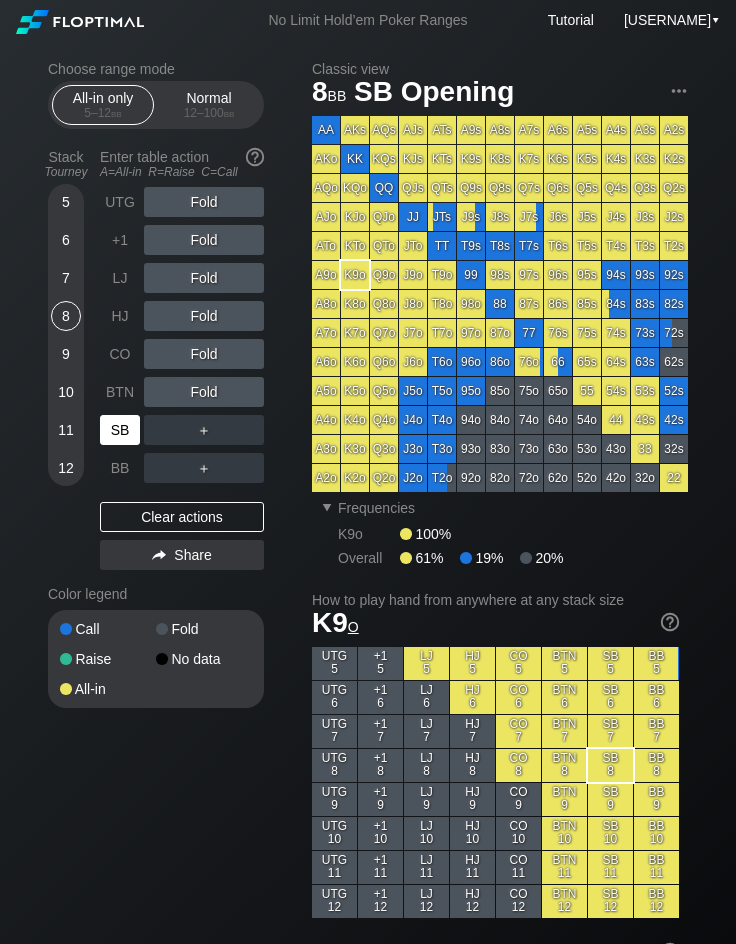 click on "SB" at bounding box center (120, 430) 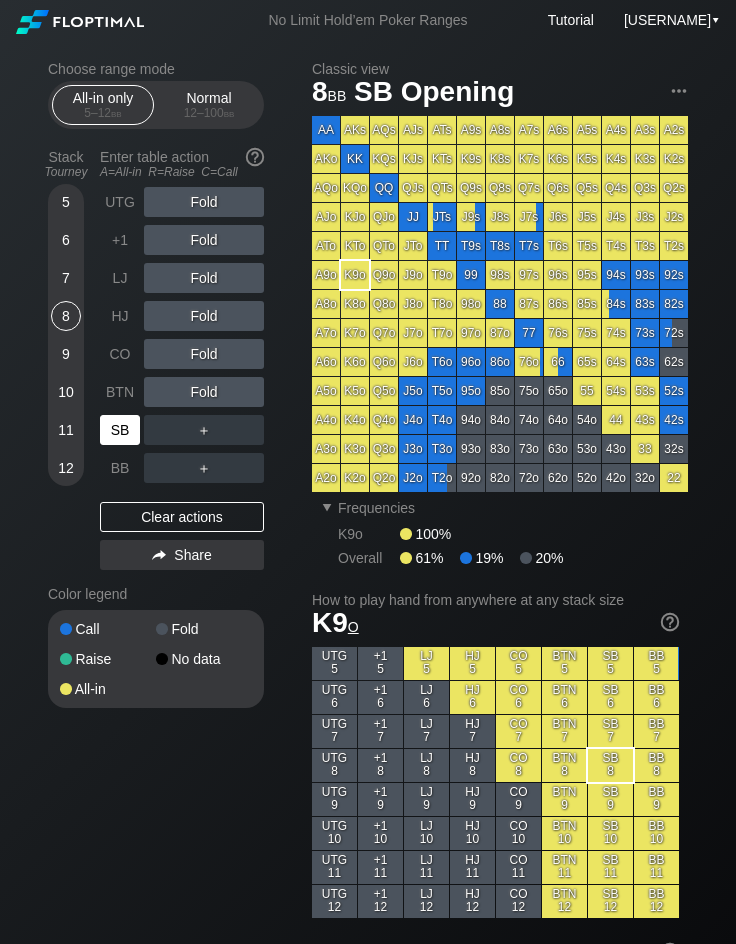 click on "SB" at bounding box center [122, 430] 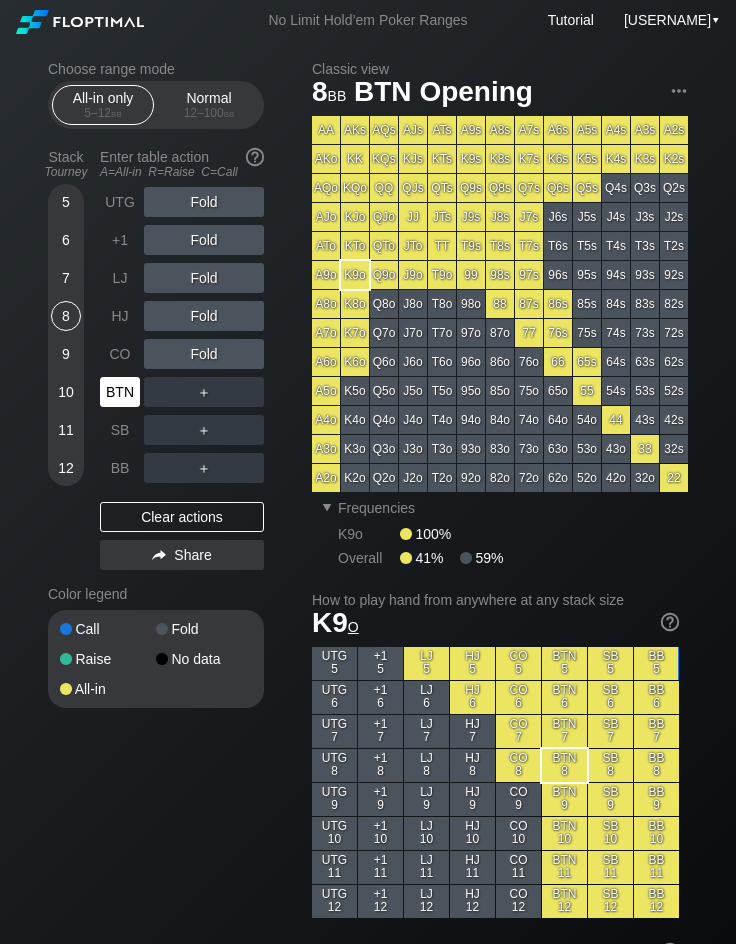 click on "BTN" at bounding box center [120, 392] 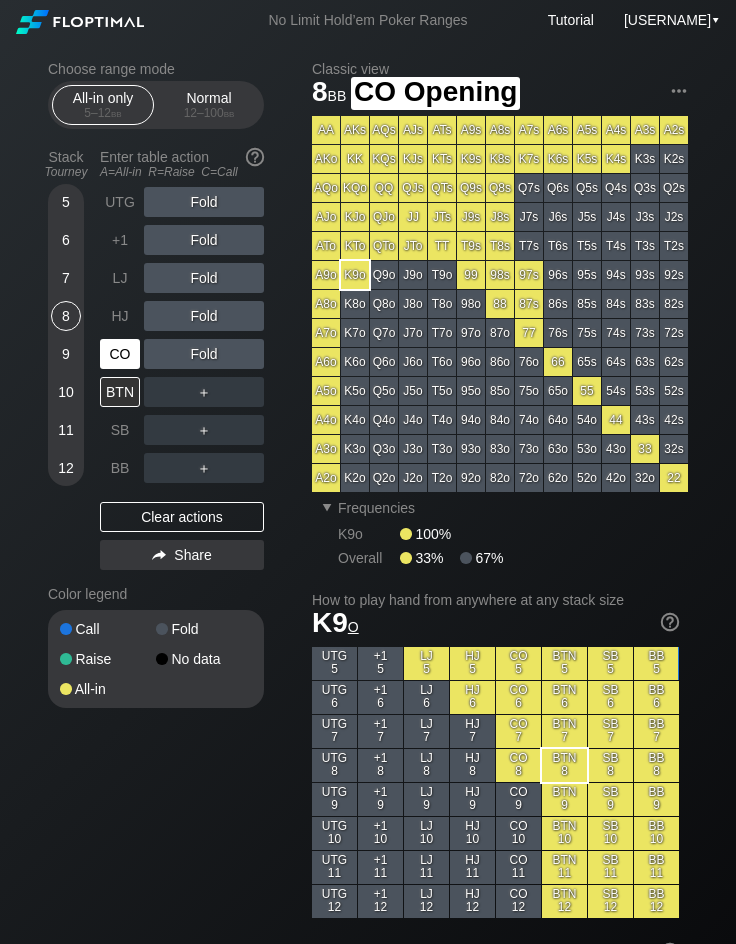 click on "CO" at bounding box center (120, 354) 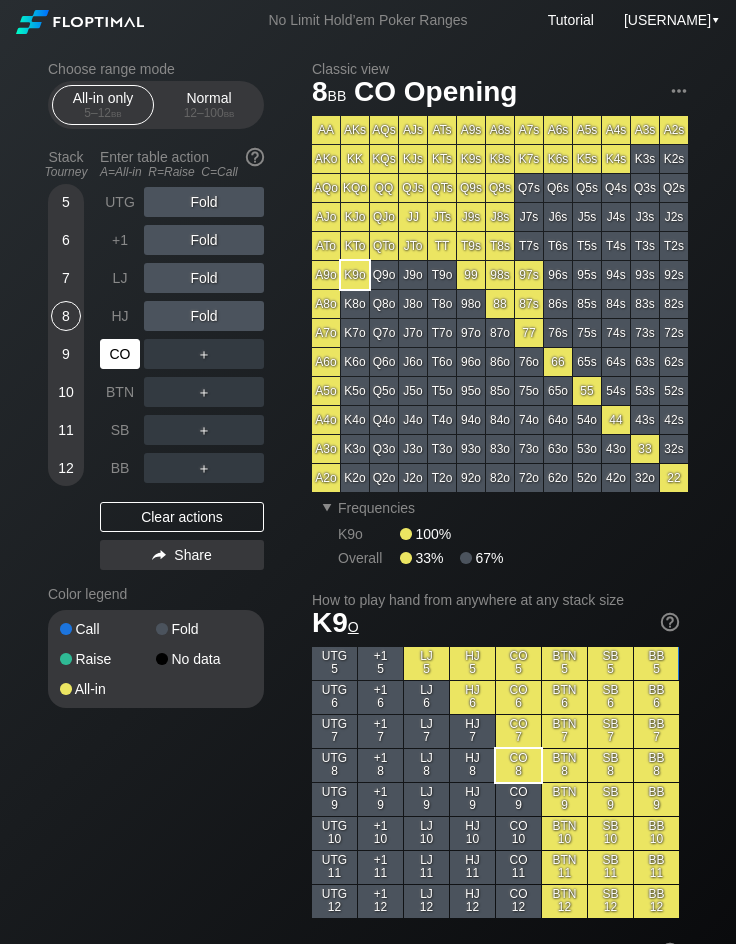 click on "CO" at bounding box center (120, 354) 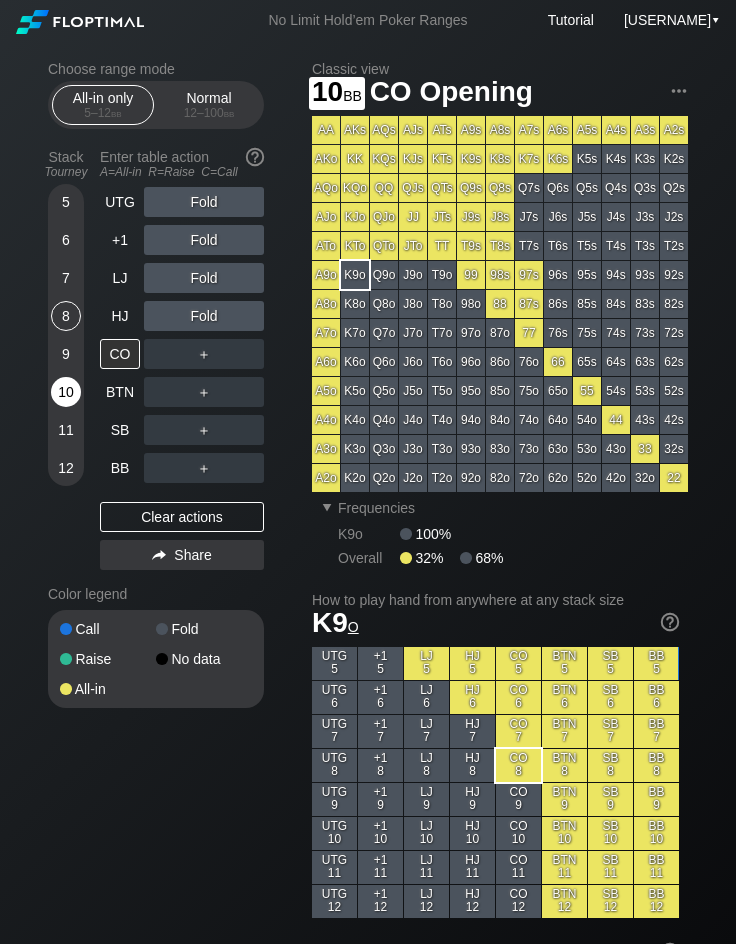 click on "10" at bounding box center (66, 392) 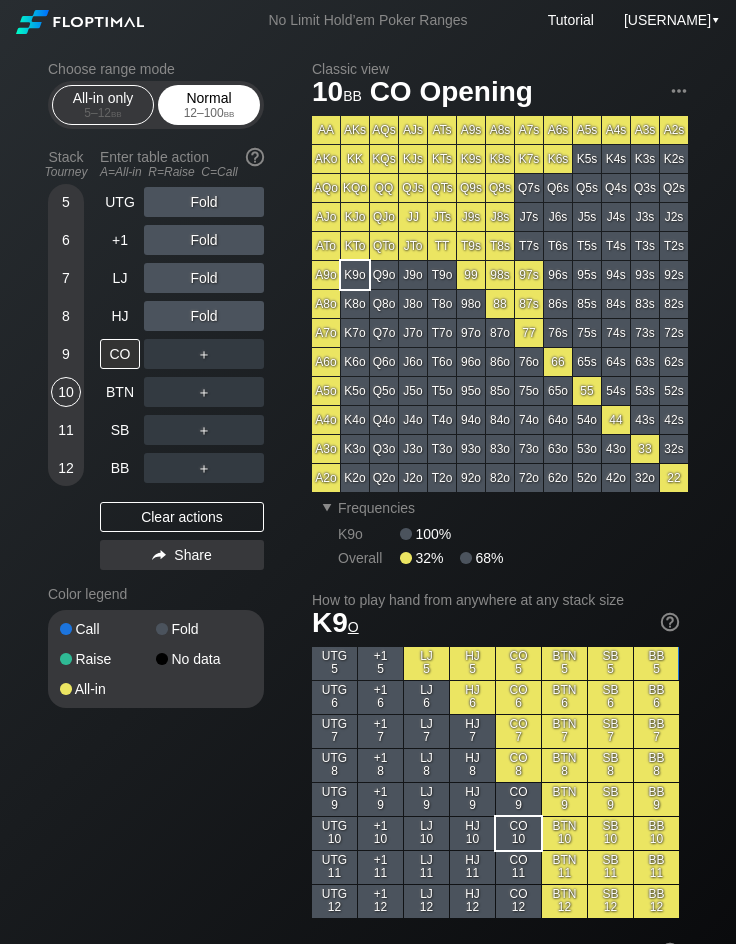 click on "Normal 12 – 100 bb" at bounding box center (209, 105) 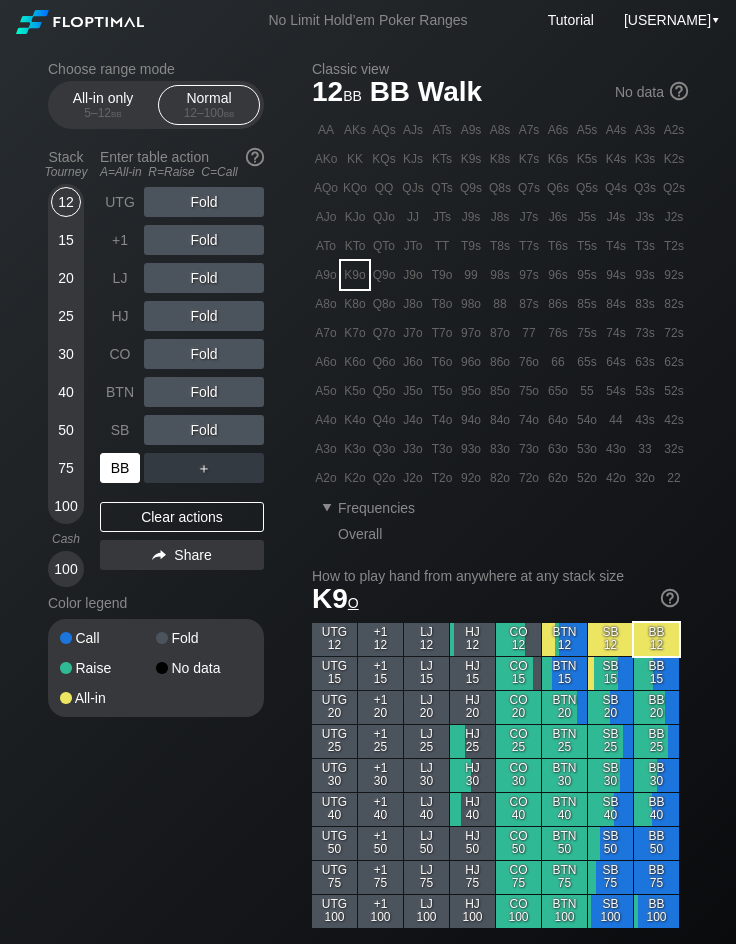 click on "BB" at bounding box center [122, 468] 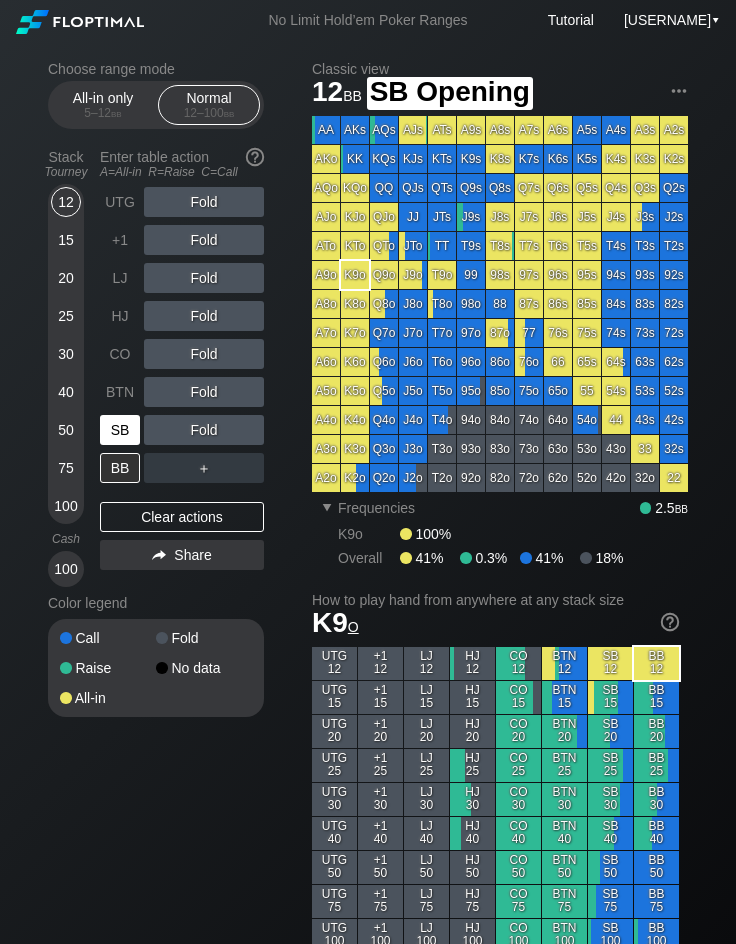 click on "SB" at bounding box center (120, 430) 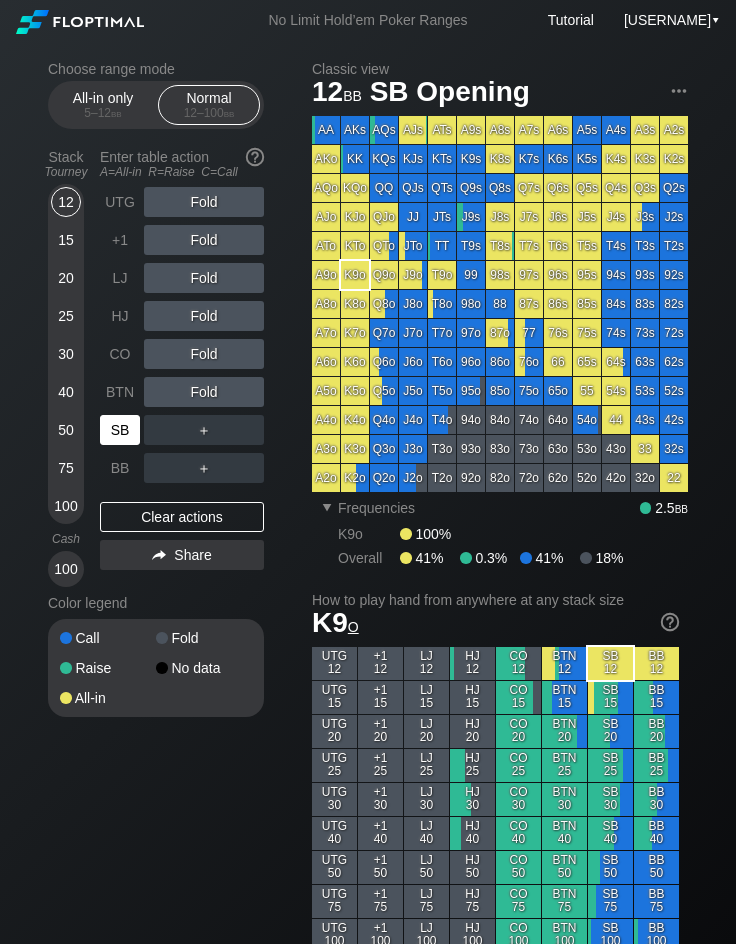 click on "SB" at bounding box center (120, 430) 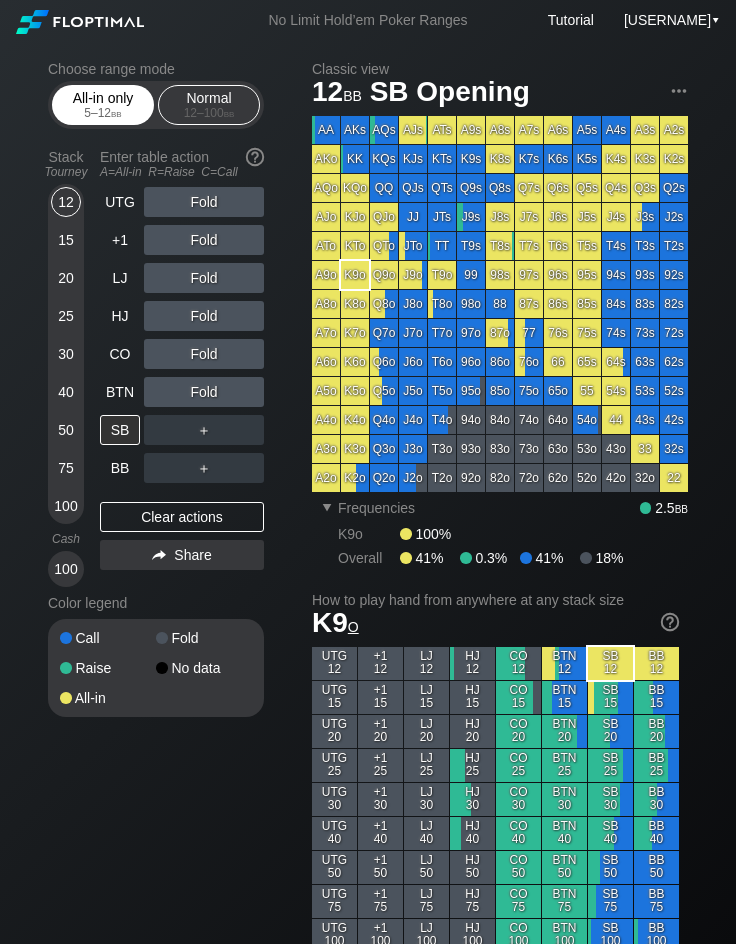 click on "bb" at bounding box center (116, 113) 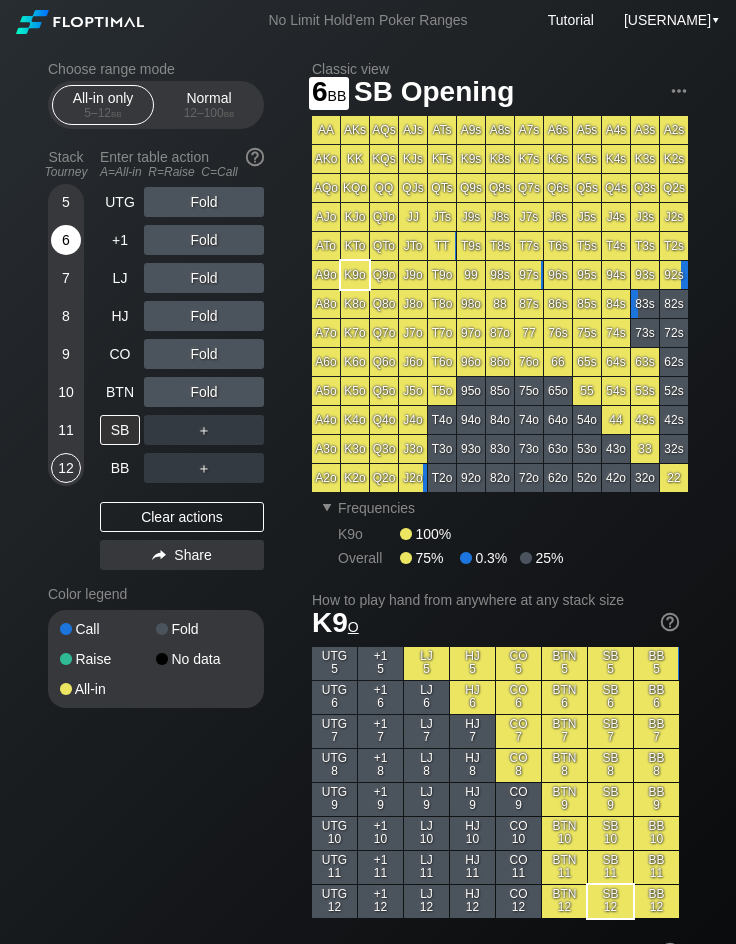 click on "6" at bounding box center (66, 240) 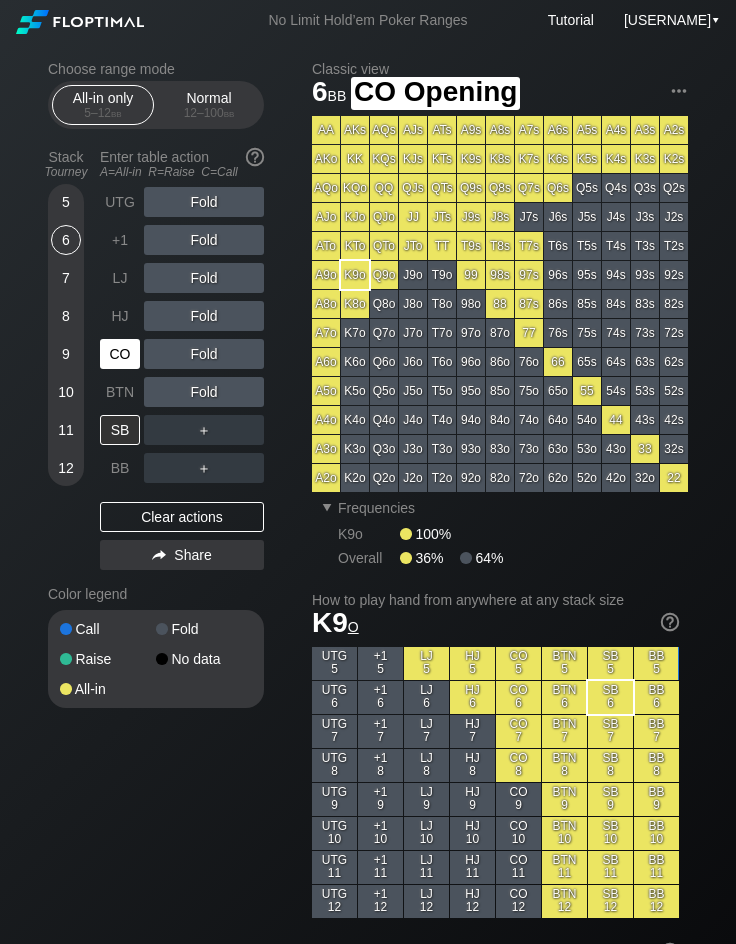 click on "CO" at bounding box center (120, 354) 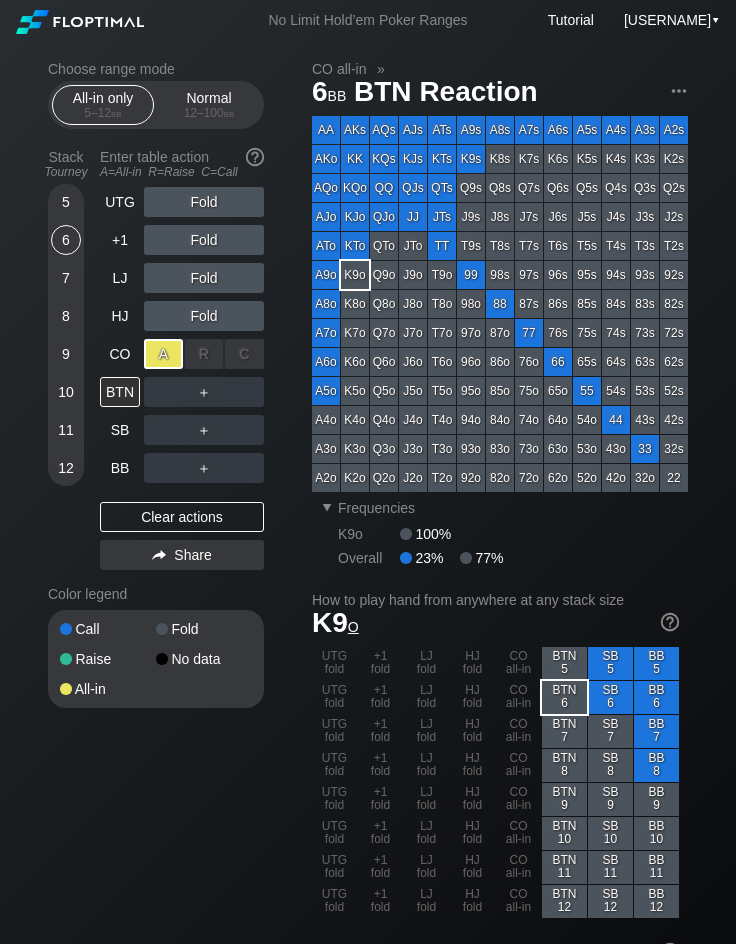 click on "A ✕" at bounding box center (163, 354) 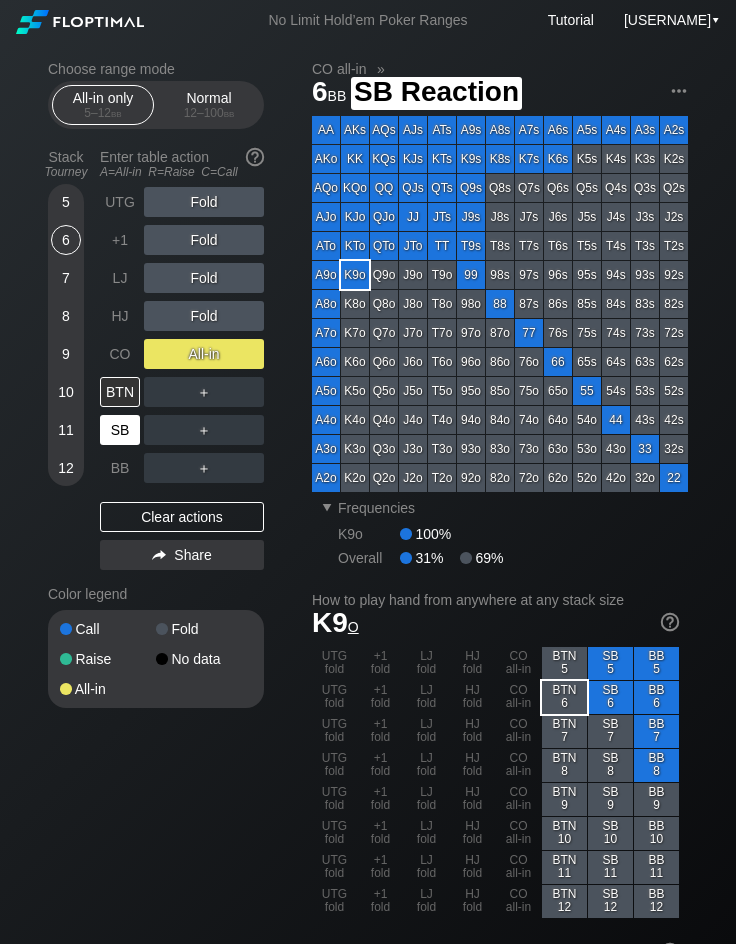 click on "SB" at bounding box center [120, 430] 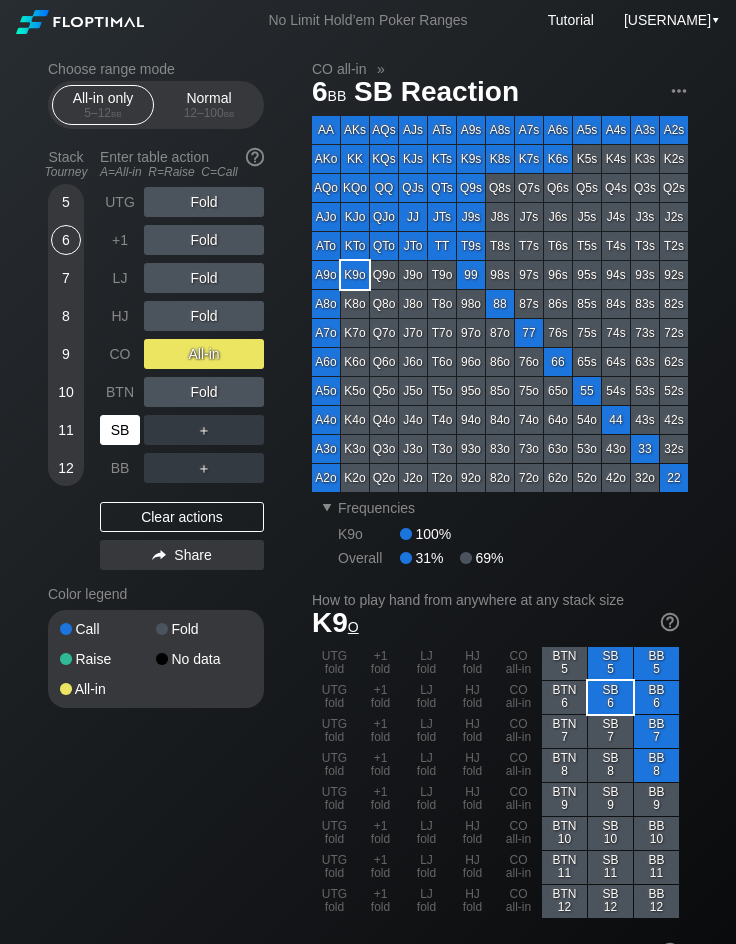 click on "SB" at bounding box center (120, 430) 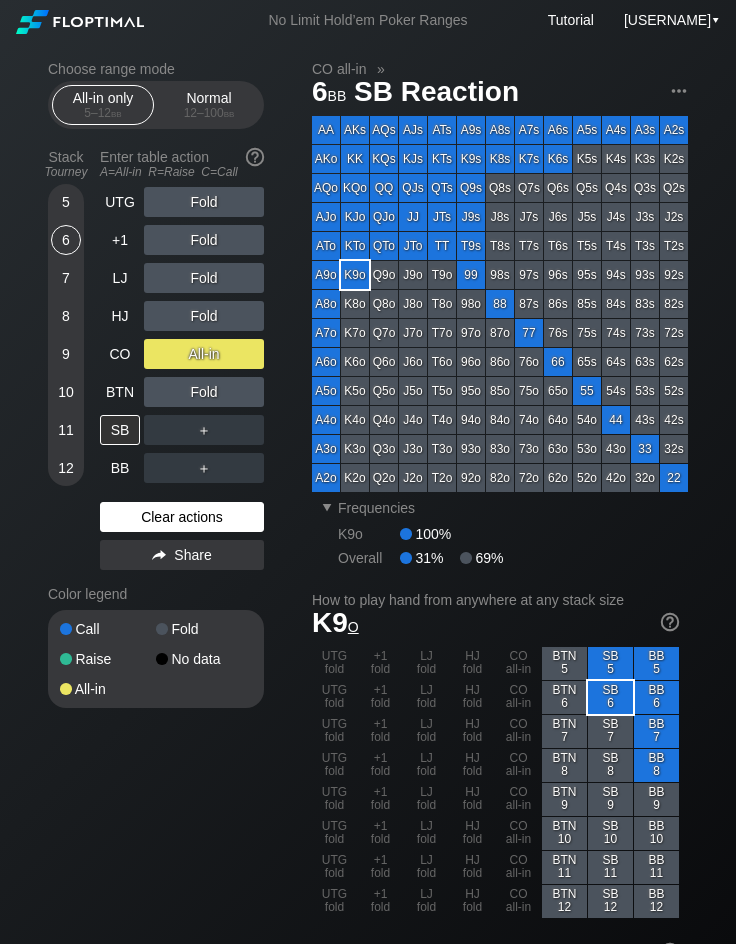 click on "Clear actions" at bounding box center (182, 517) 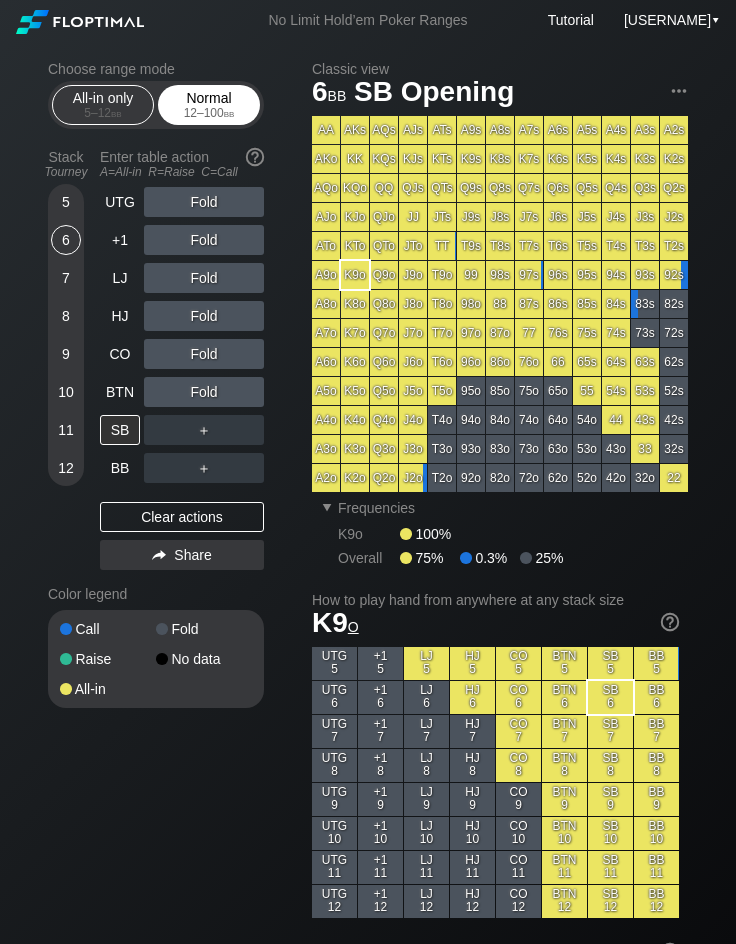 click on "bb" at bounding box center [229, 113] 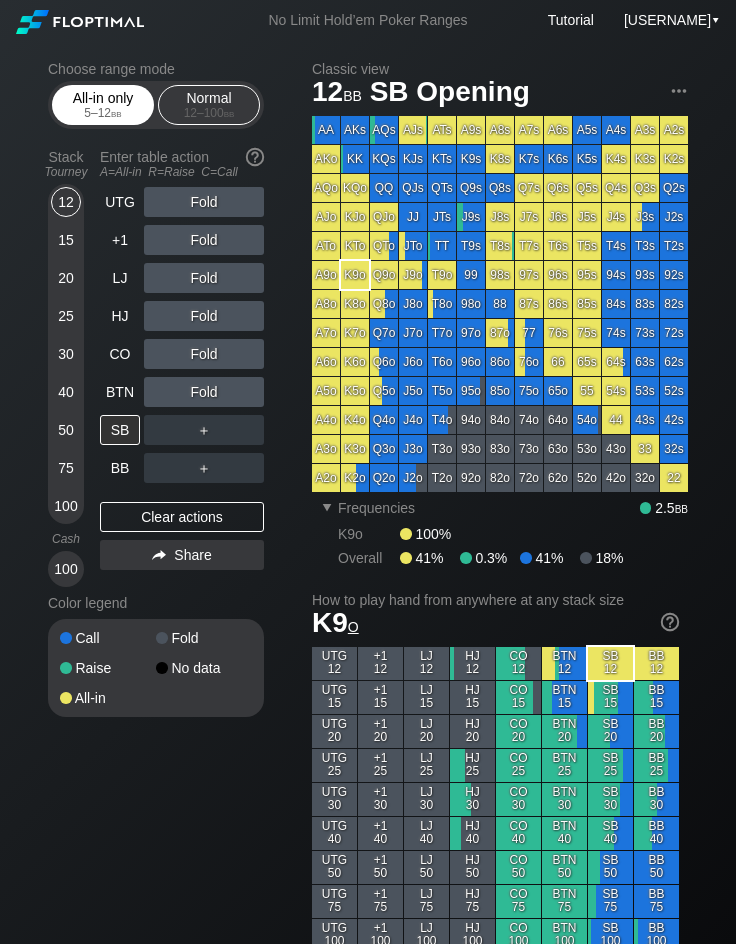 click on "All-in only 5 – 12 bb" at bounding box center [103, 105] 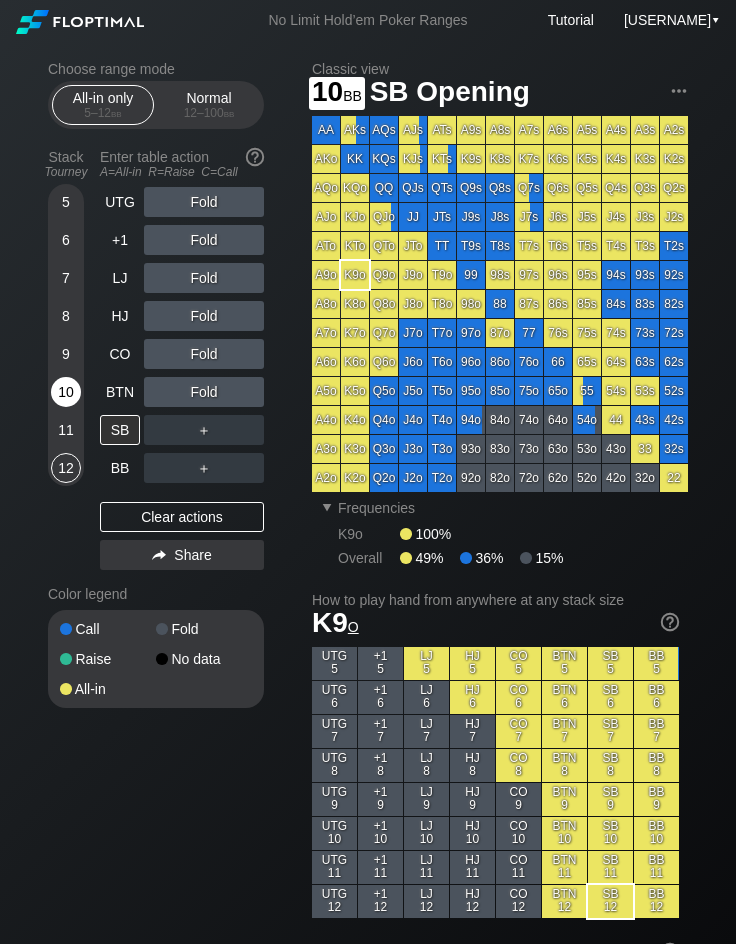 click on "10" at bounding box center (66, 392) 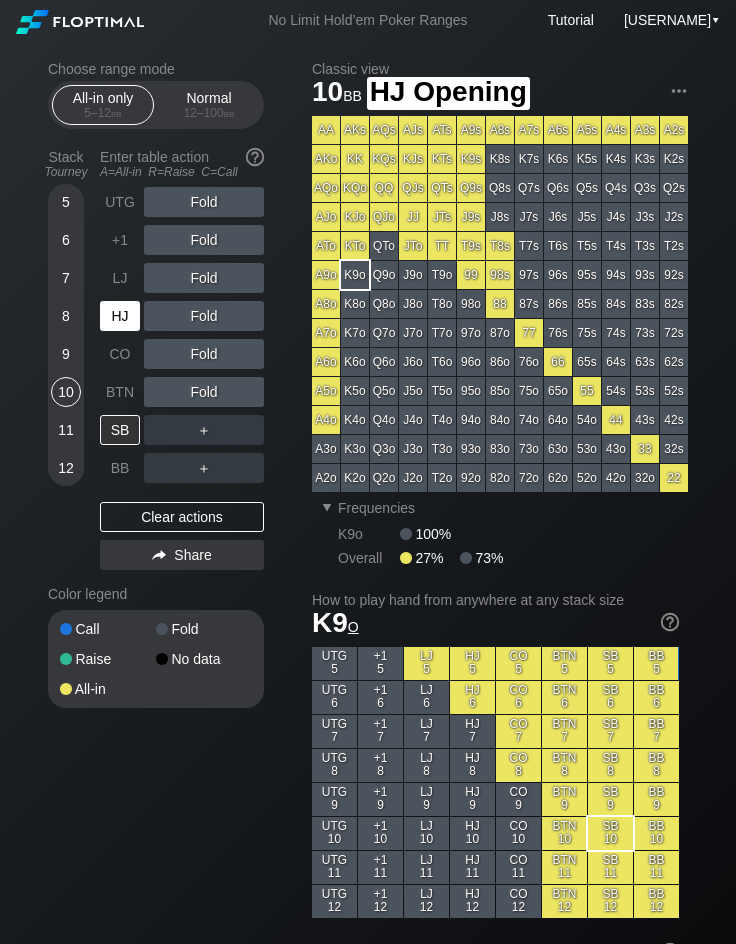 click on "HJ" at bounding box center (120, 316) 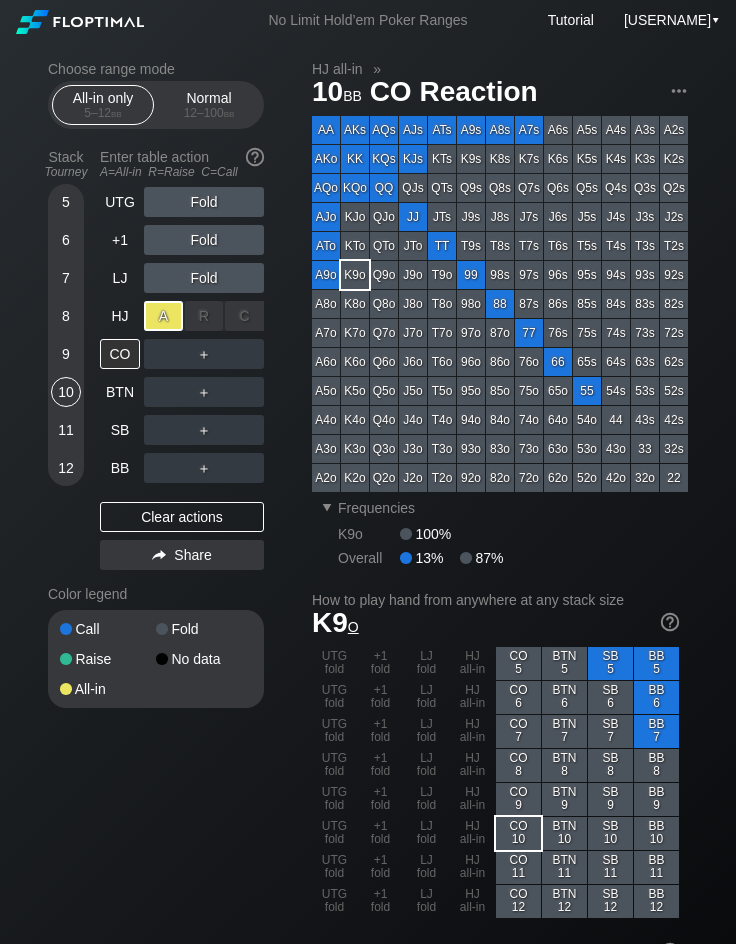 click on "A ✕" at bounding box center [163, 316] 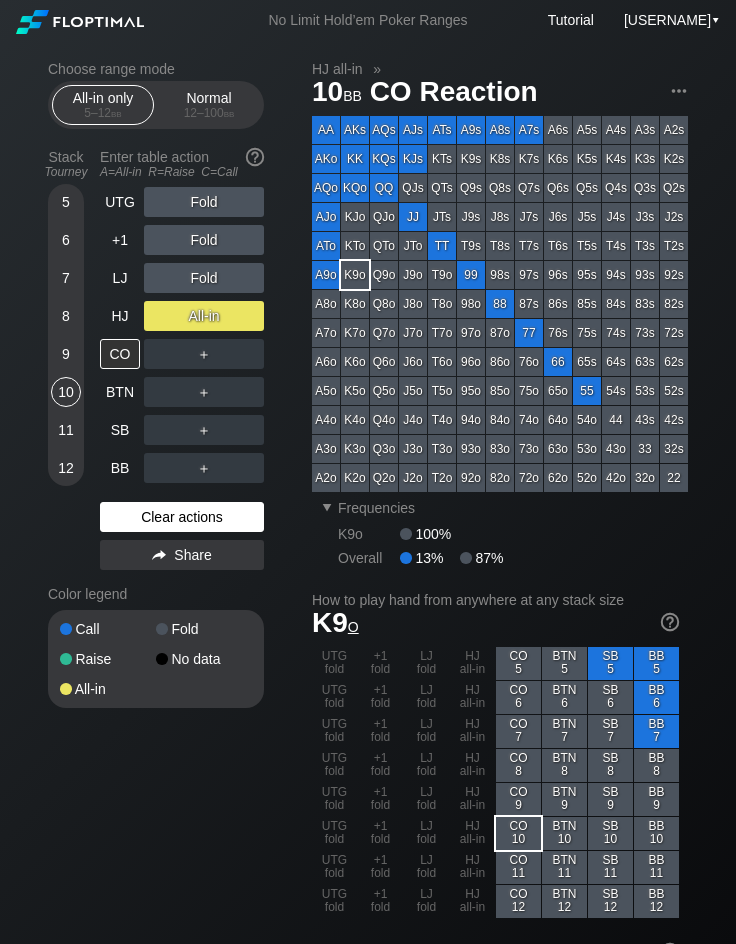 click on "Clear actions" at bounding box center [182, 517] 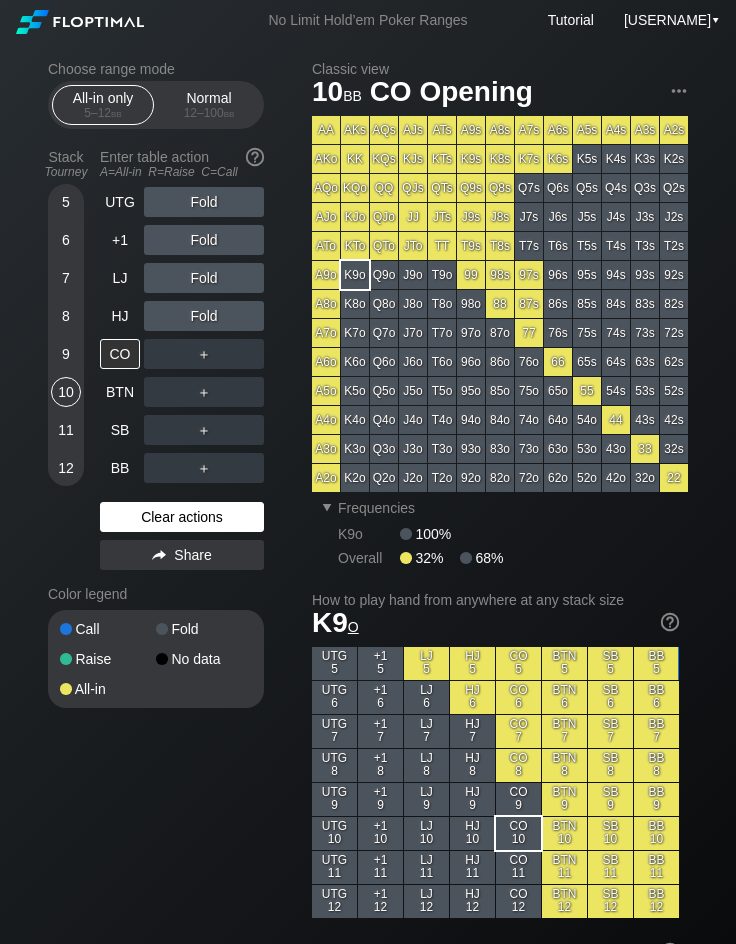 click on "Clear actions" at bounding box center [182, 517] 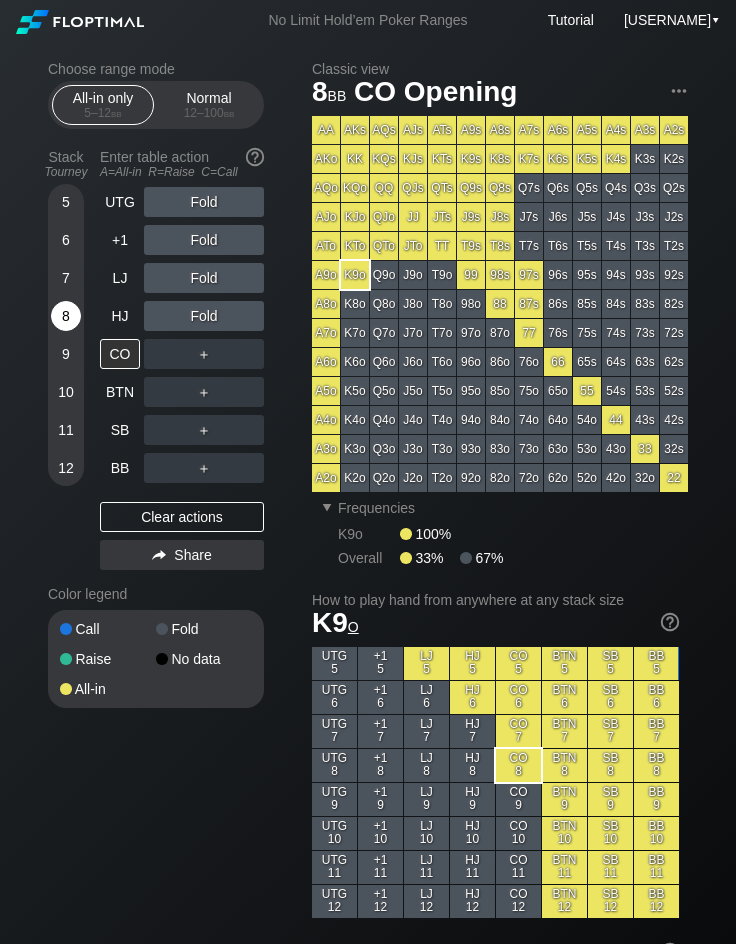 click on "8" at bounding box center (66, 316) 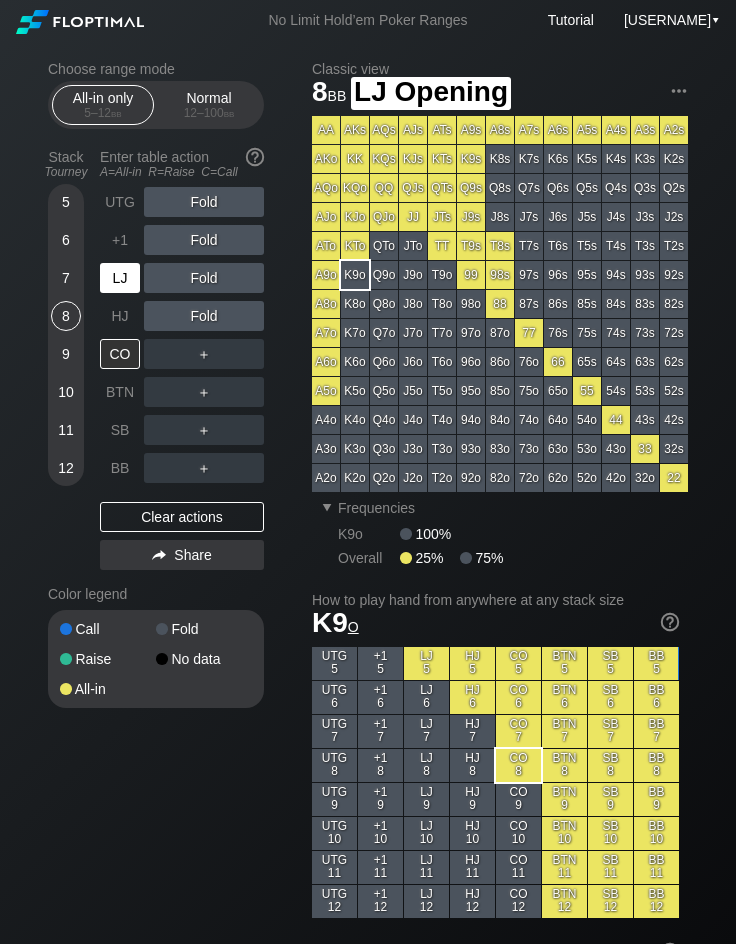 click on "LJ" at bounding box center [120, 278] 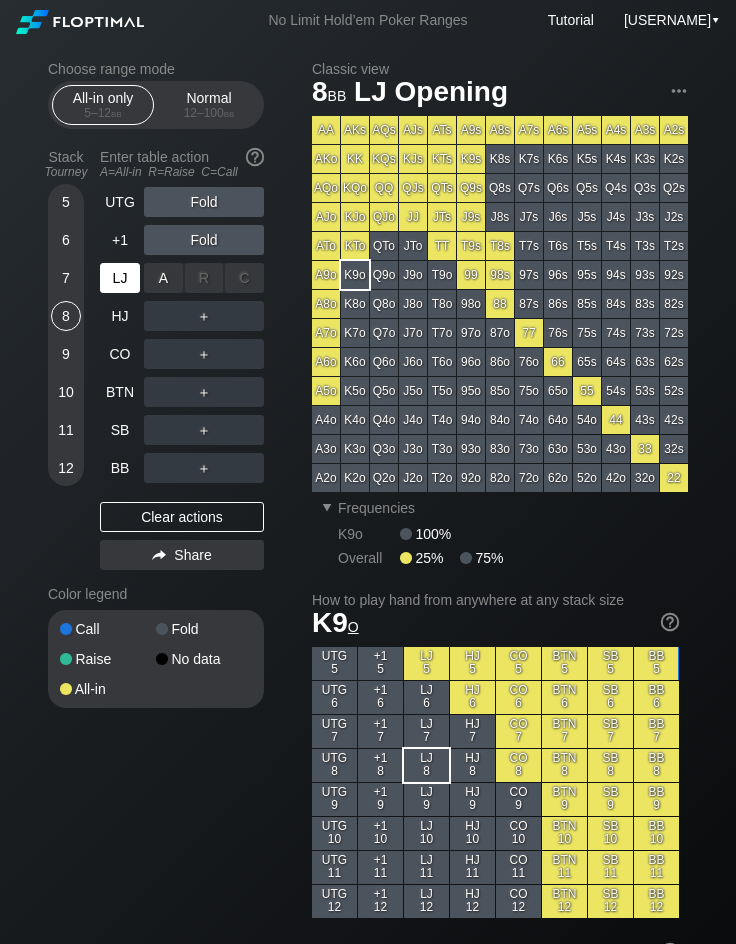 drag, startPoint x: 148, startPoint y: 279, endPoint x: 126, endPoint y: 296, distance: 27.802877 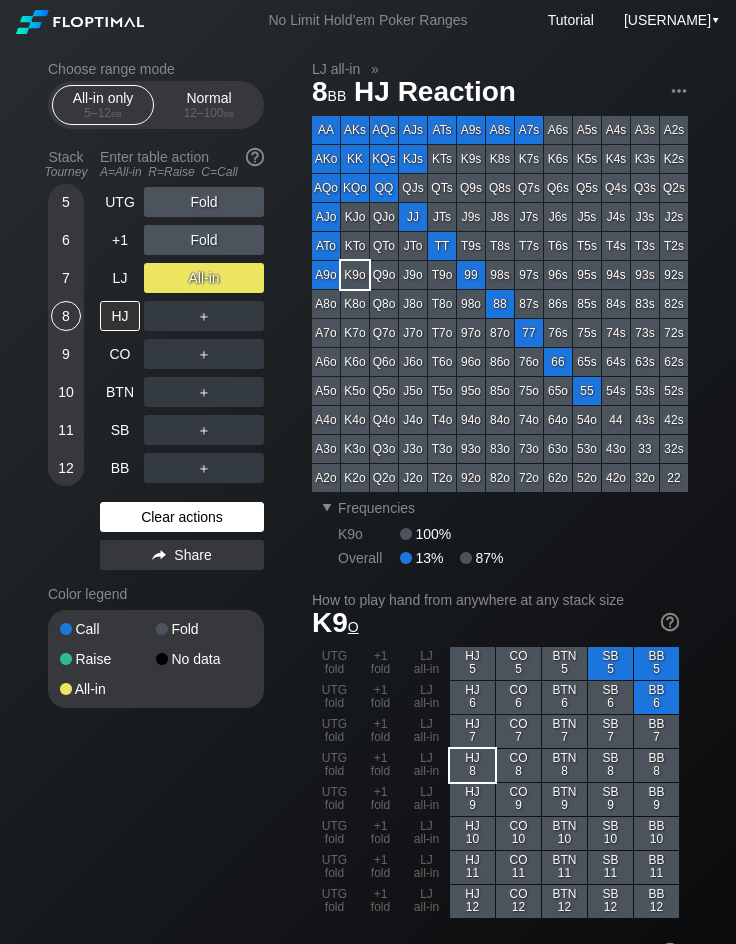 click on "Clear actions" at bounding box center [182, 517] 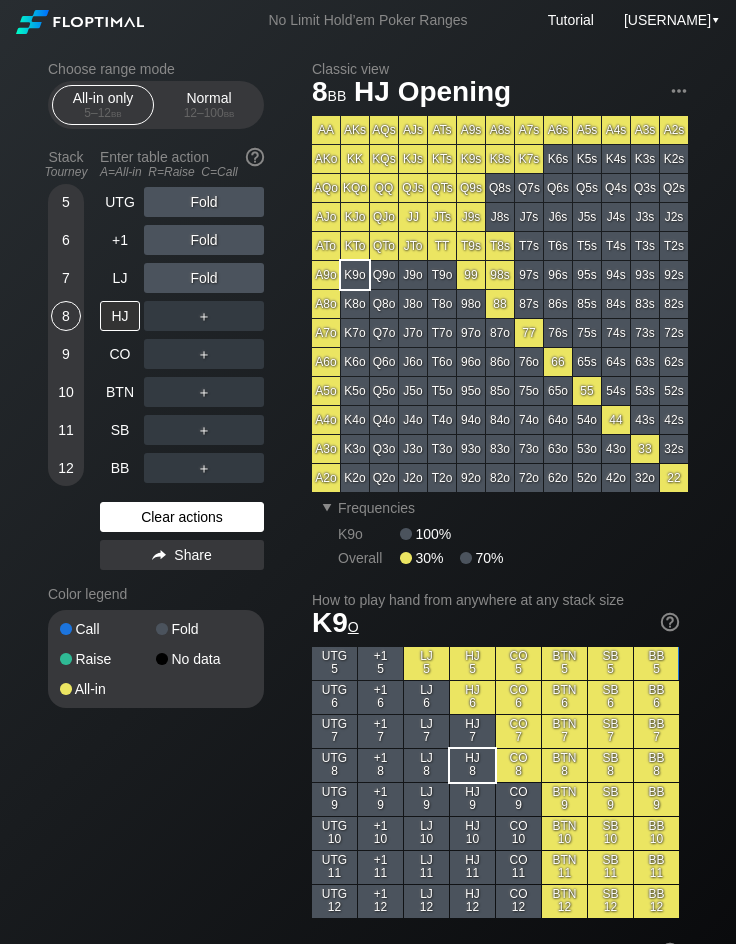click on "Clear actions" at bounding box center (182, 517) 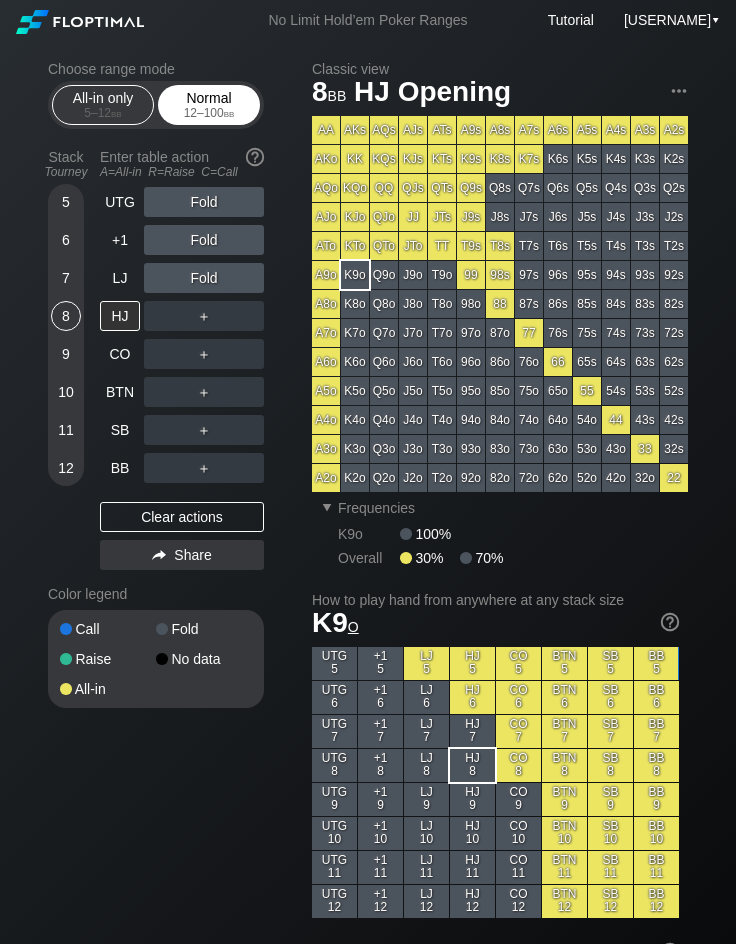 click on "12 – 100 bb" at bounding box center [209, 113] 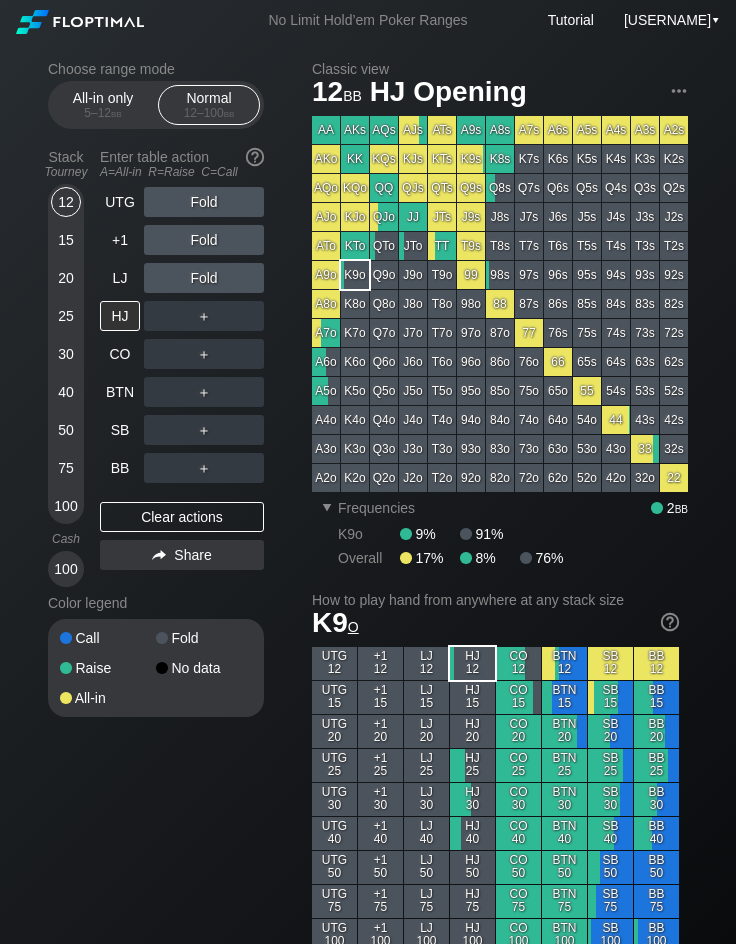 click on "All-in only 5 – 12 bb Normal 12 – 100 bb" at bounding box center (156, 105) 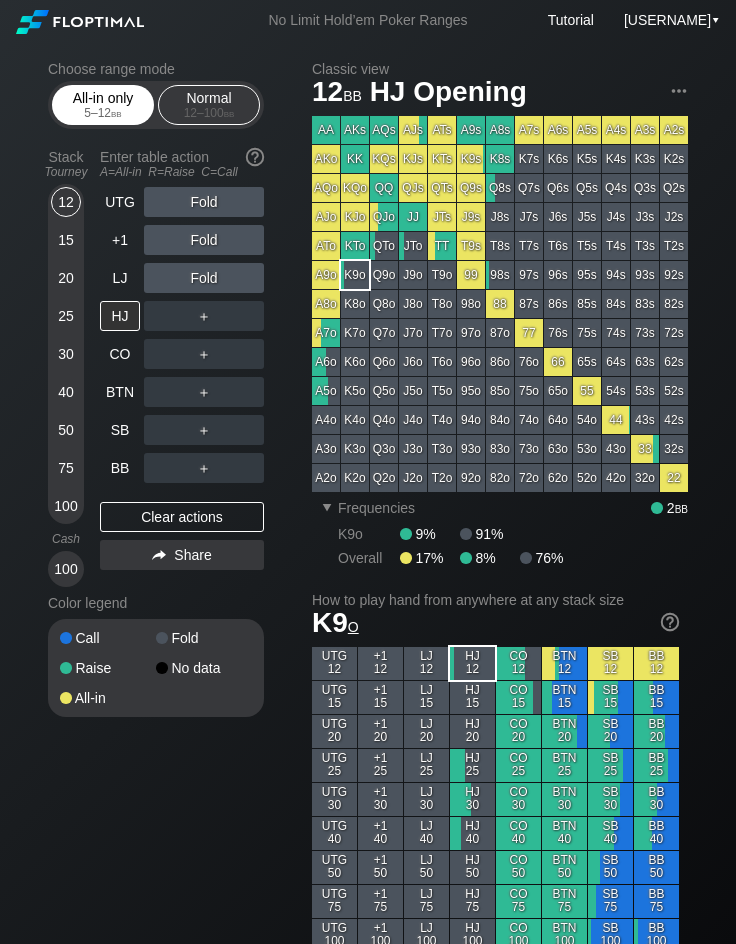 click on "All-in only 5 – 12 bb" at bounding box center (103, 105) 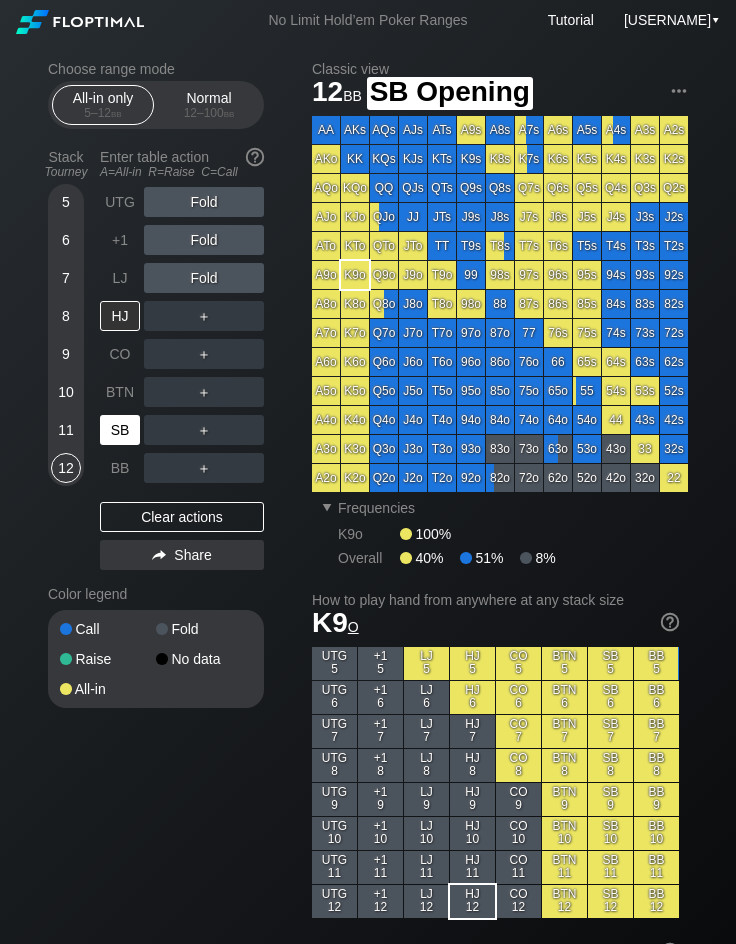 click on "SB" at bounding box center (120, 430) 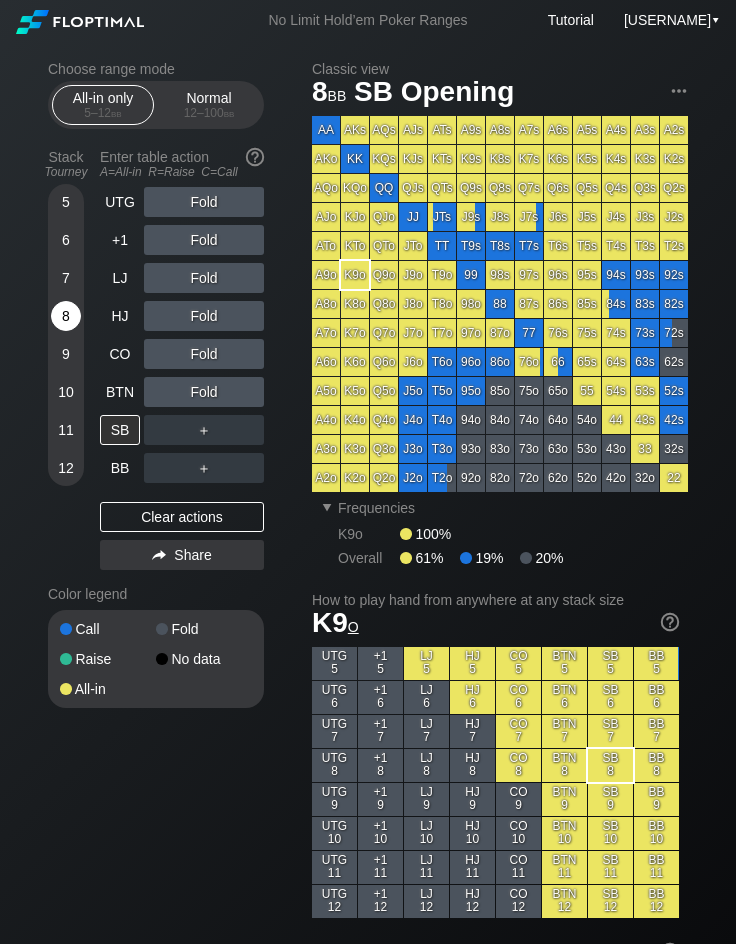 click on "8" at bounding box center (66, 316) 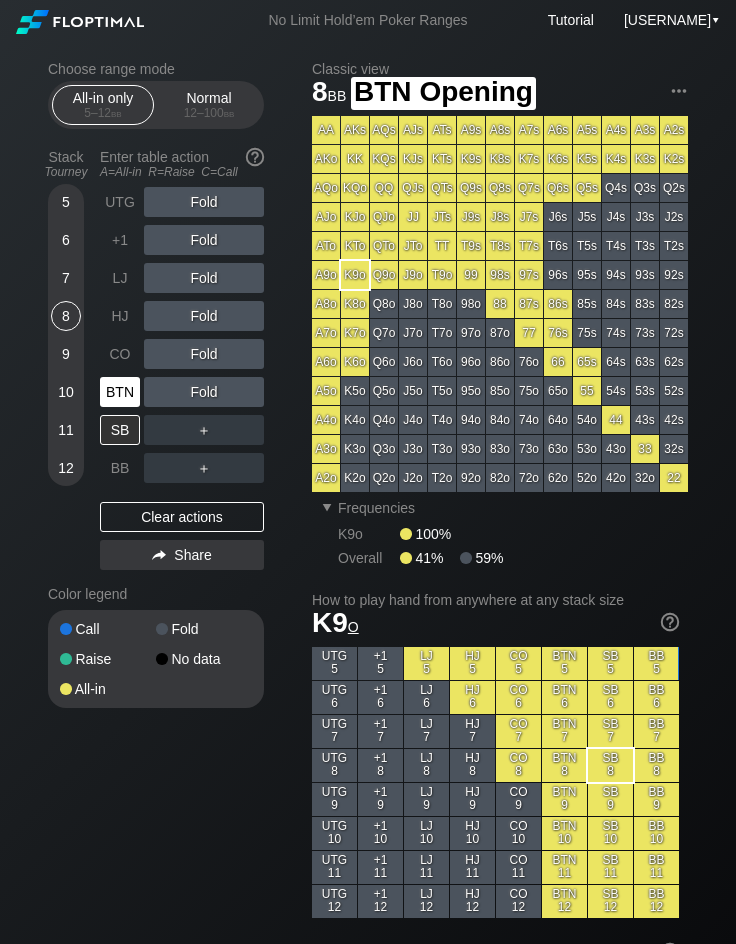 click on "BTN" at bounding box center (120, 392) 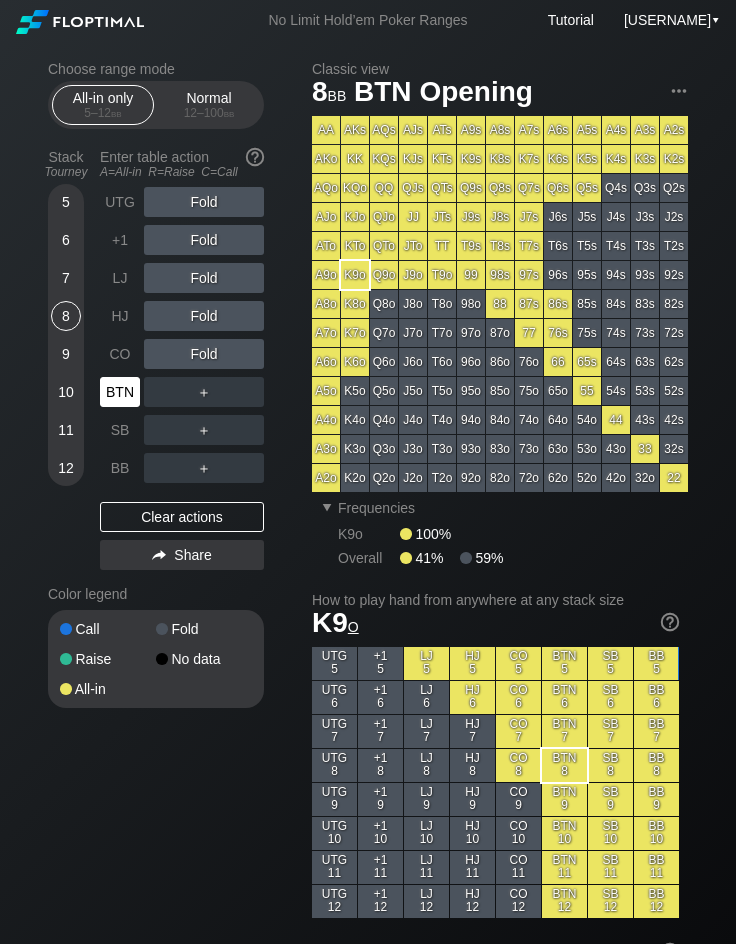 click on "BTN" at bounding box center [120, 392] 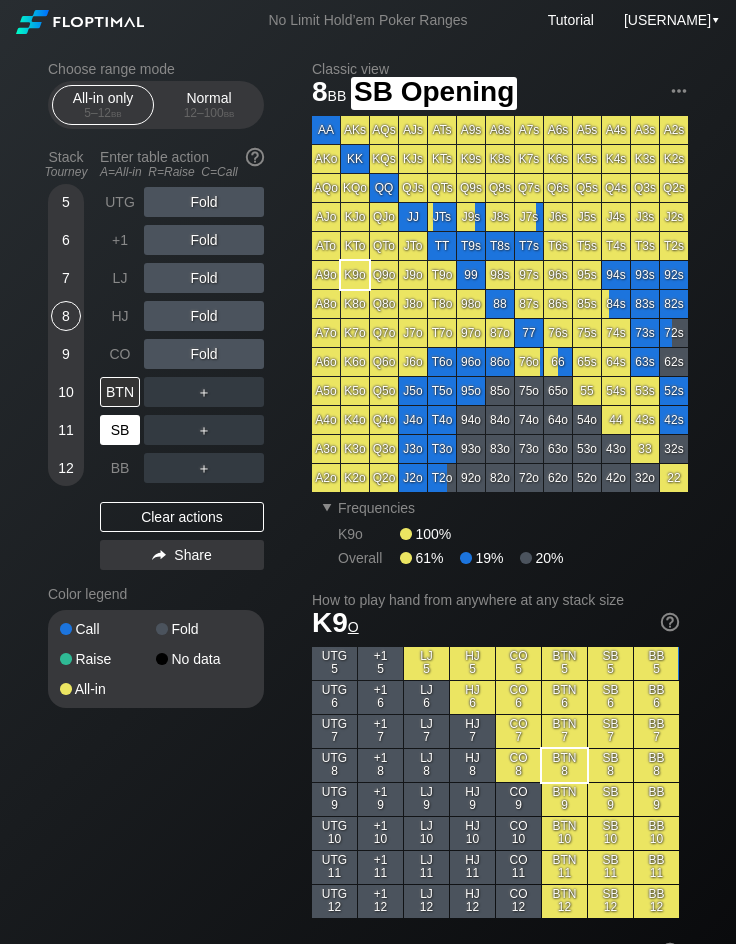 click on "SB" at bounding box center (120, 430) 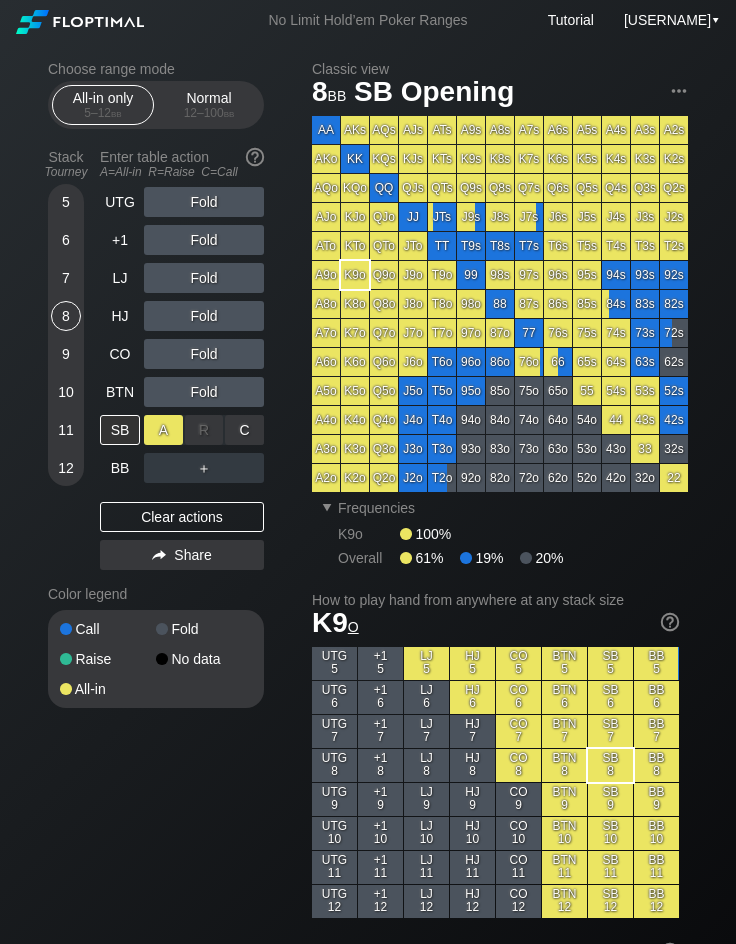 click on "A ✕" at bounding box center [163, 430] 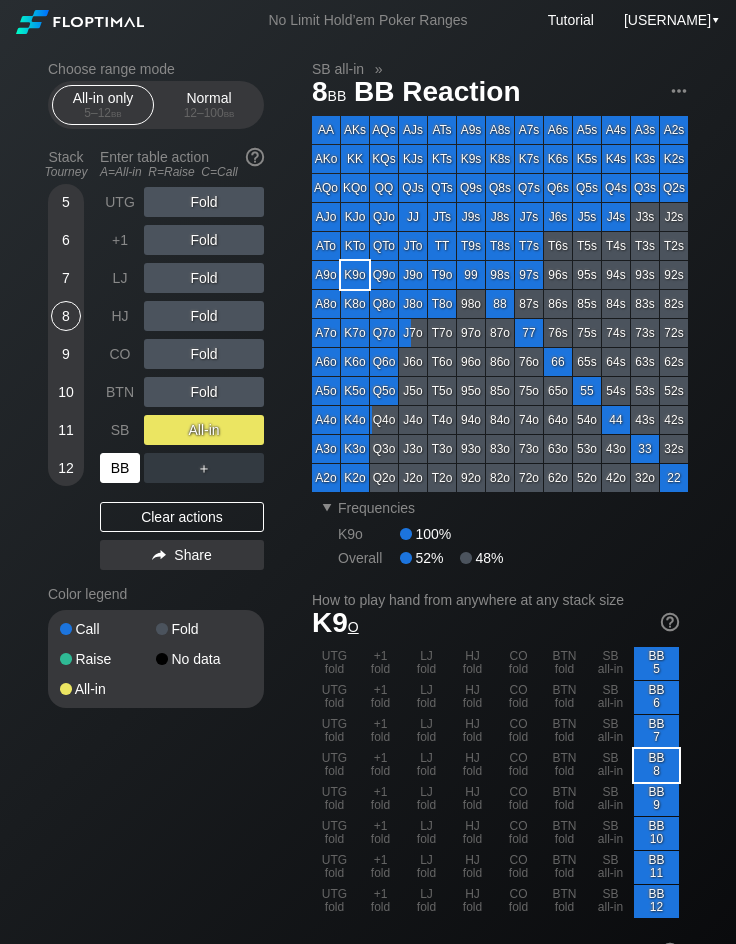 click on "BB" at bounding box center [120, 468] 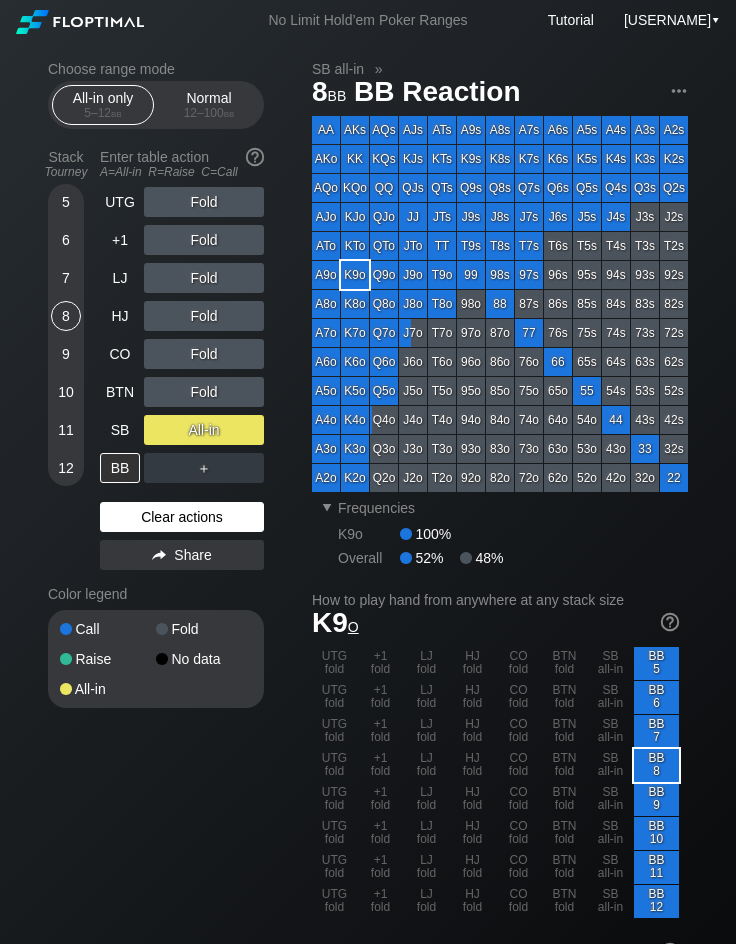 click on "Clear actions" at bounding box center [182, 517] 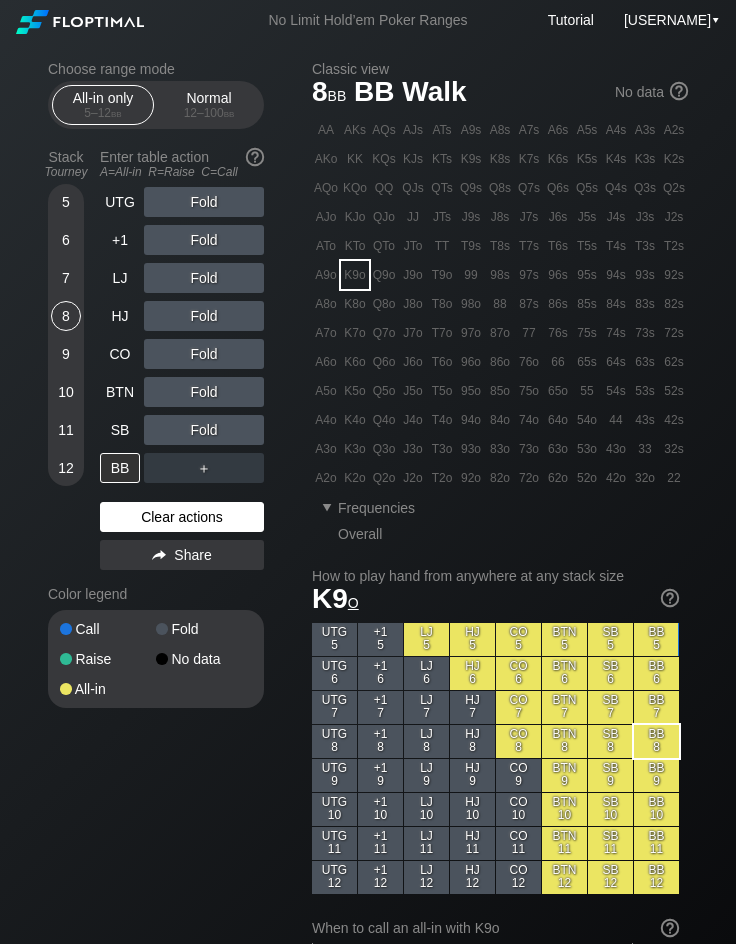 click on "Clear actions" at bounding box center [182, 517] 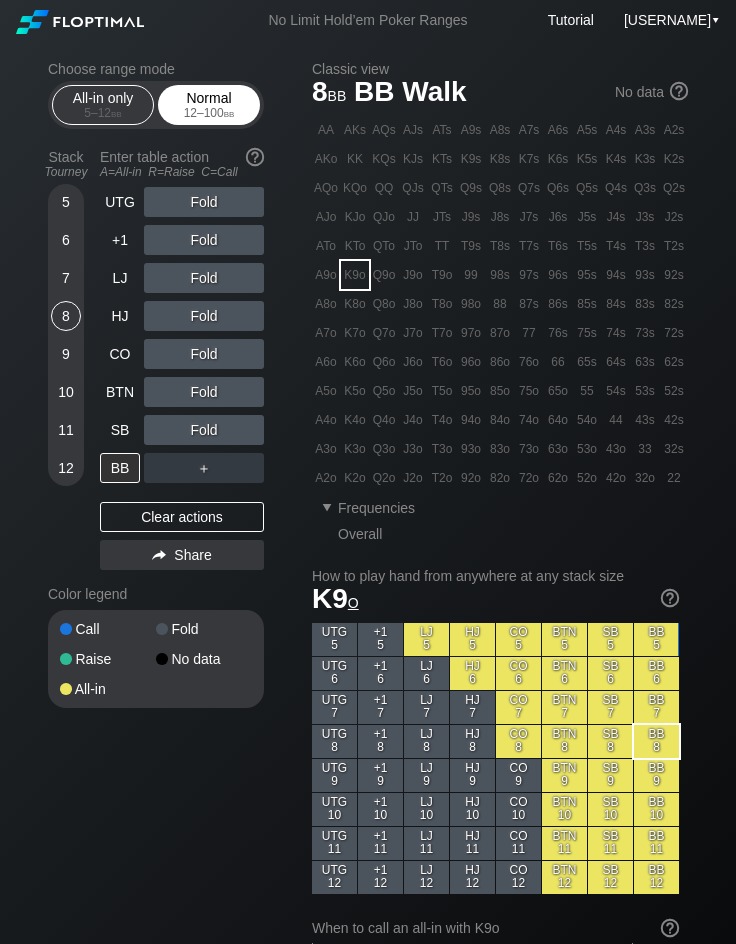 click on "Normal 12 – 100 bb" at bounding box center [209, 105] 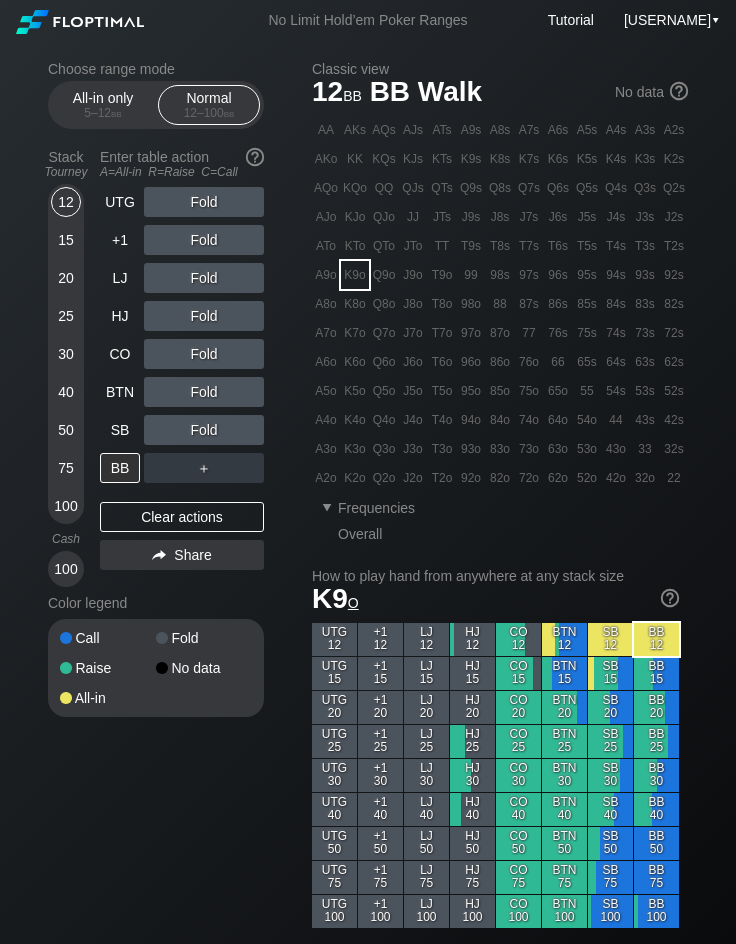click on "Stack Tourney Enter table action A=All-in  R=Raise  C=Call 12 15 20 25 30 40 50 75 100 Cash 100 UTG Fold +1 Fold LJ Fold HJ Fold CO Fold BTN Fold SB Fold BB ＋ Clear actions Share" at bounding box center [156, 364] 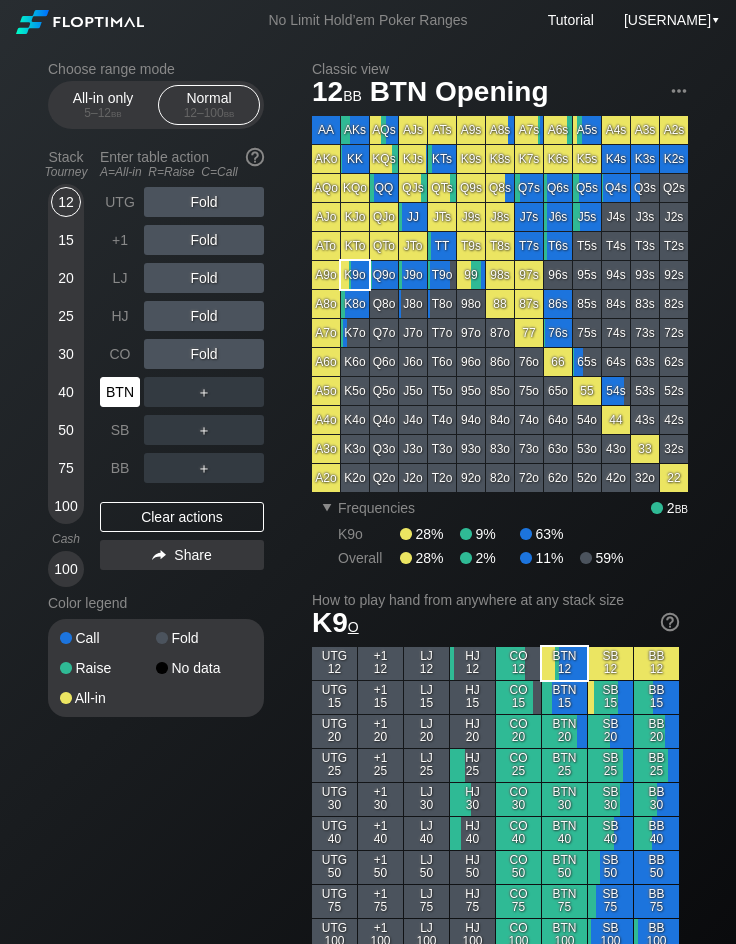 click on "BTN" at bounding box center [120, 392] 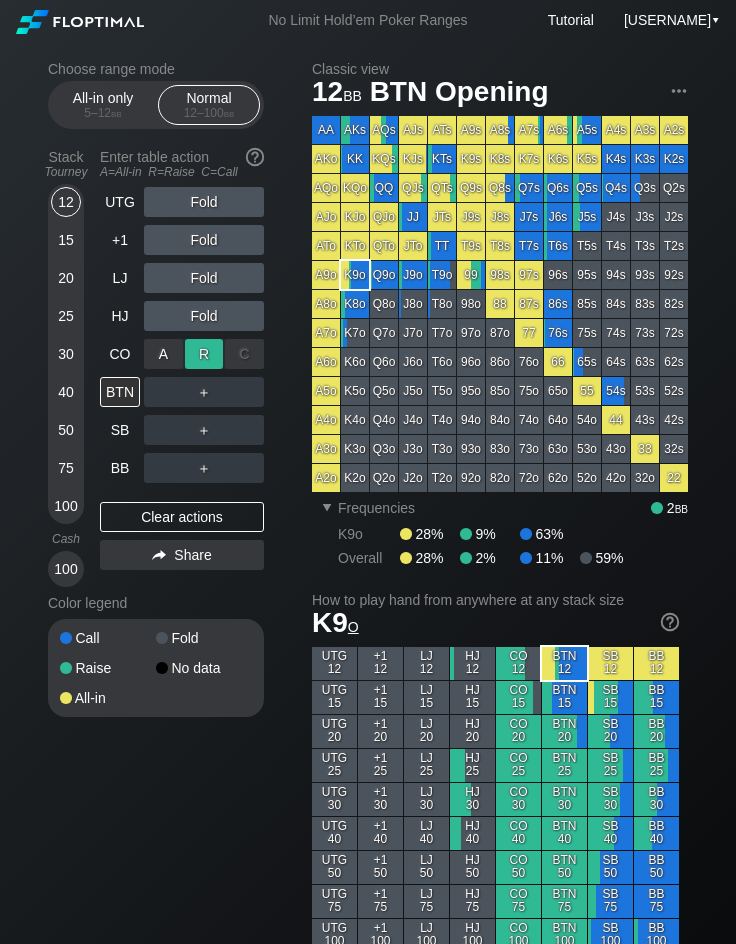 click on "R ✕" at bounding box center (204, 354) 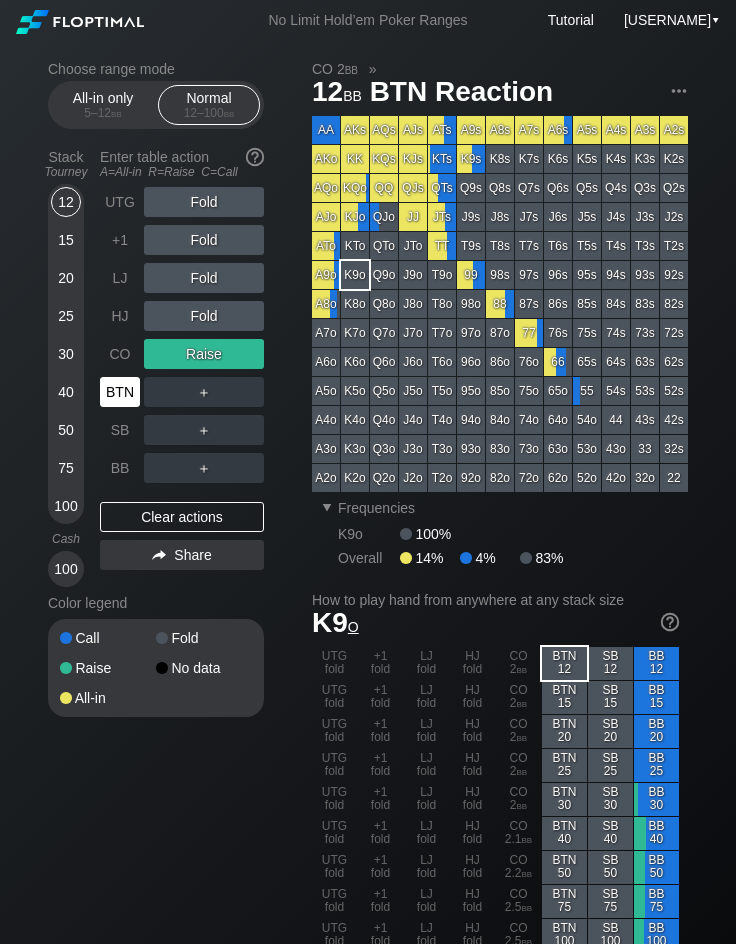 click on "BTN" at bounding box center (120, 392) 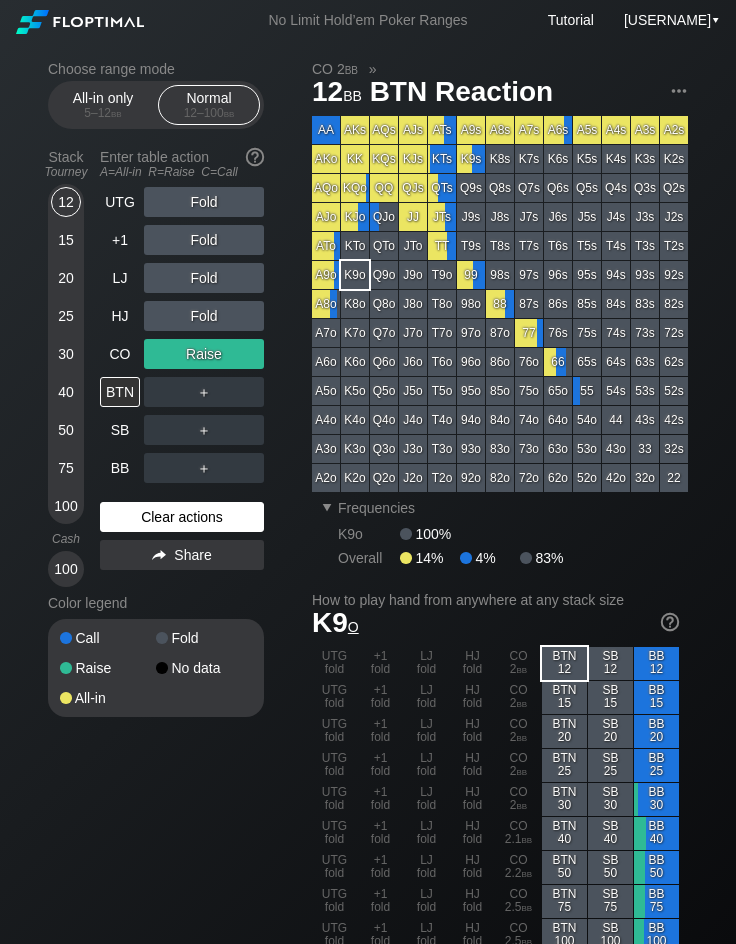 click on "Clear actions" at bounding box center [182, 517] 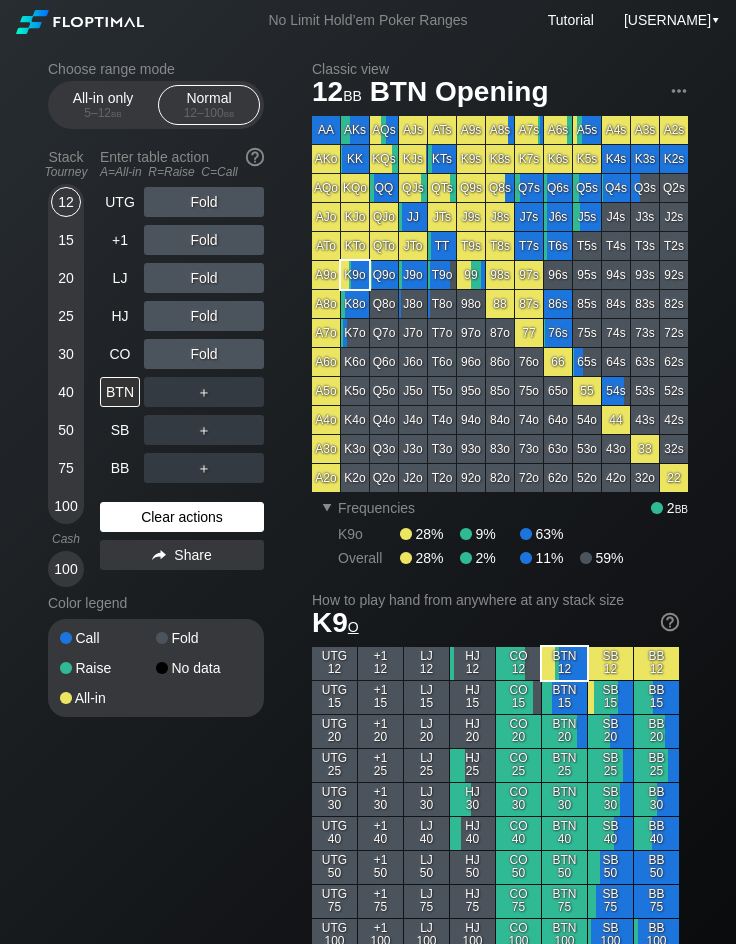 click on "Clear actions" at bounding box center (182, 517) 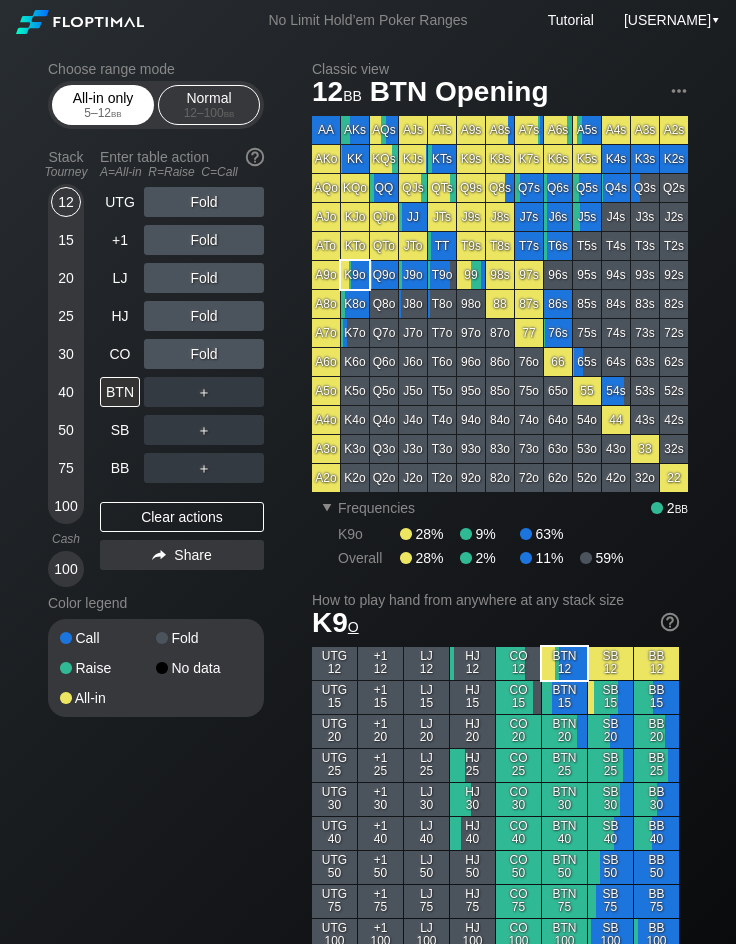 click on "5 – 12 bb" at bounding box center (103, 113) 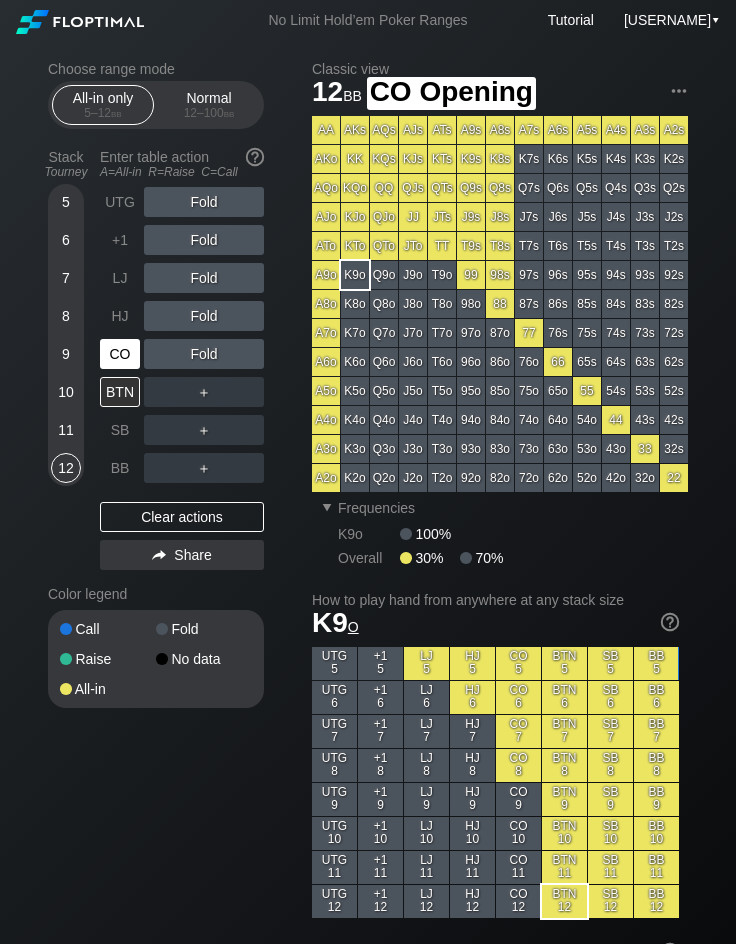 click on "CO" at bounding box center [122, 354] 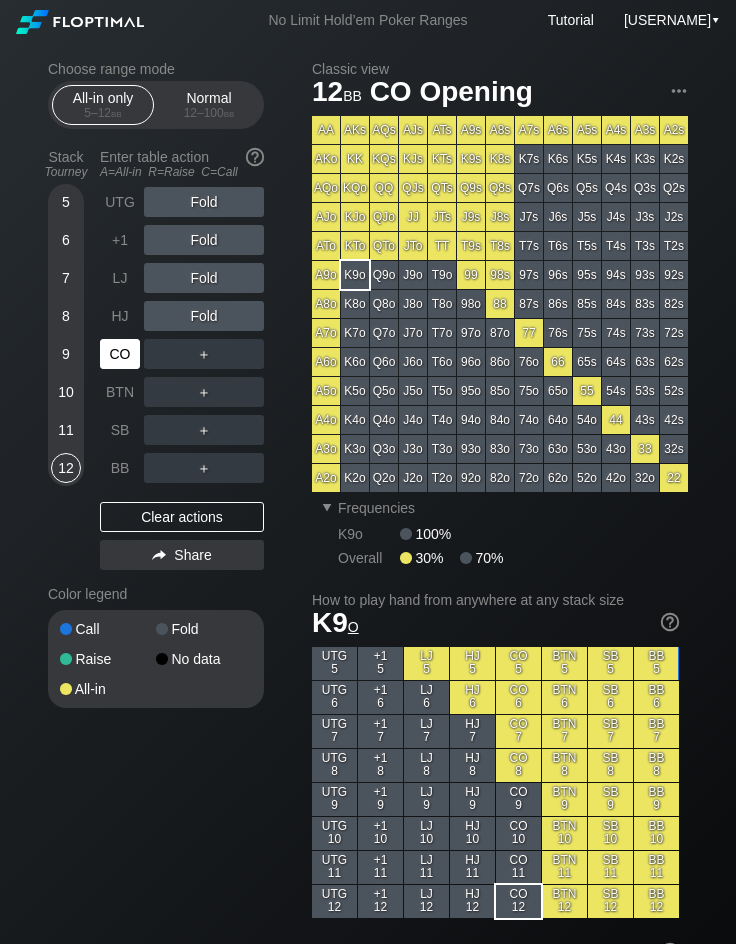click on "CO" at bounding box center [122, 354] 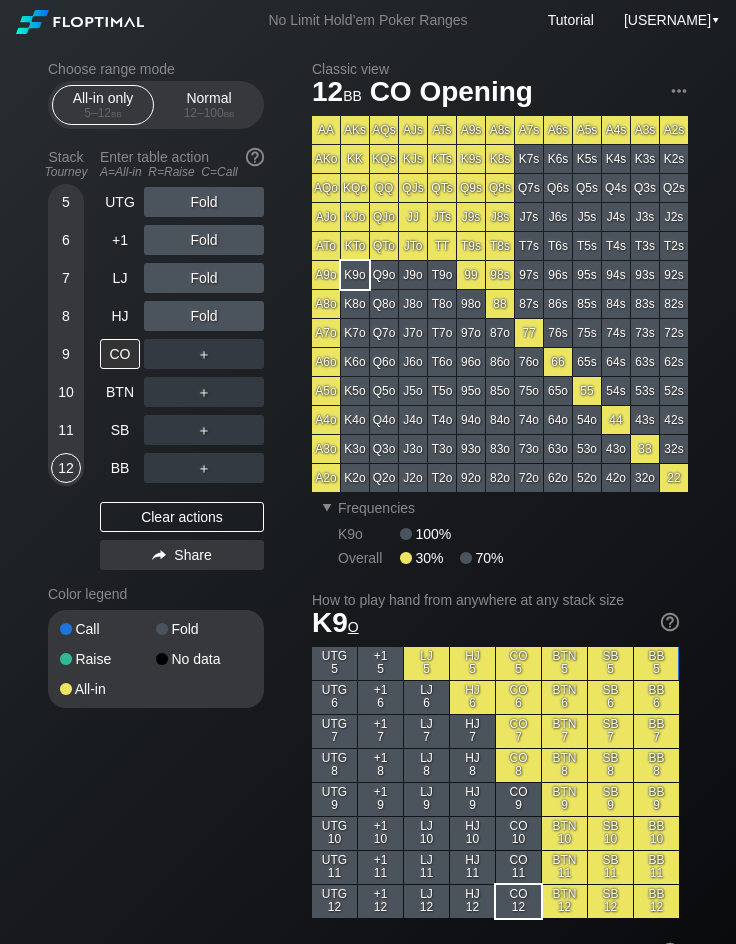 click on "5 6 7 8 9 10 11 12" at bounding box center [66, 335] 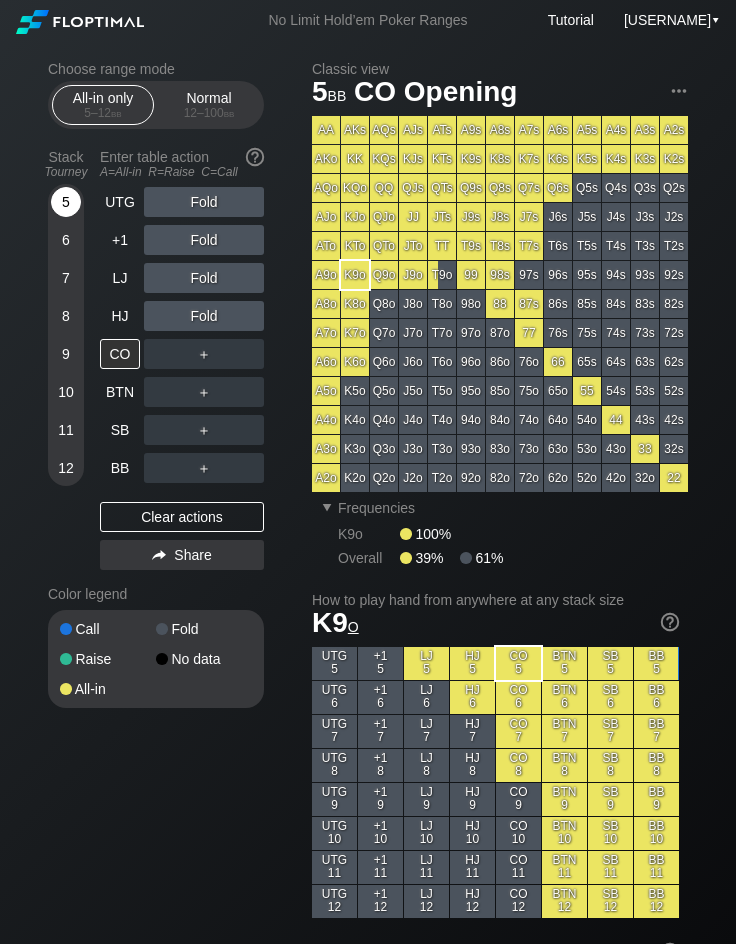 click on "5" at bounding box center [66, 202] 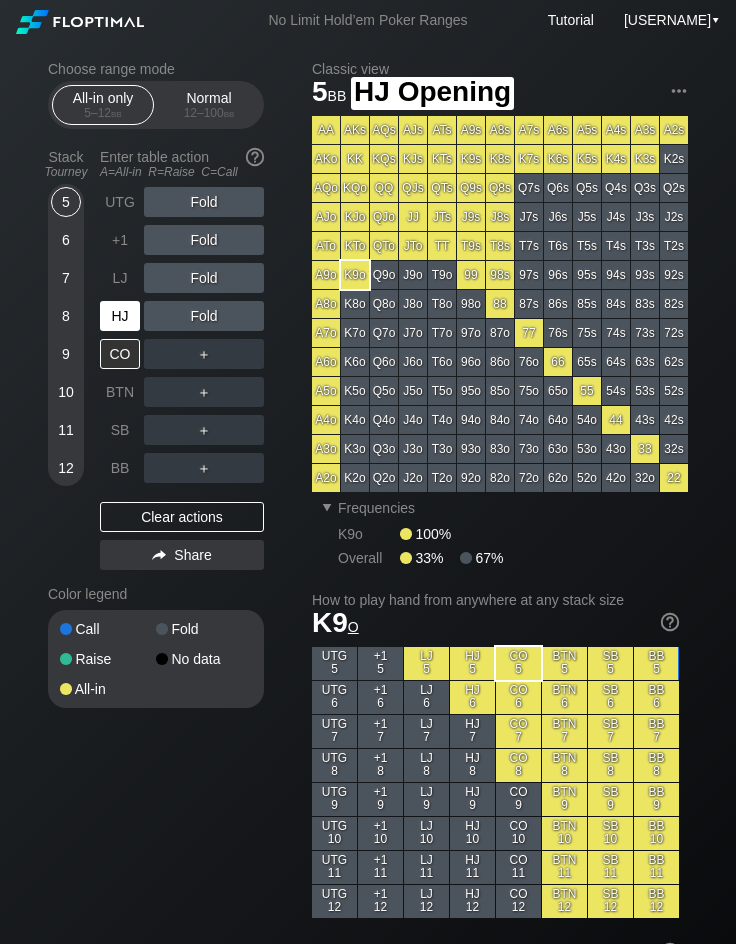 click on "HJ" at bounding box center (120, 316) 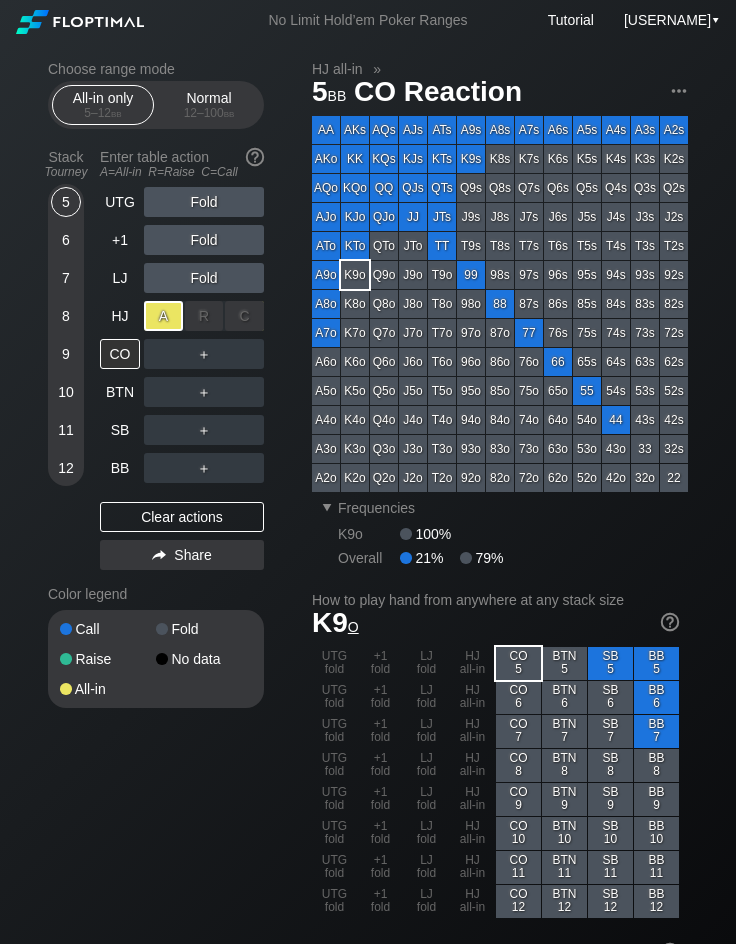 click on "A ✕" at bounding box center (163, 316) 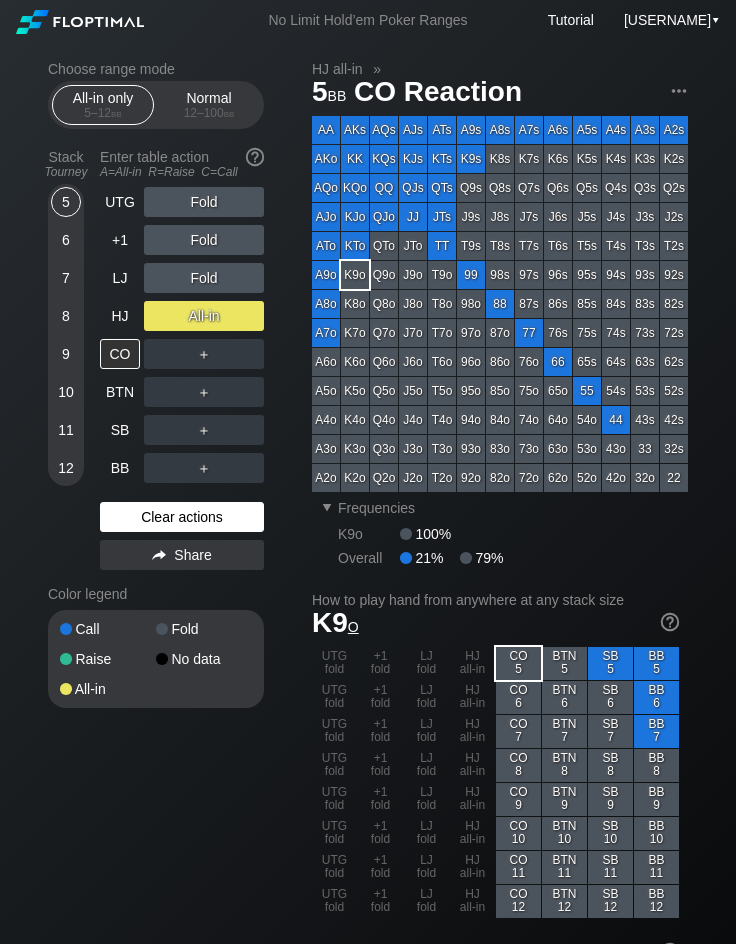 click on "Clear actions" at bounding box center (182, 517) 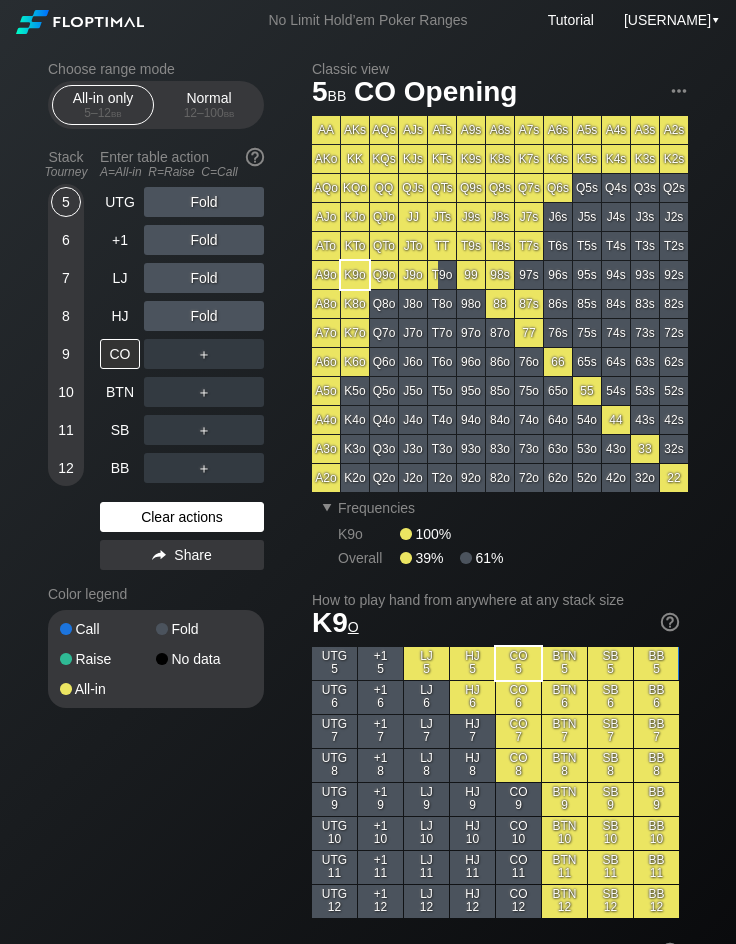 click on "Clear actions" at bounding box center (182, 517) 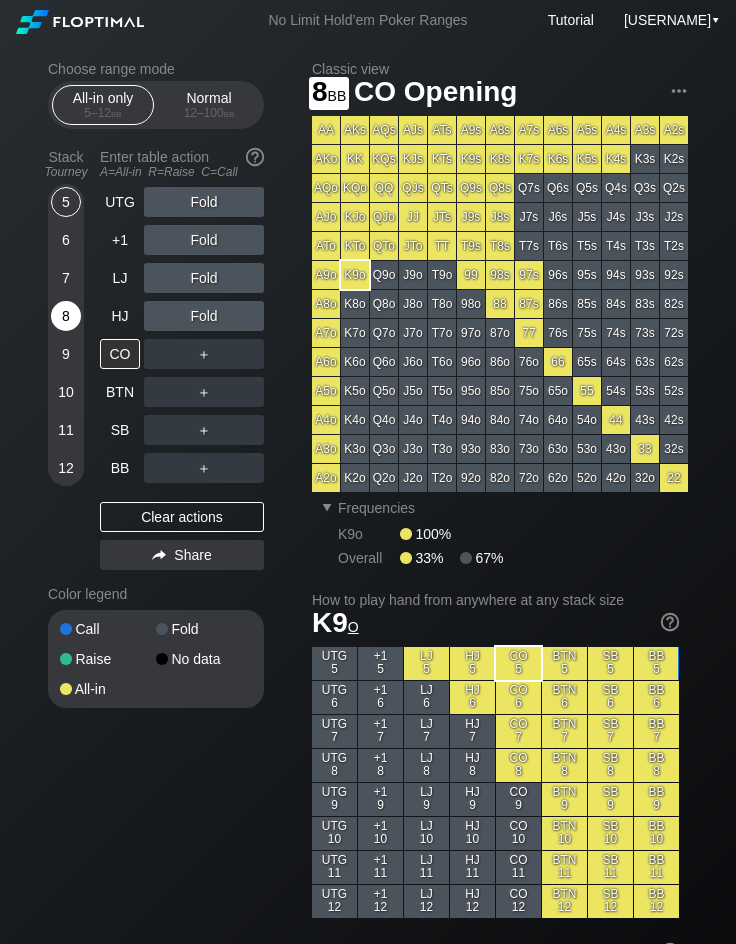click on "8" at bounding box center (66, 316) 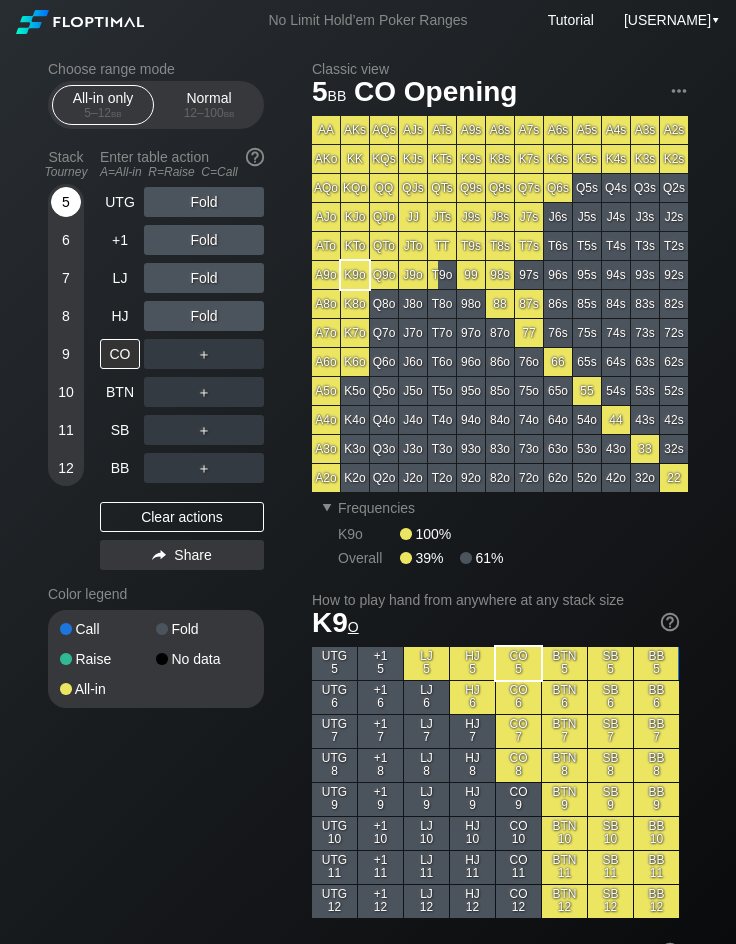 click on "5" at bounding box center (66, 202) 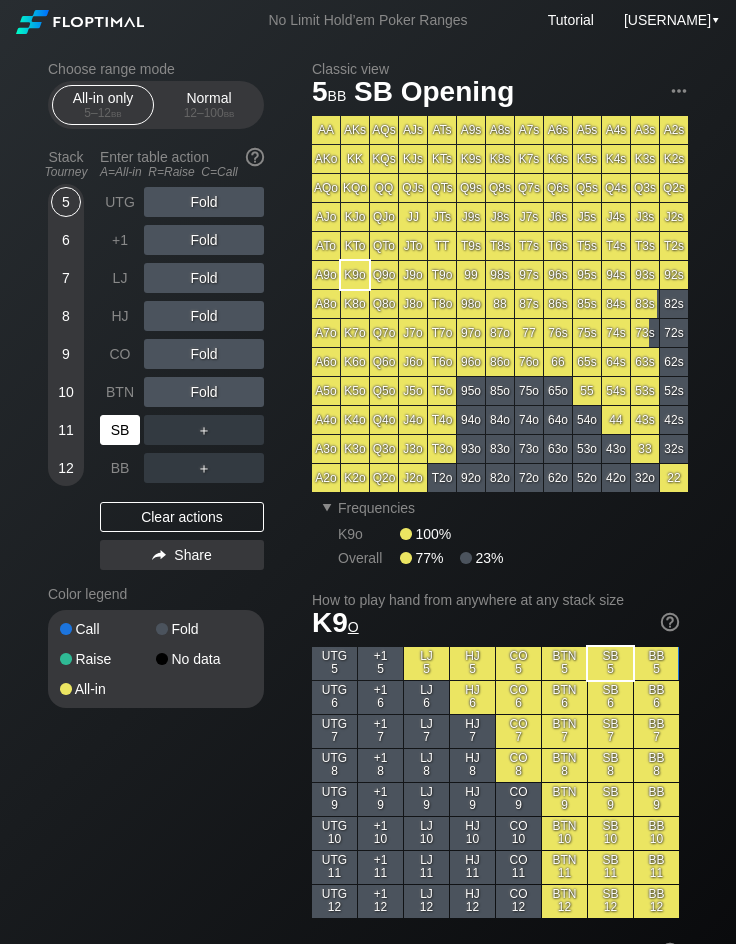 click on "SB" at bounding box center [120, 430] 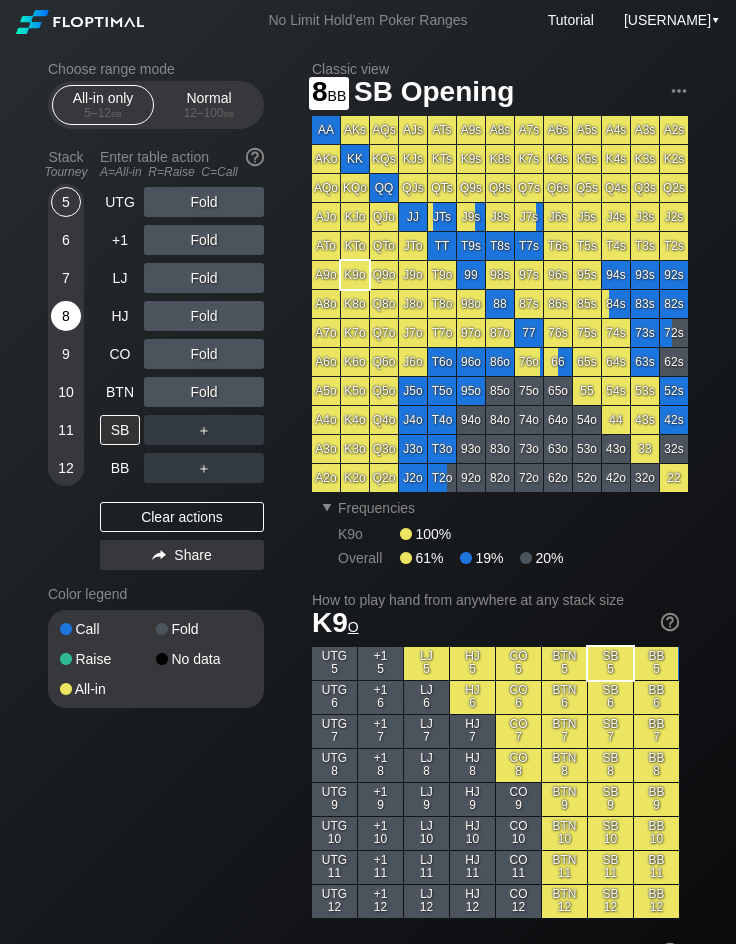 click on "8" at bounding box center [66, 316] 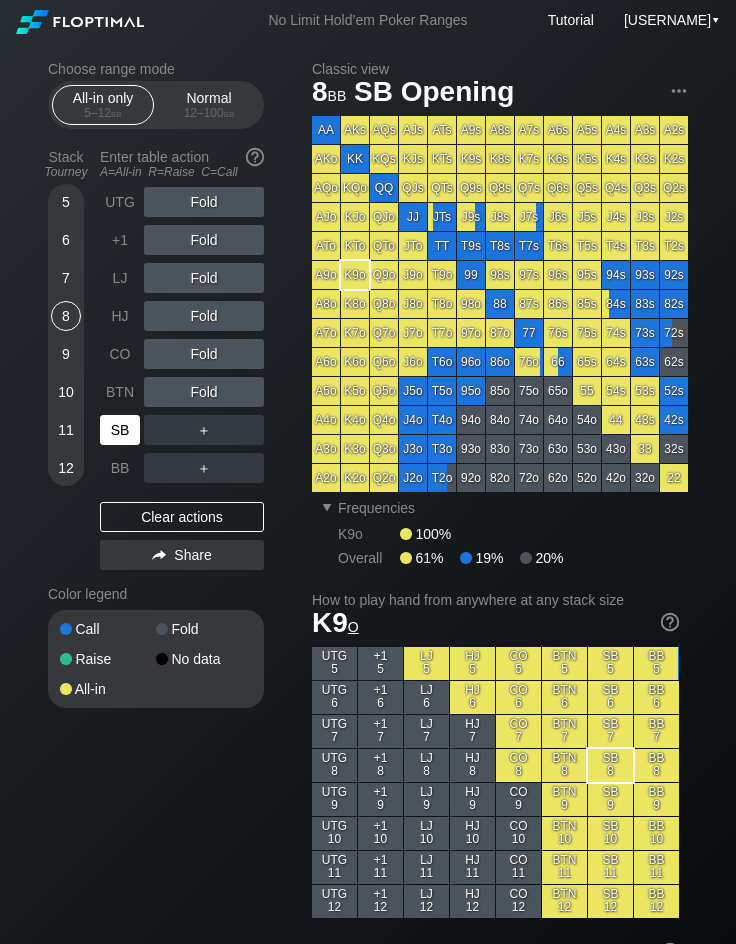 click on "SB" at bounding box center [120, 430] 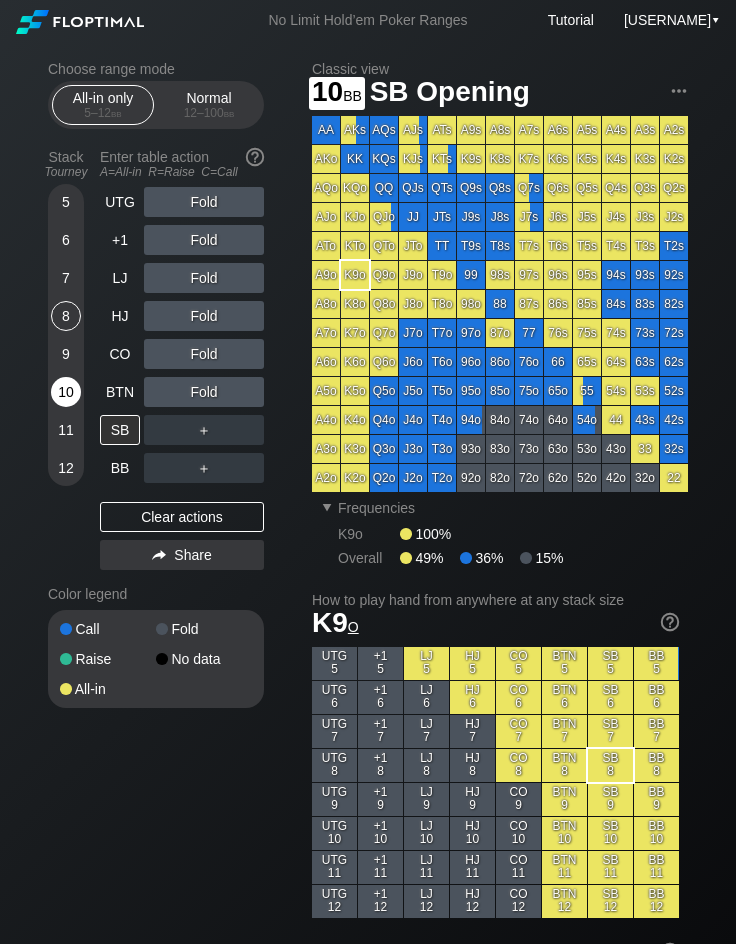 click on "10" at bounding box center [66, 392] 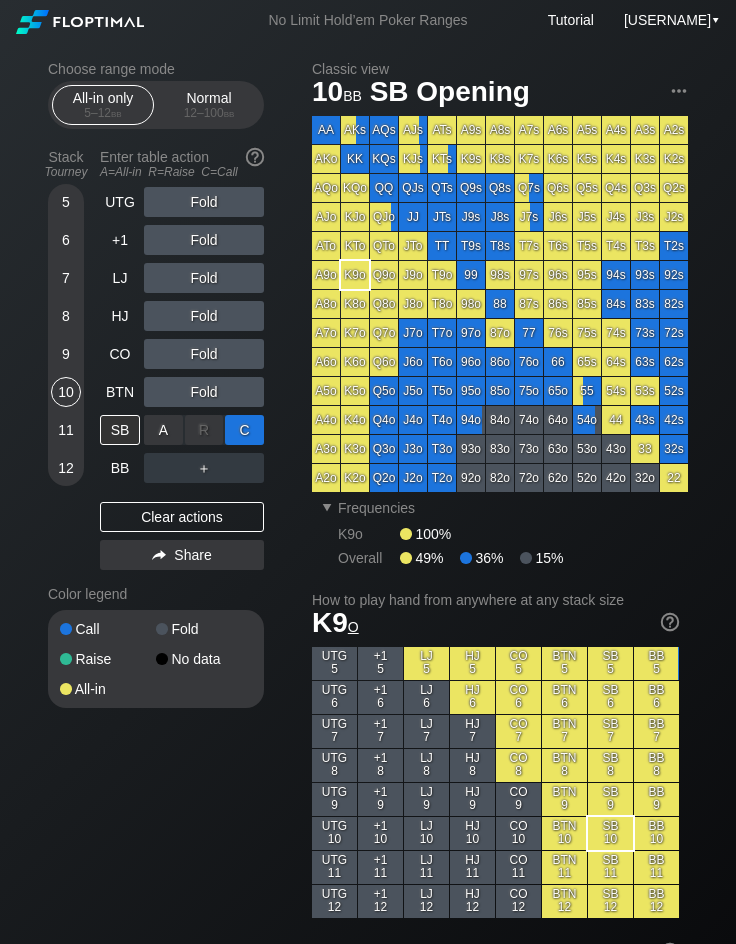 click on "C ✕" at bounding box center [244, 430] 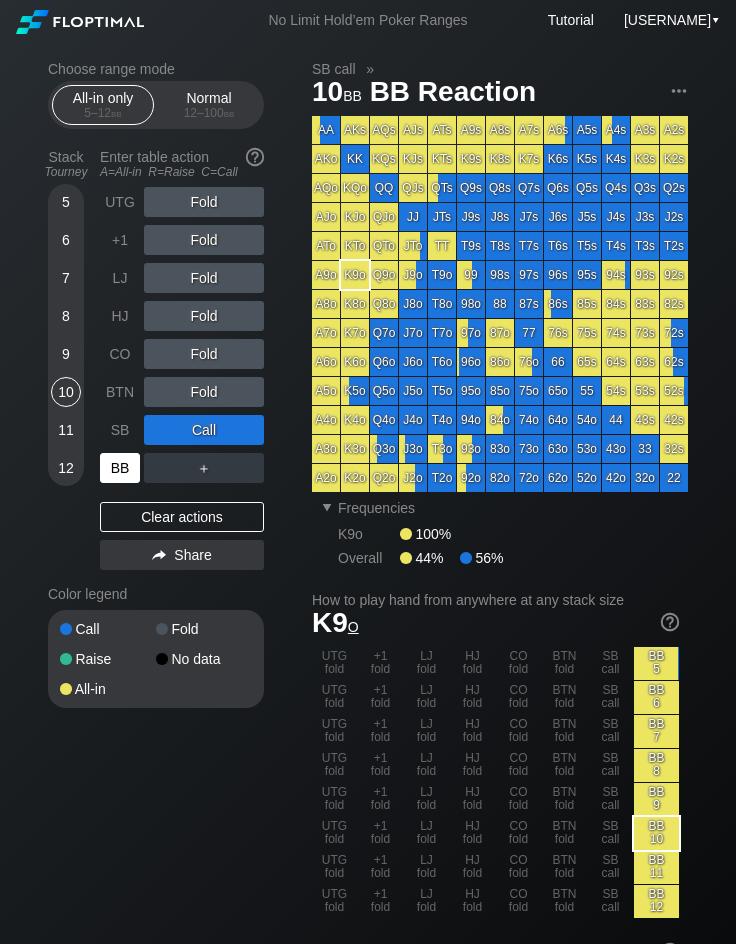 click on "BB" at bounding box center [120, 468] 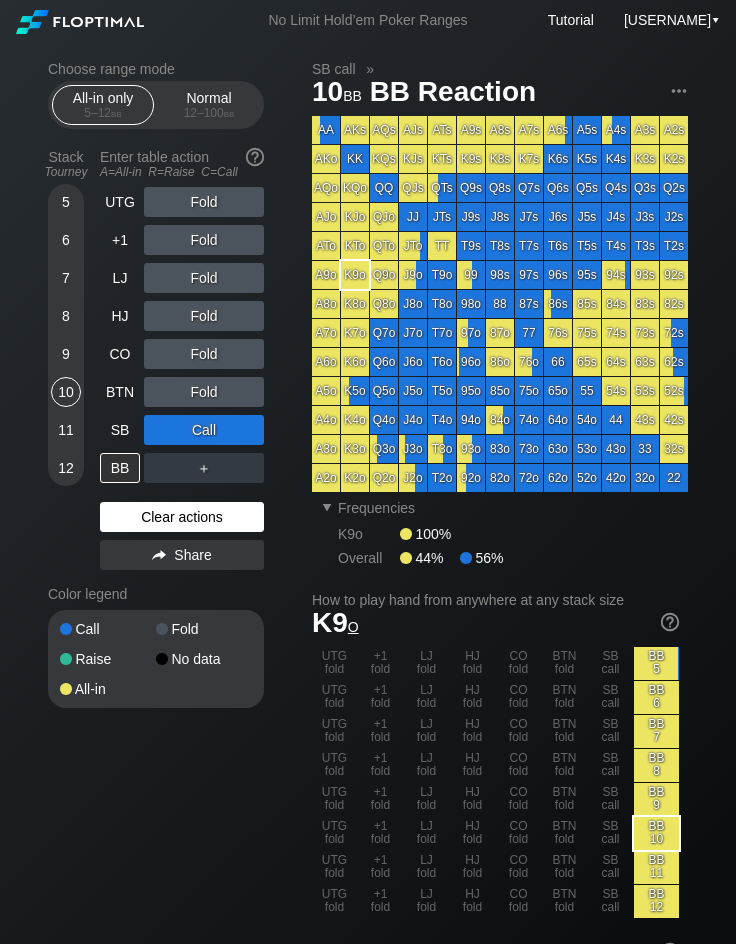 click on "Clear actions" at bounding box center [182, 517] 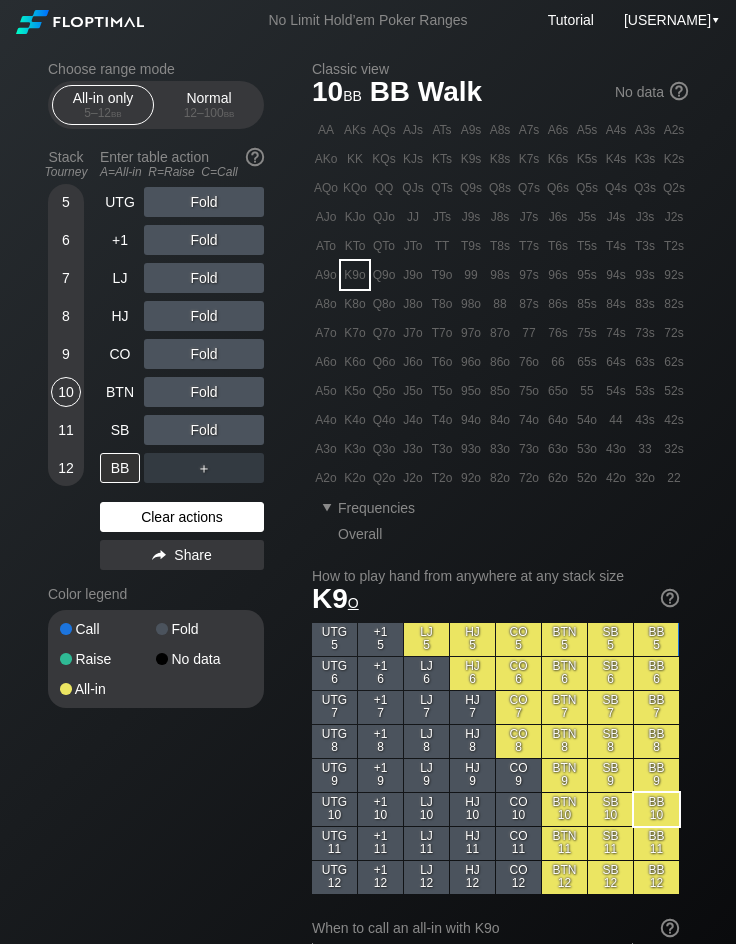 click on "Clear actions" at bounding box center (182, 517) 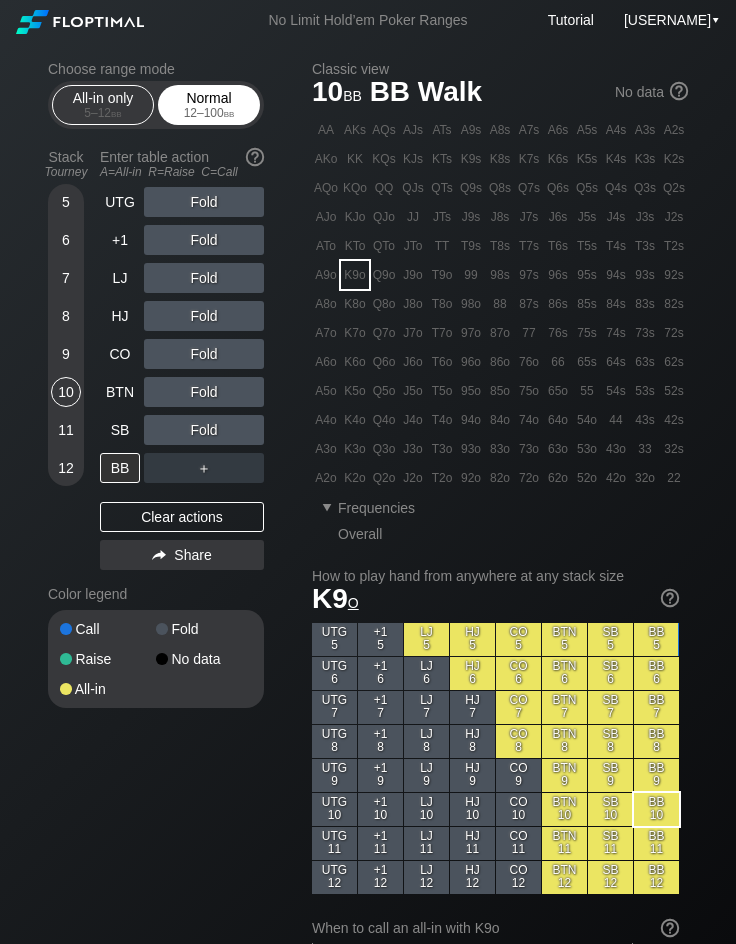 click on "Normal 12 – 100 bb" at bounding box center [209, 105] 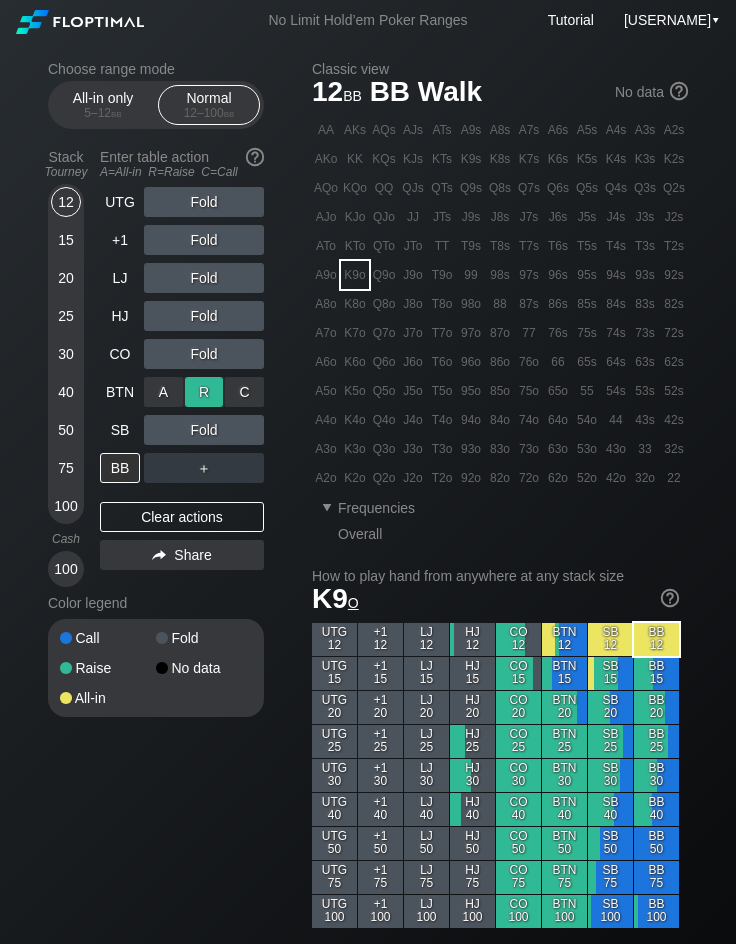 click on "R ✕" at bounding box center (204, 392) 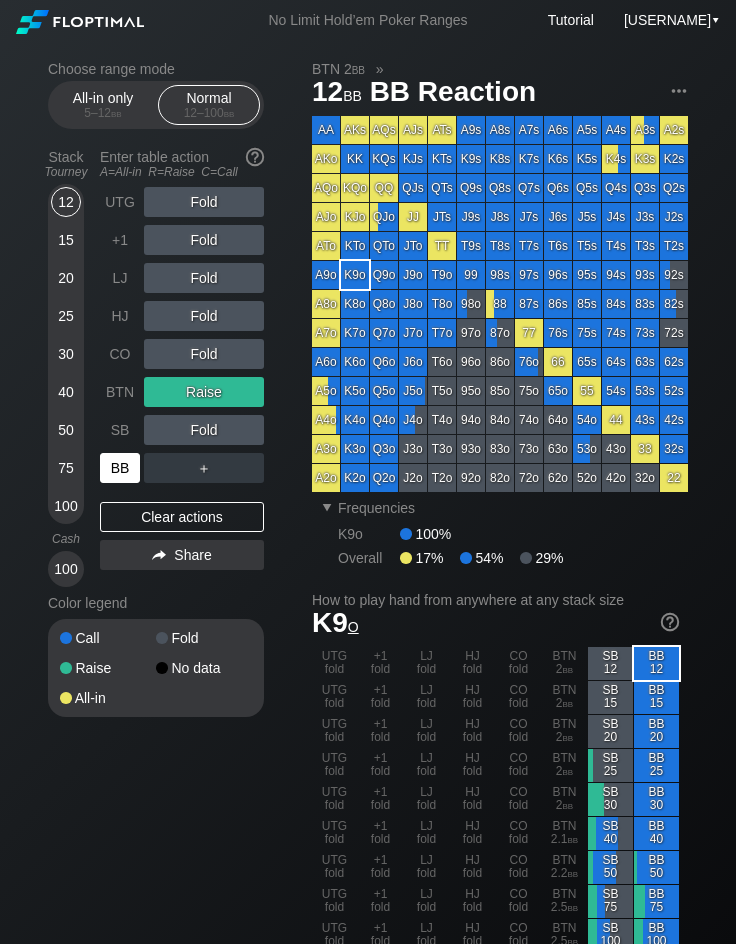 click on "BB" at bounding box center [120, 468] 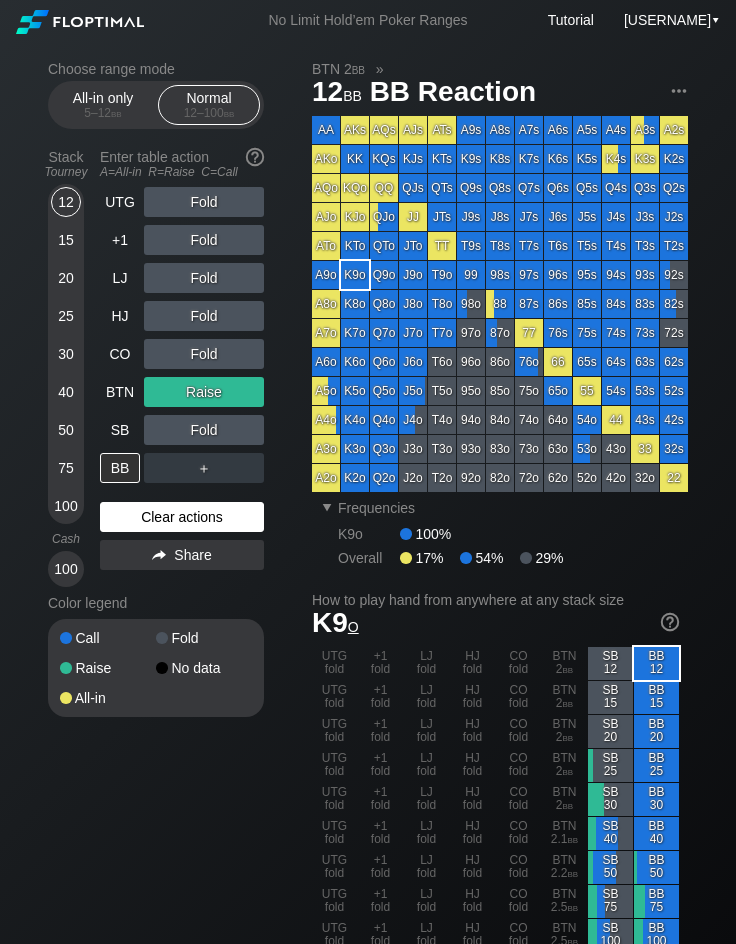 click on "Clear actions" at bounding box center [182, 517] 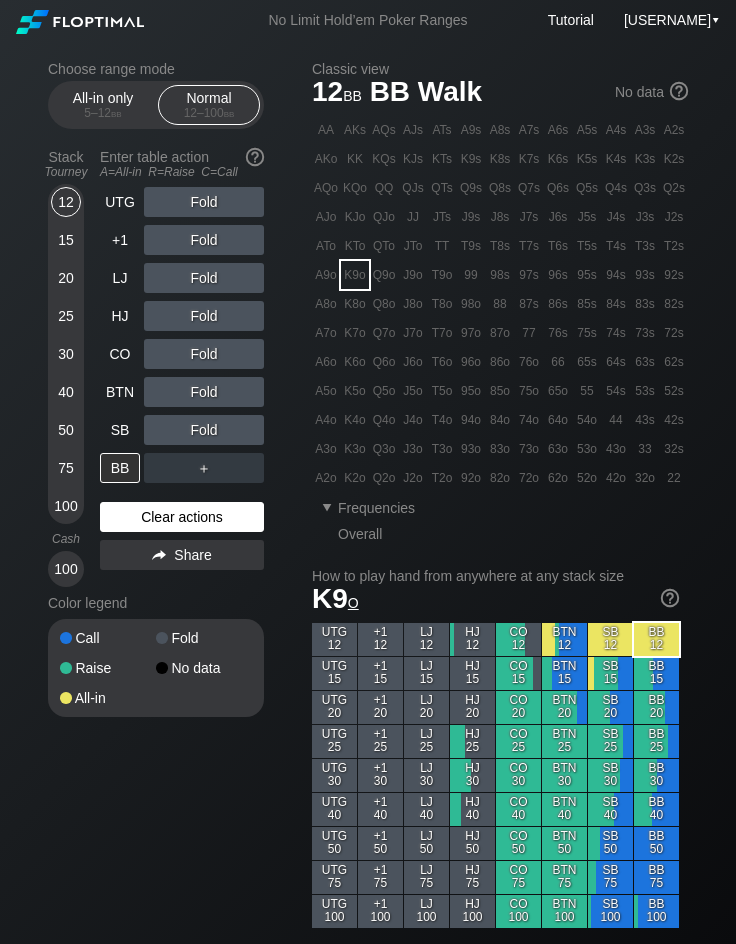 click on "Clear actions" at bounding box center [182, 517] 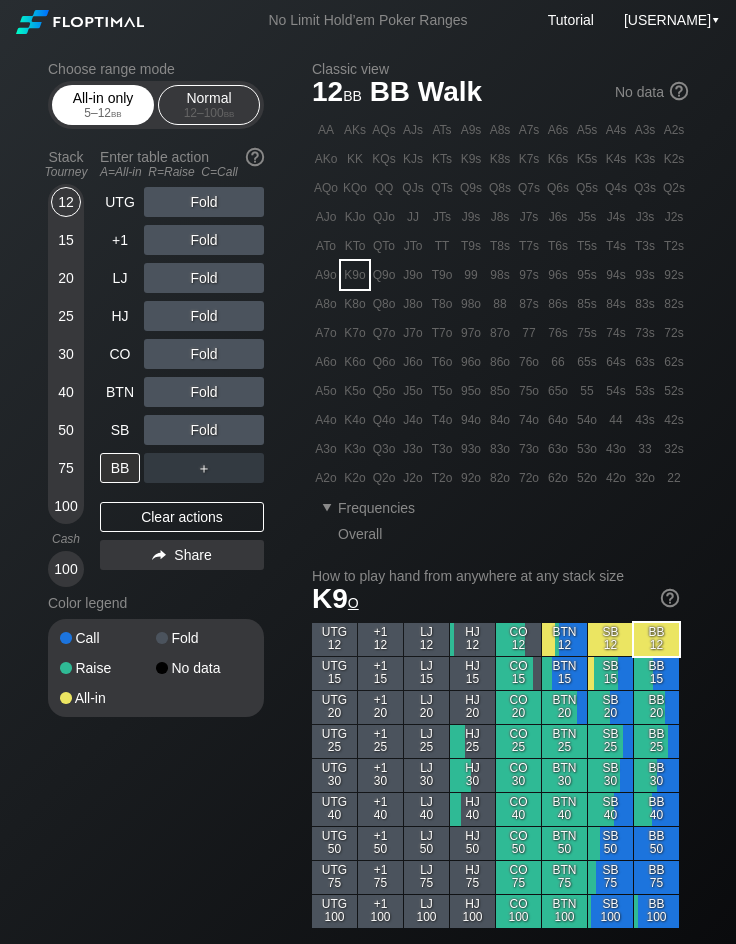 click on "All-in only 5 – 12 bb" at bounding box center [103, 105] 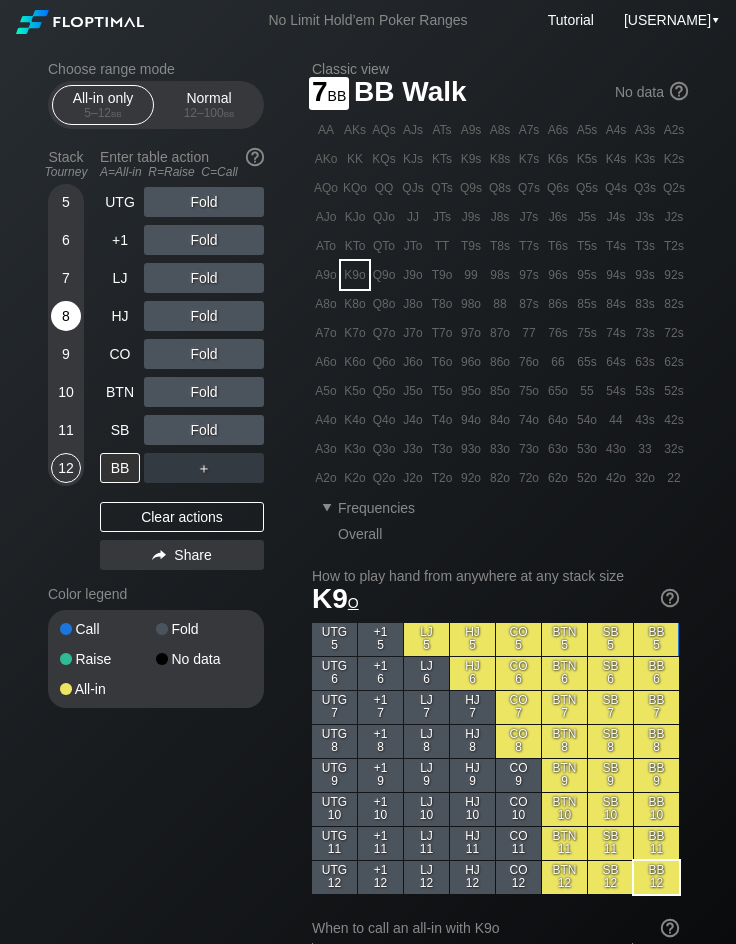 click on "8" at bounding box center [66, 316] 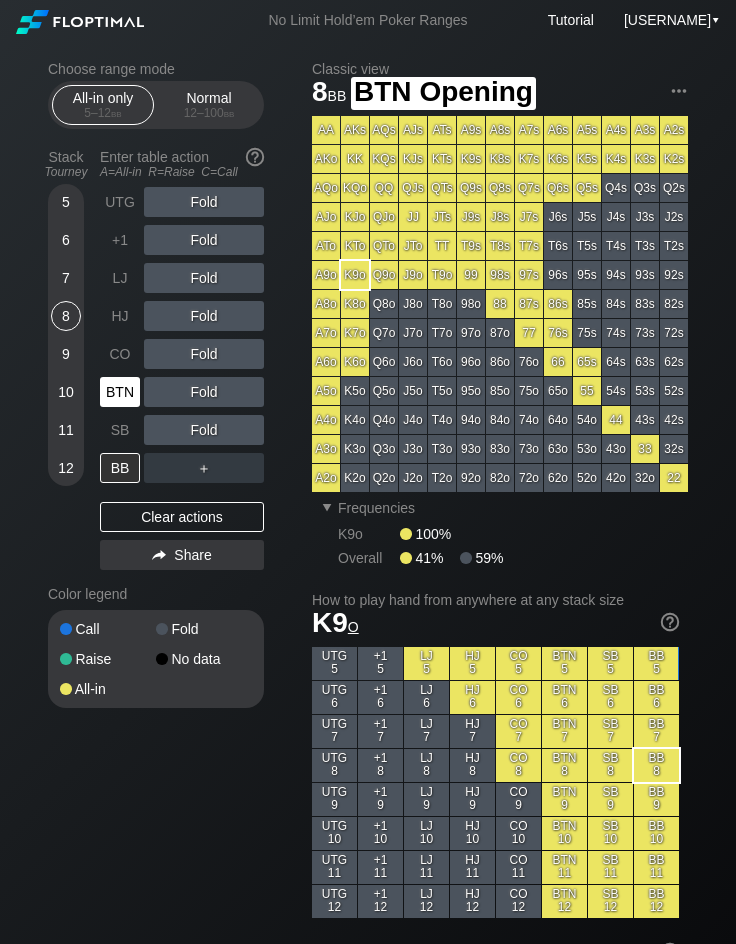 click on "BTN" at bounding box center (120, 392) 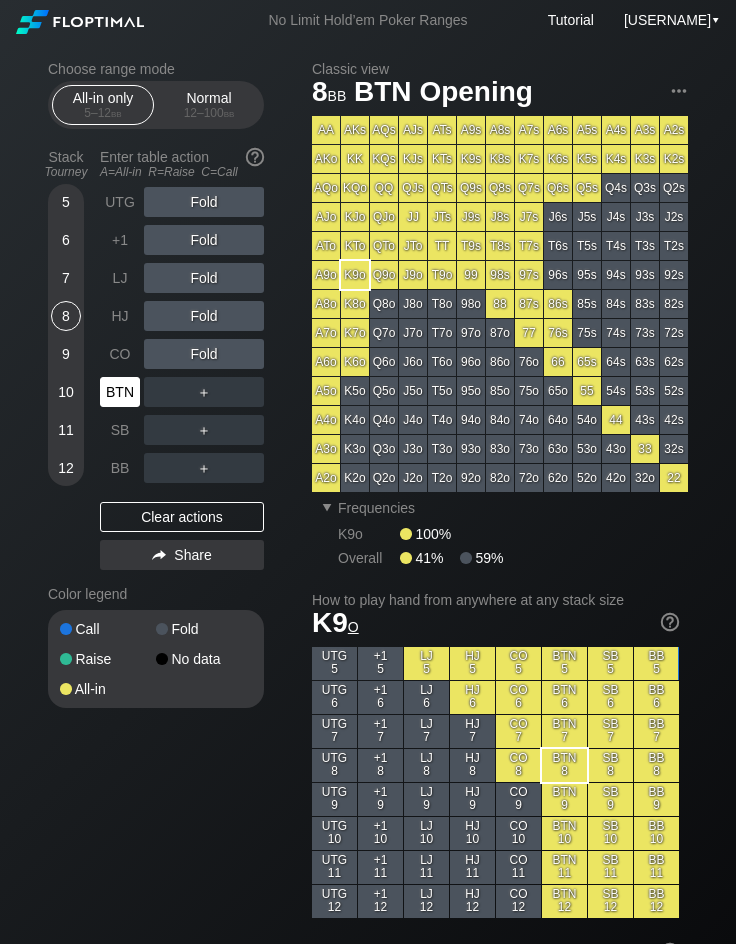 click on "BTN" at bounding box center (120, 392) 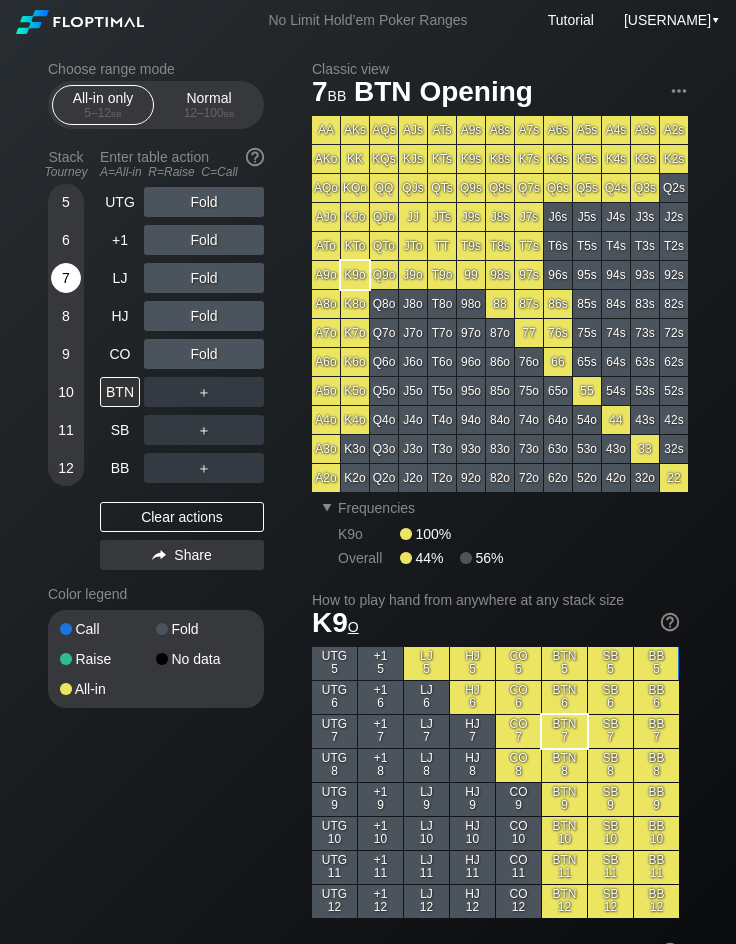 click on "7" at bounding box center (66, 278) 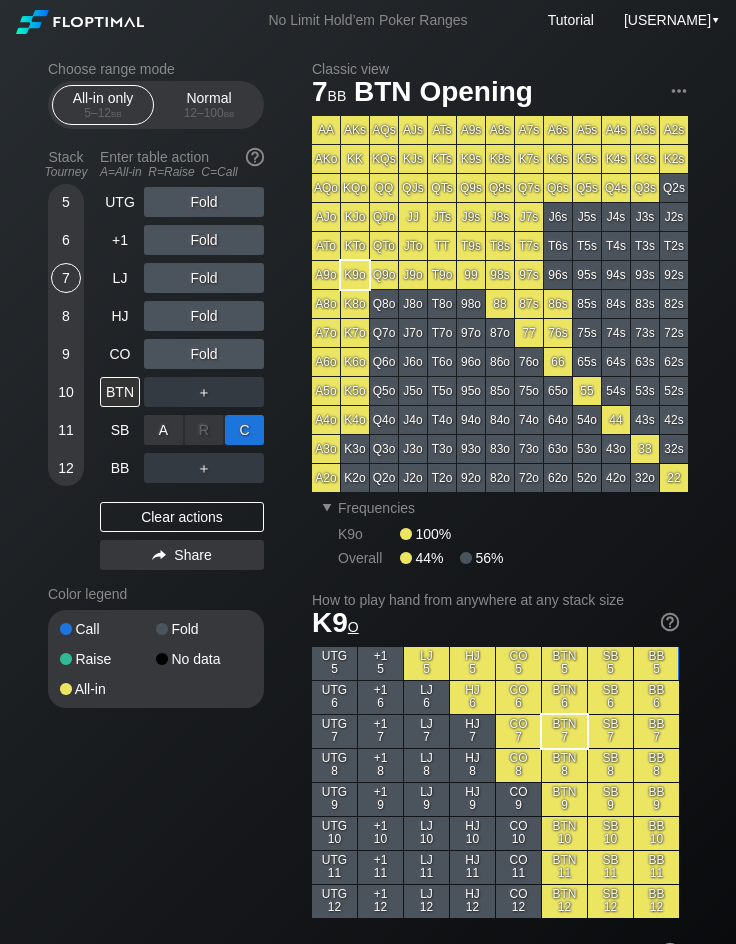 click on "C ✕" at bounding box center (244, 430) 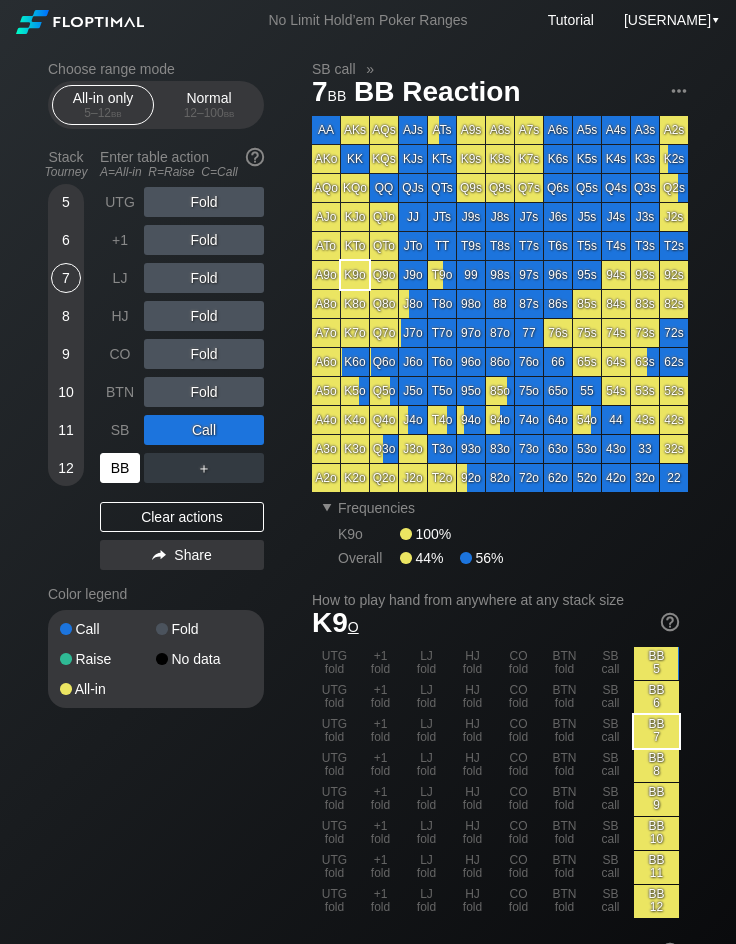 click on "BB" at bounding box center [120, 468] 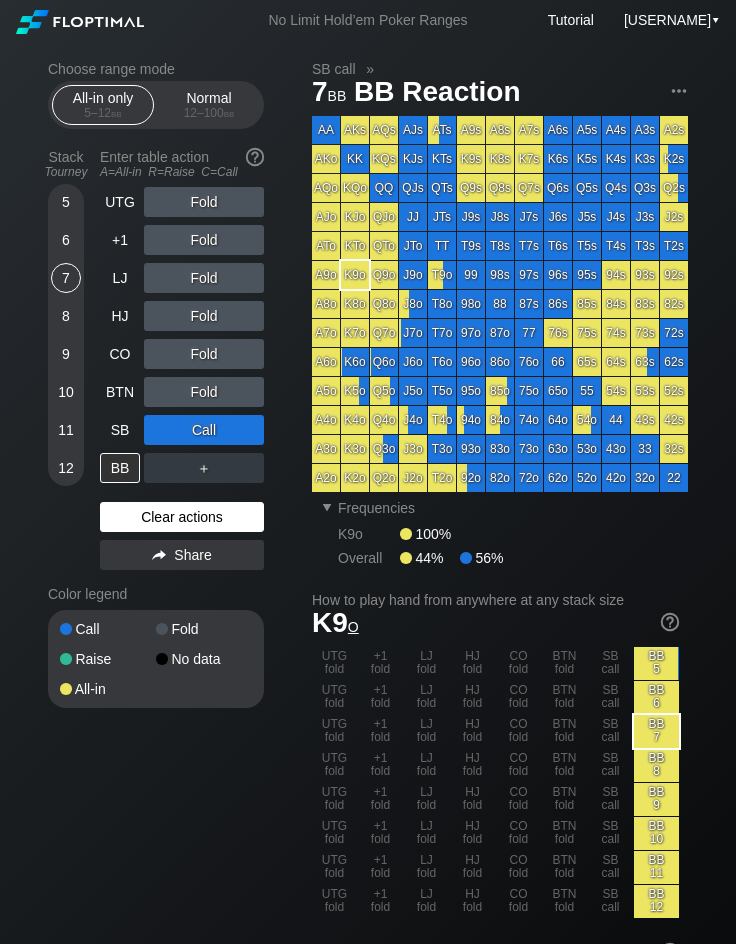 click on "Clear actions" at bounding box center (182, 517) 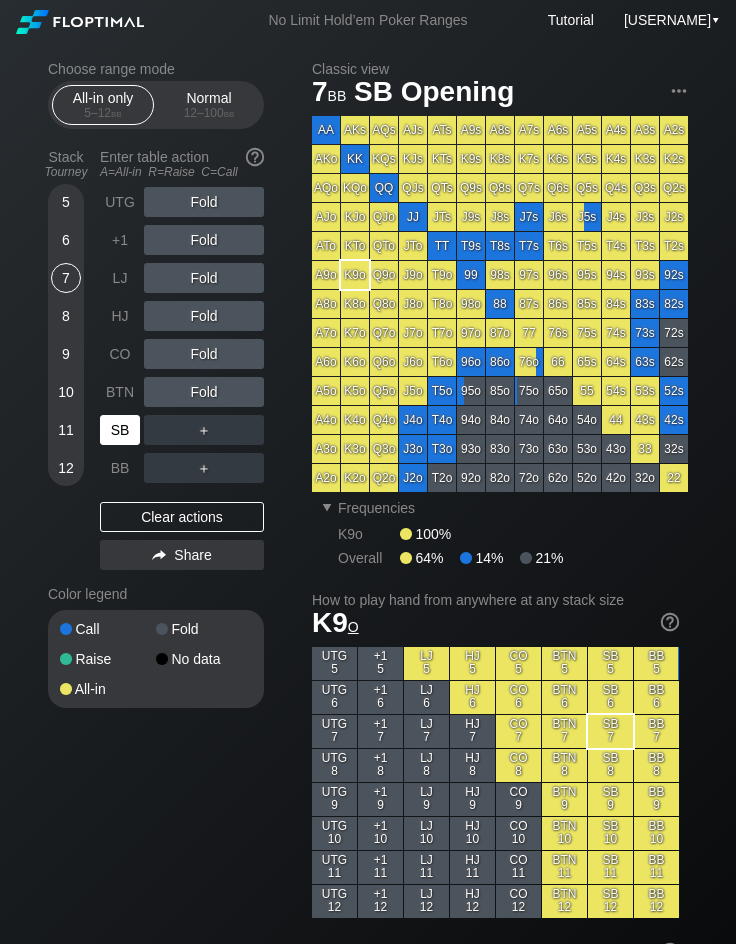 click on "SB" at bounding box center [120, 430] 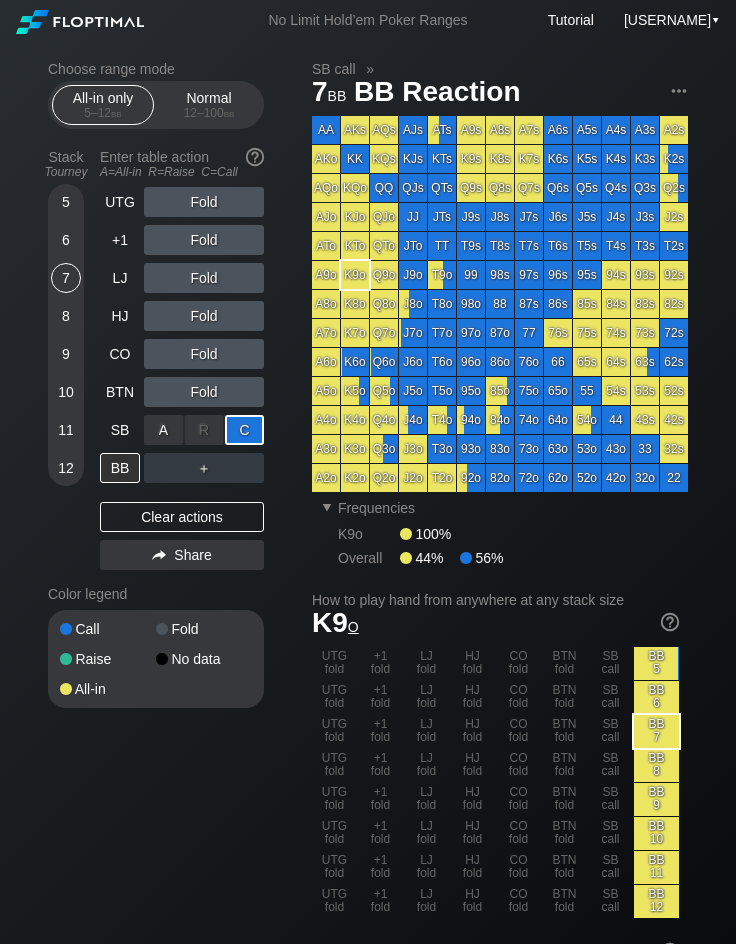 click on "C ✕" at bounding box center [244, 430] 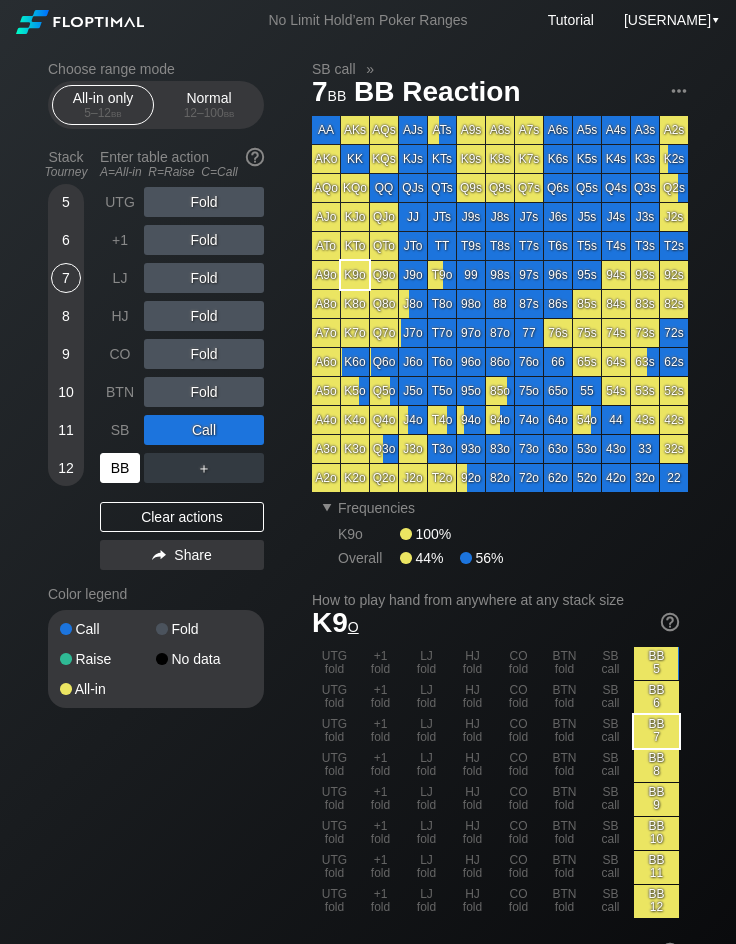 click on "BB" at bounding box center [120, 468] 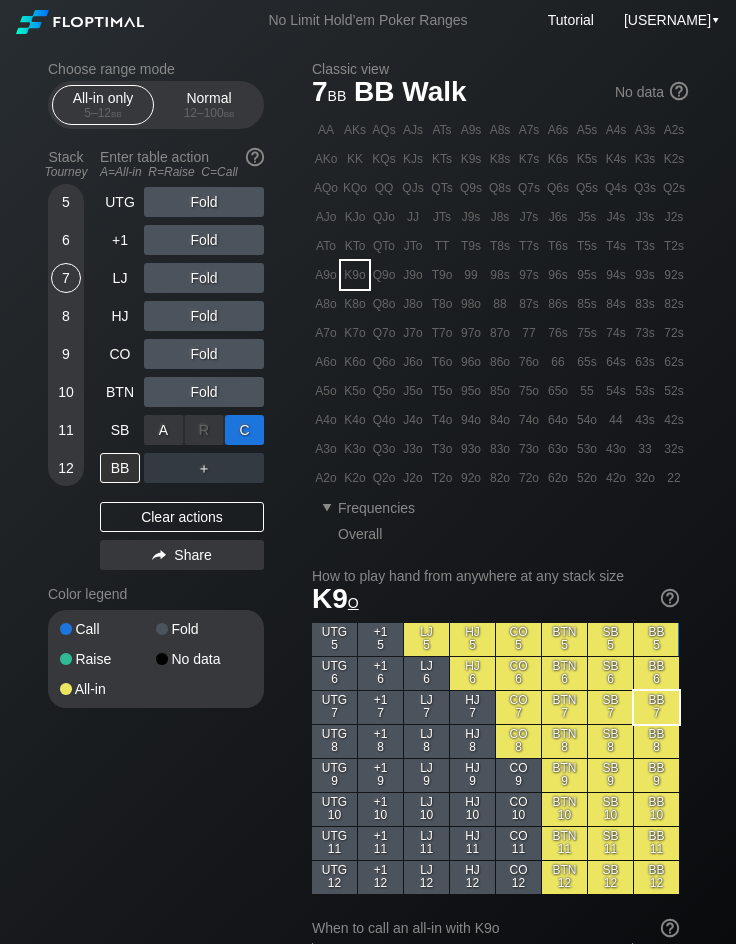 click on "C ✕" at bounding box center [244, 430] 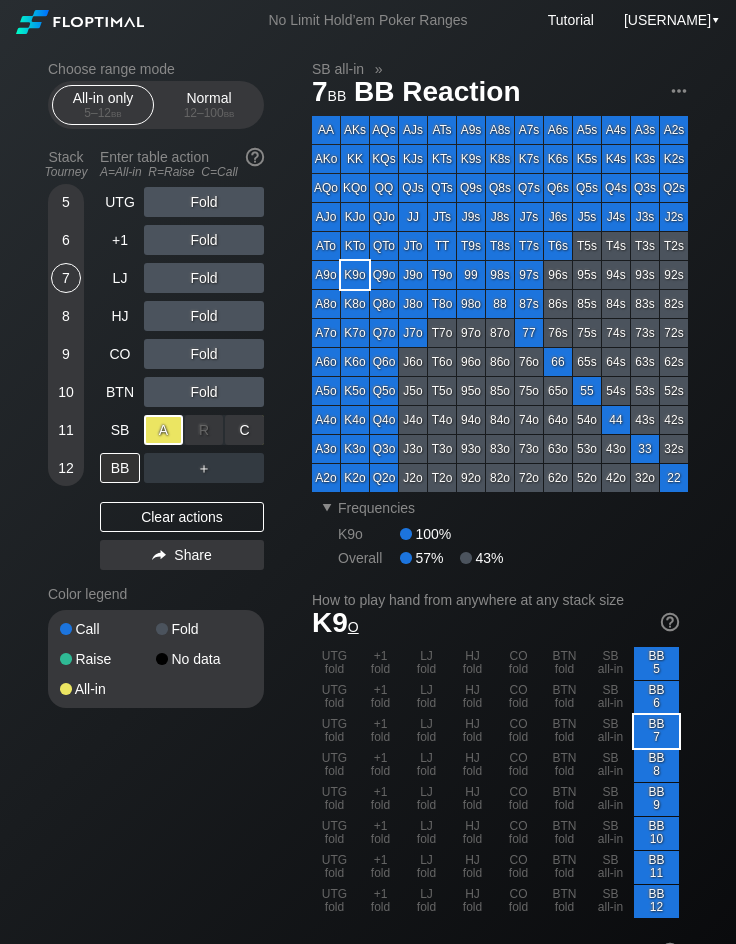 click on "A ✕" at bounding box center [163, 430] 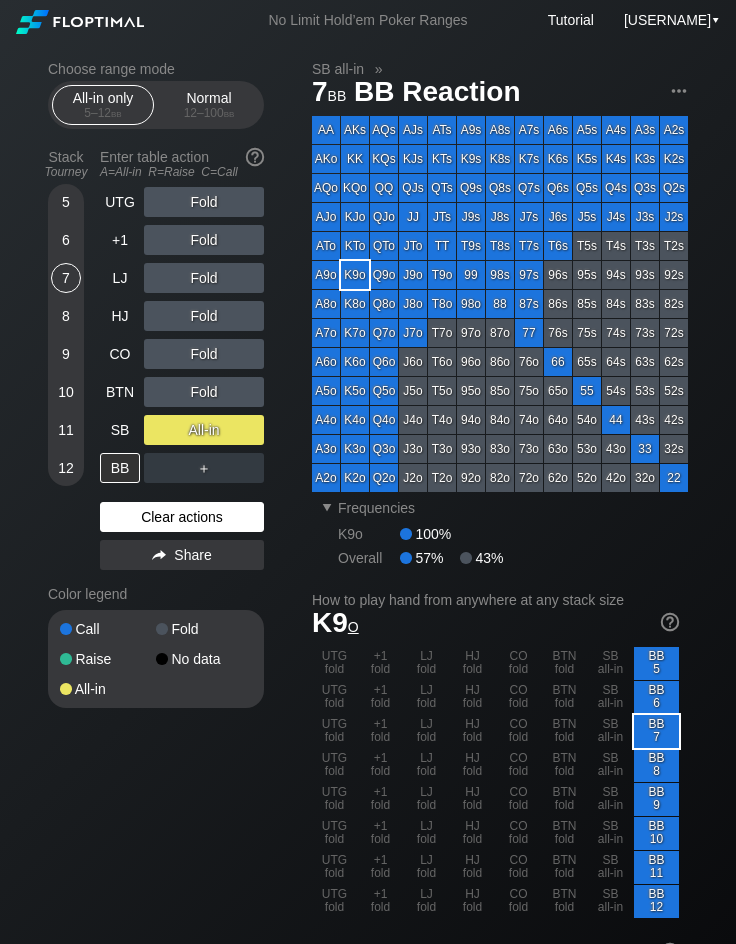 click on "Clear actions" at bounding box center (182, 517) 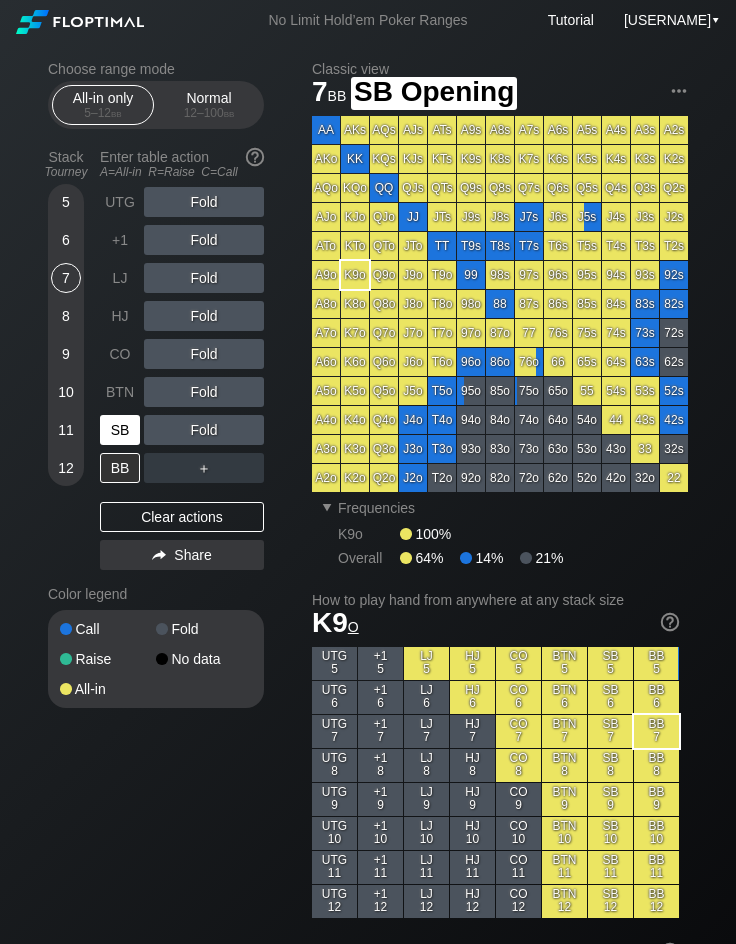 click on "SB" at bounding box center (120, 430) 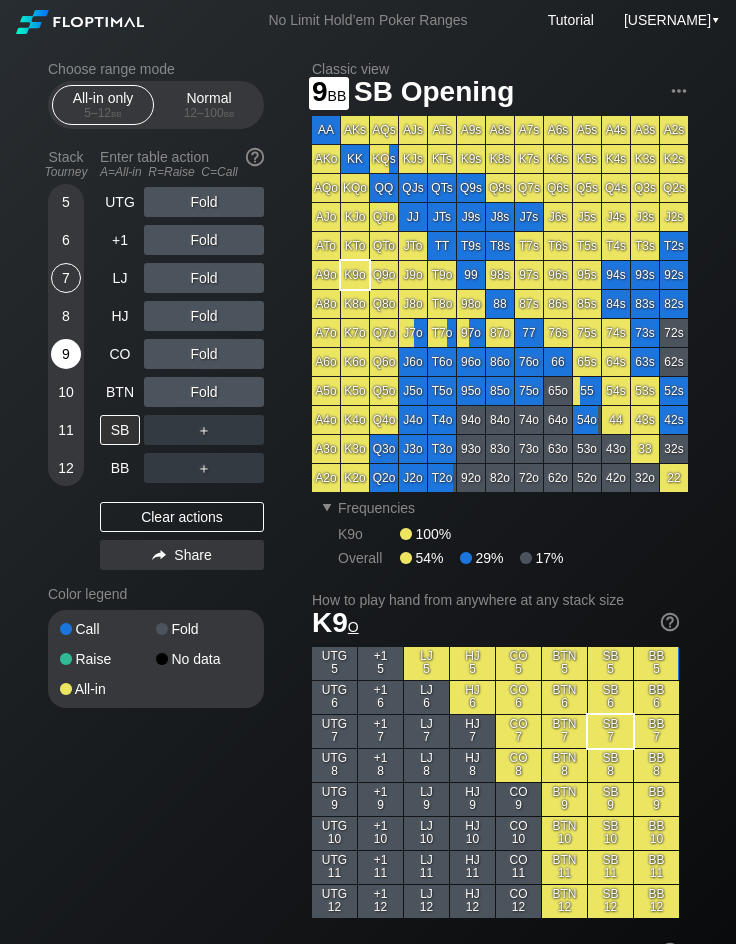 click on "9" at bounding box center [66, 354] 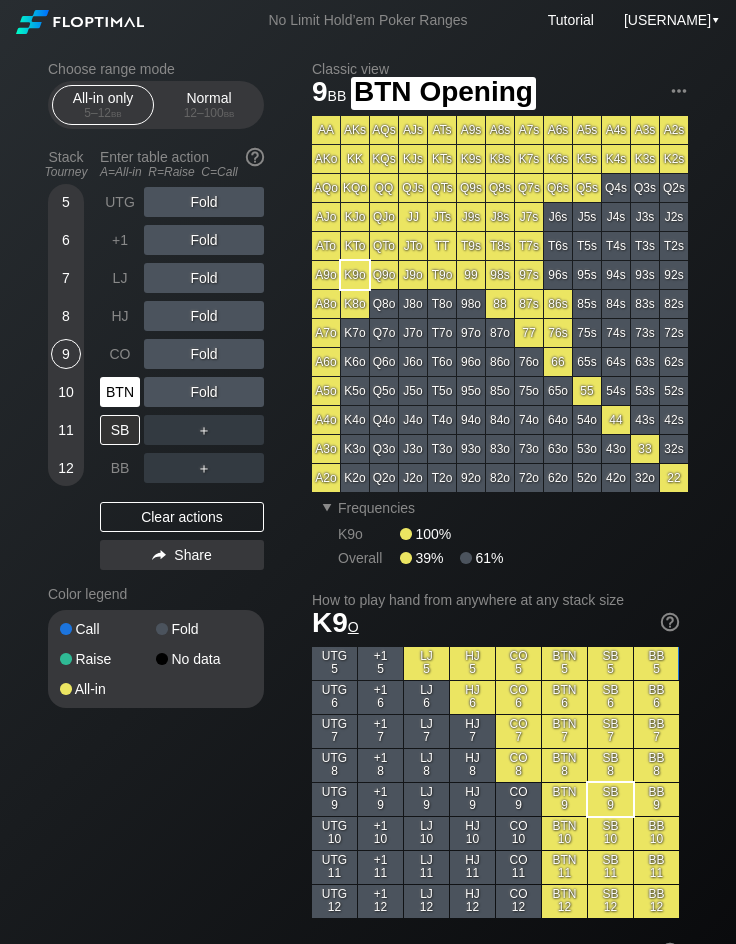 click on "BTN" at bounding box center (120, 392) 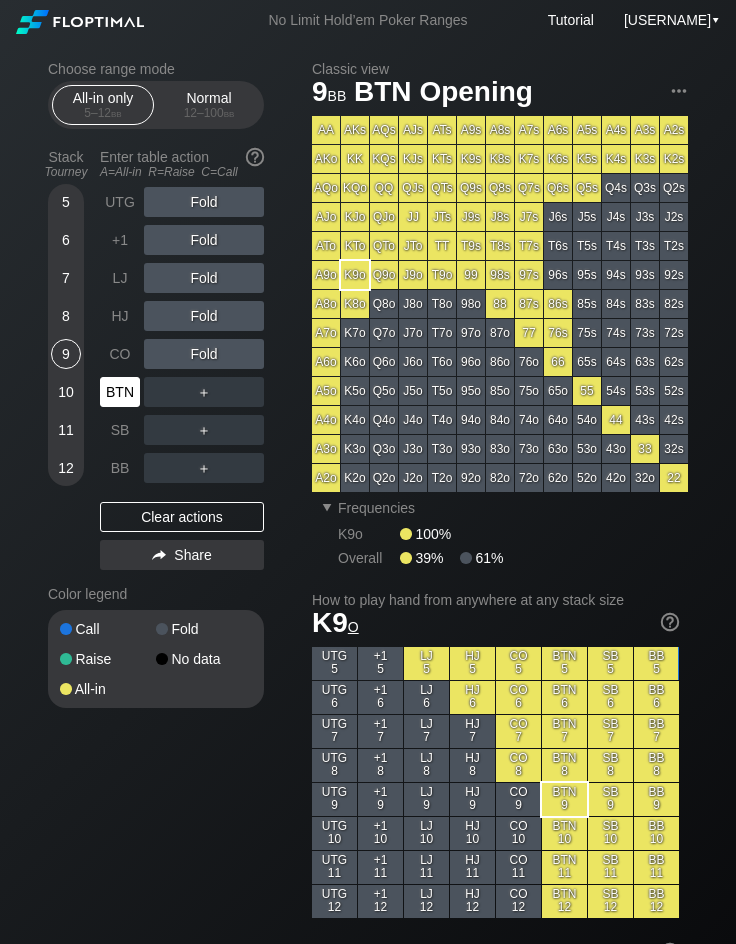 click on "BTN" at bounding box center [120, 392] 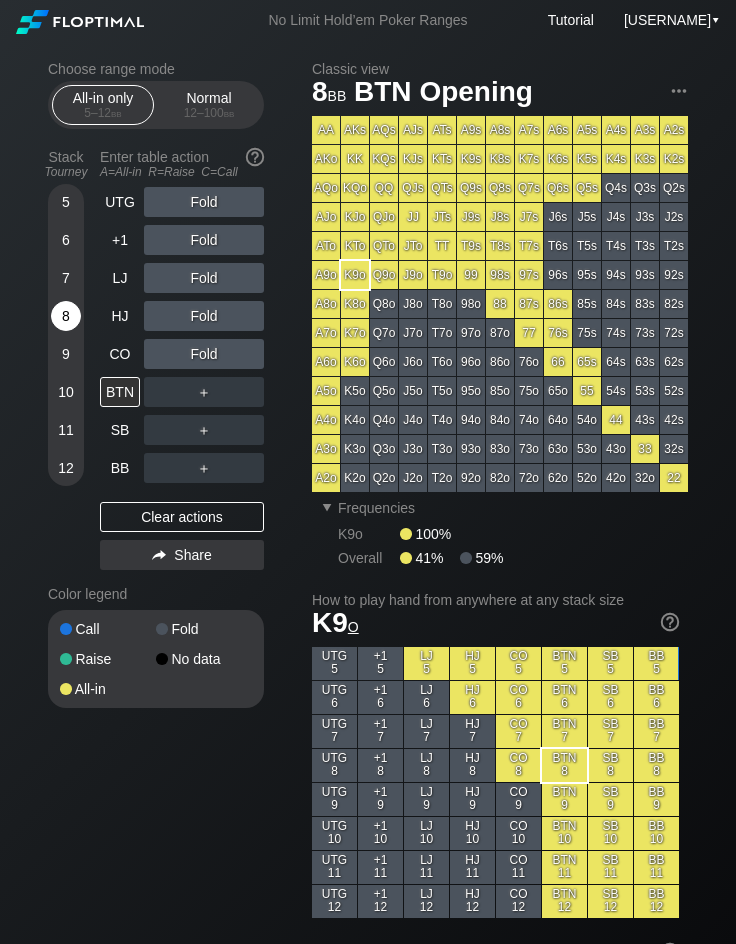 click on "8" at bounding box center [66, 316] 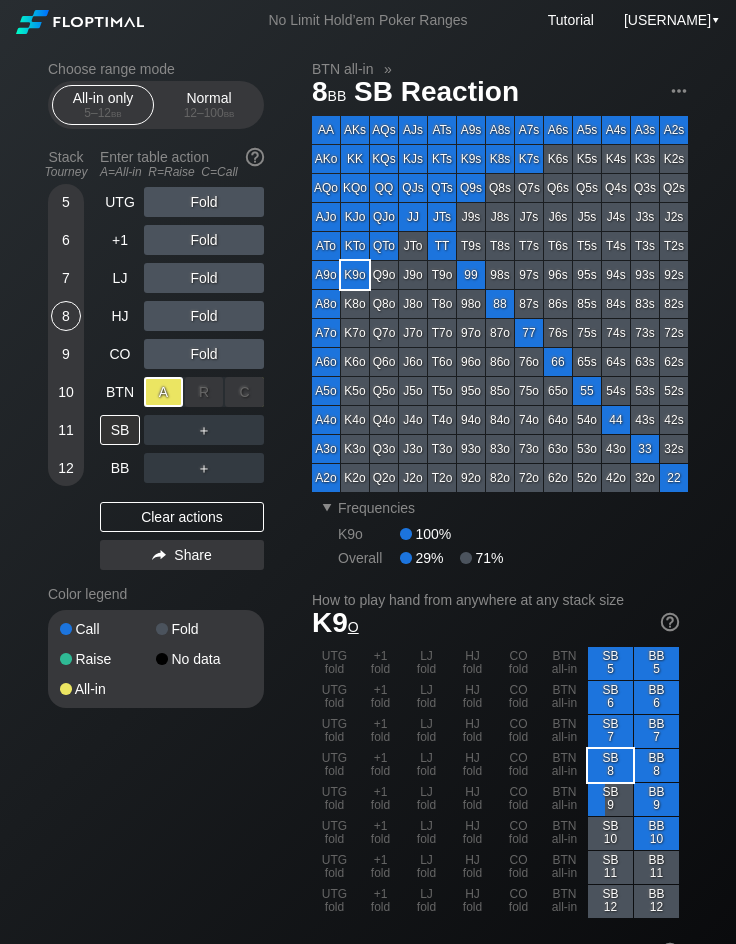 click on "A ✕" at bounding box center (163, 392) 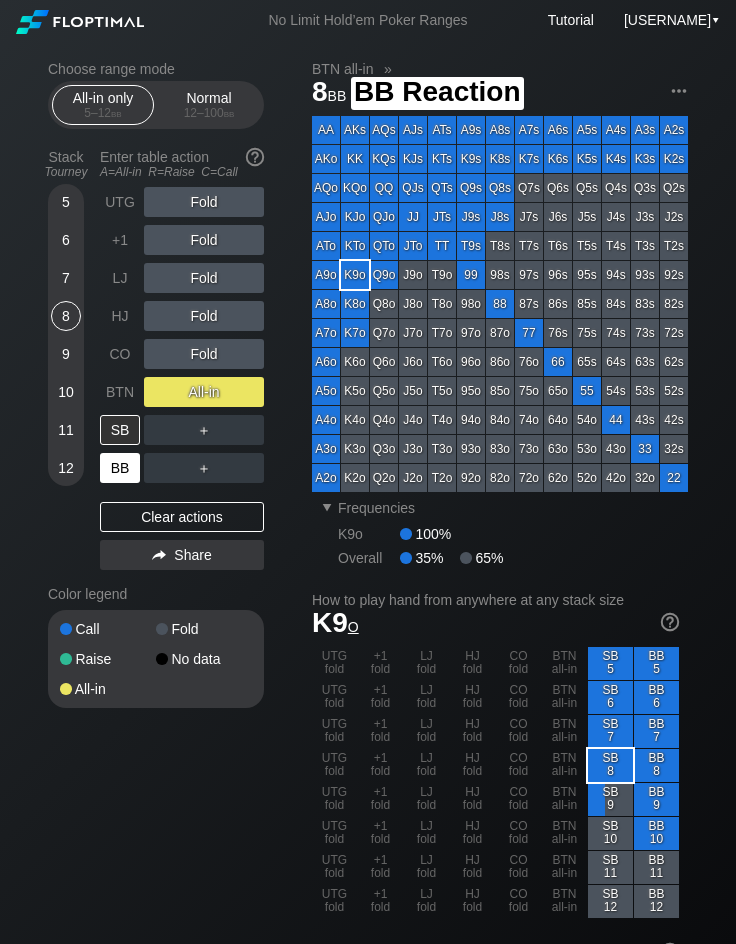 click on "BB" at bounding box center [120, 468] 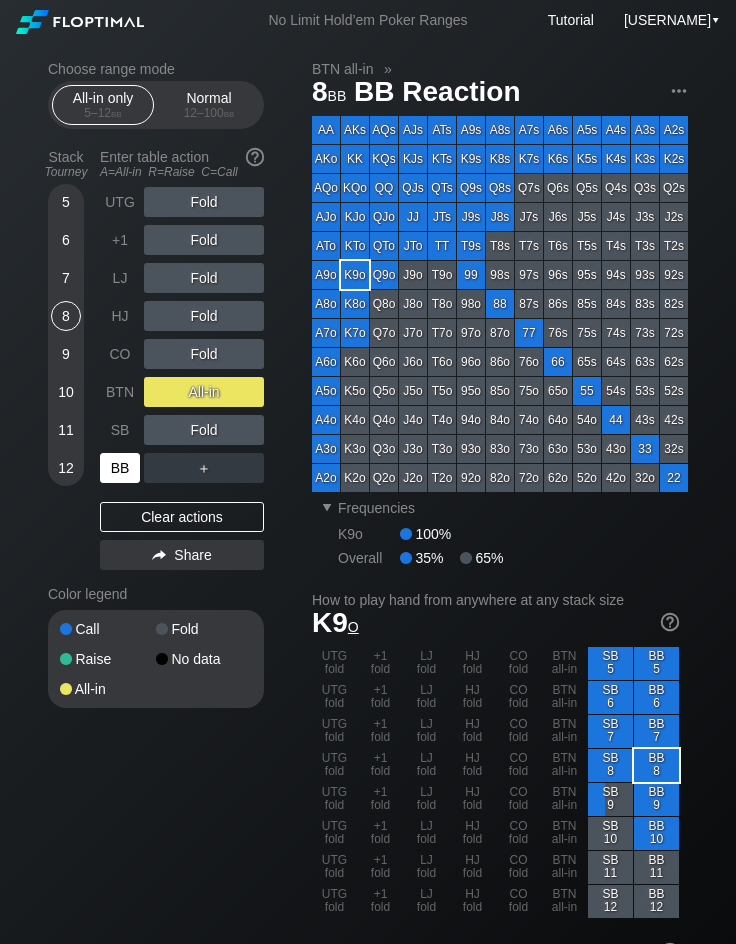 click on "BB" at bounding box center [120, 468] 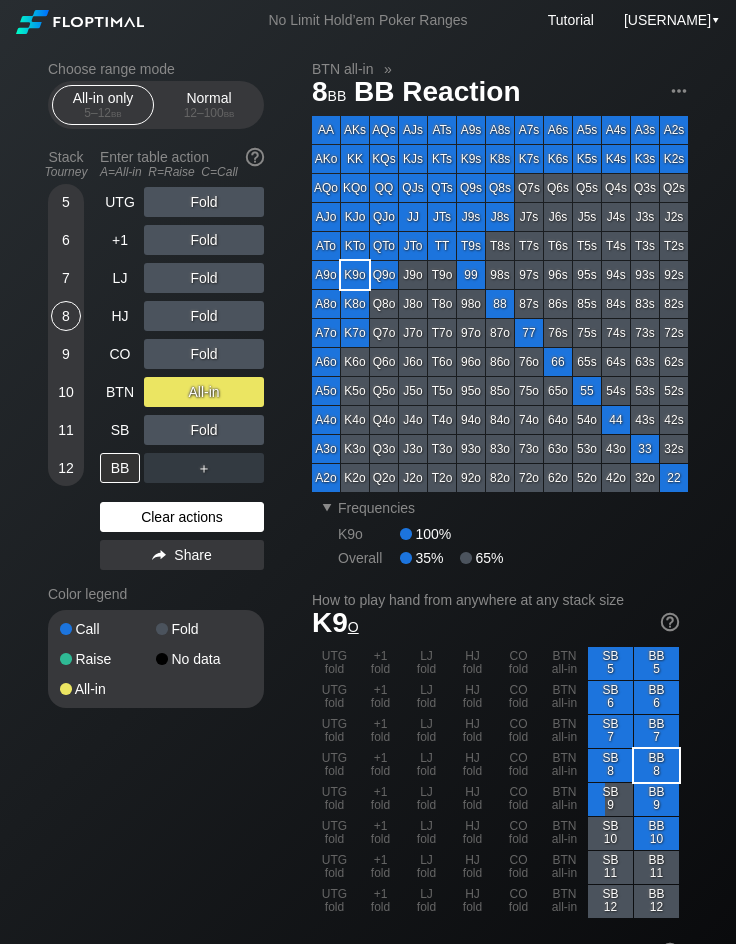 click on "Clear actions" at bounding box center (182, 517) 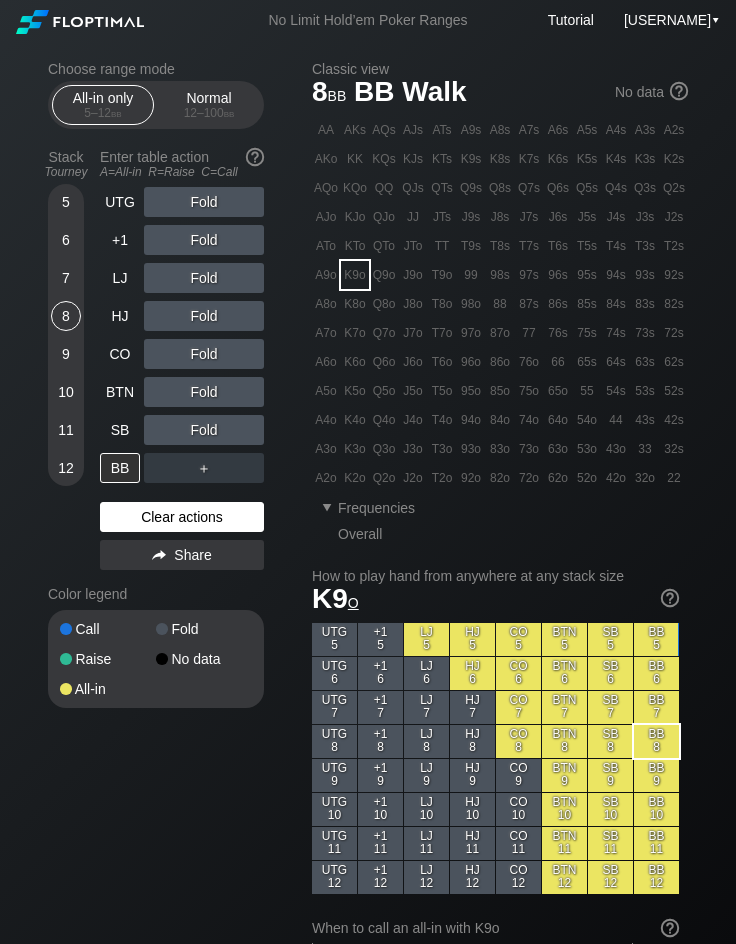click on "Clear actions" at bounding box center (182, 517) 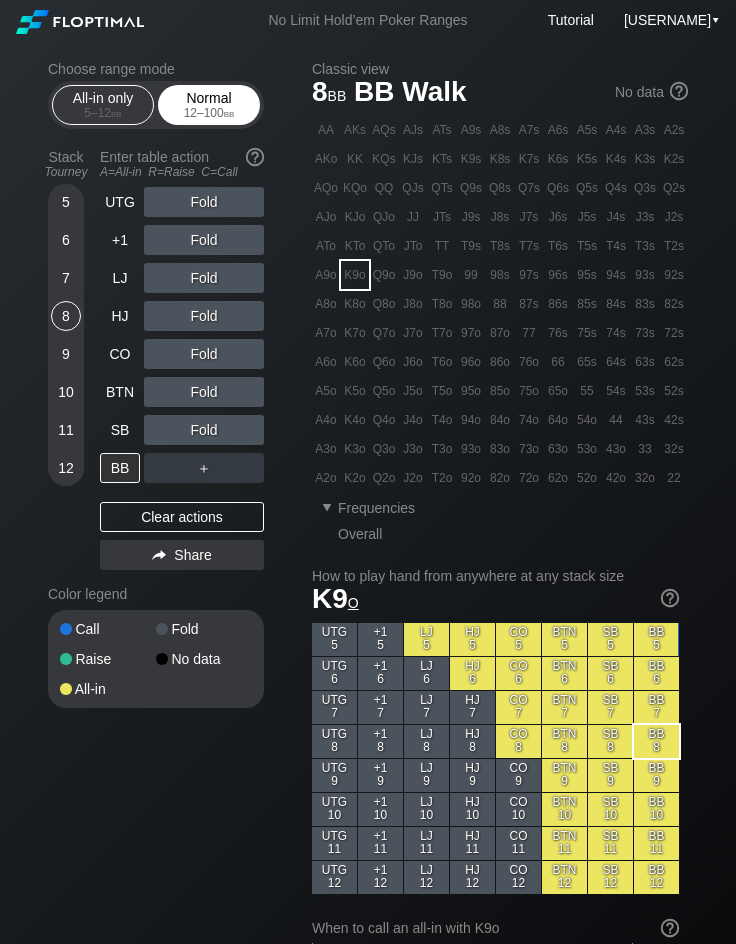 click on "bb" at bounding box center [229, 113] 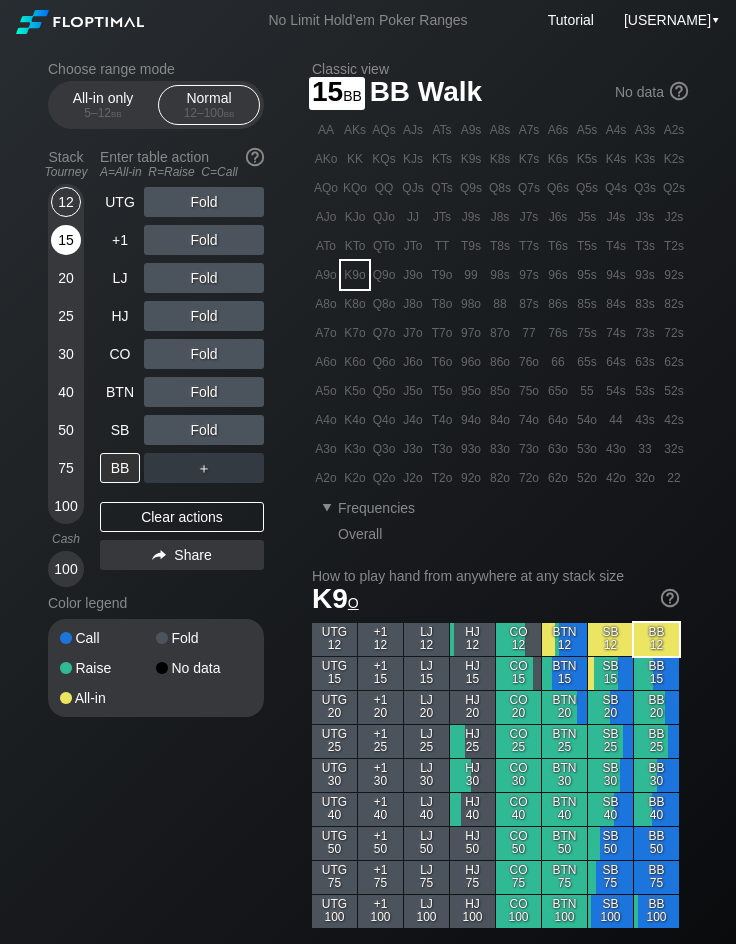 click on "15" at bounding box center (66, 240) 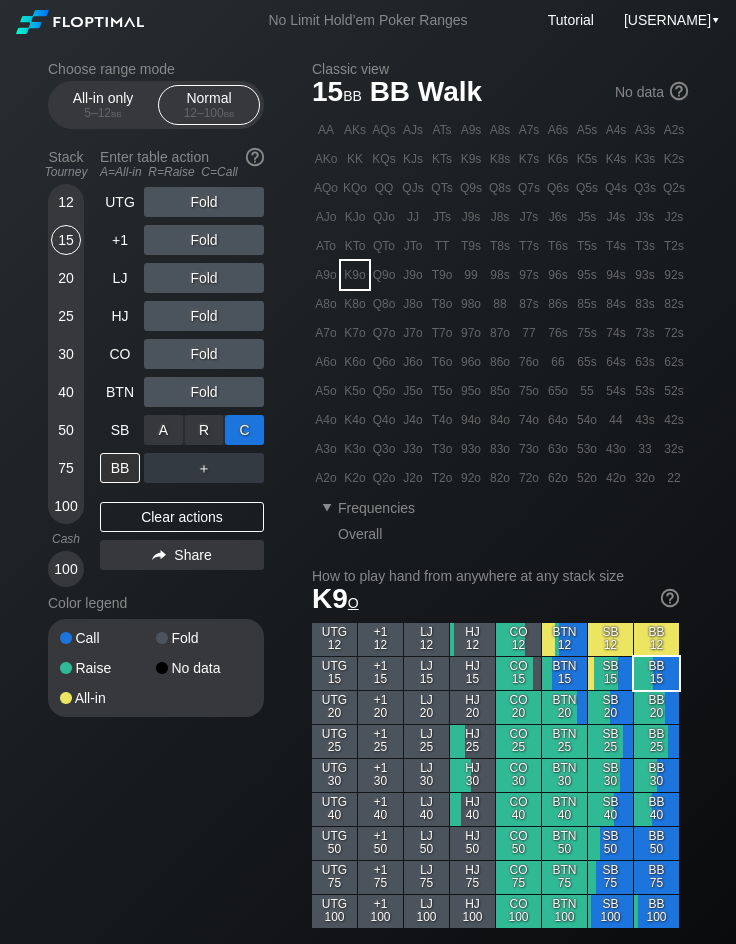 click on "C ✕" at bounding box center [244, 430] 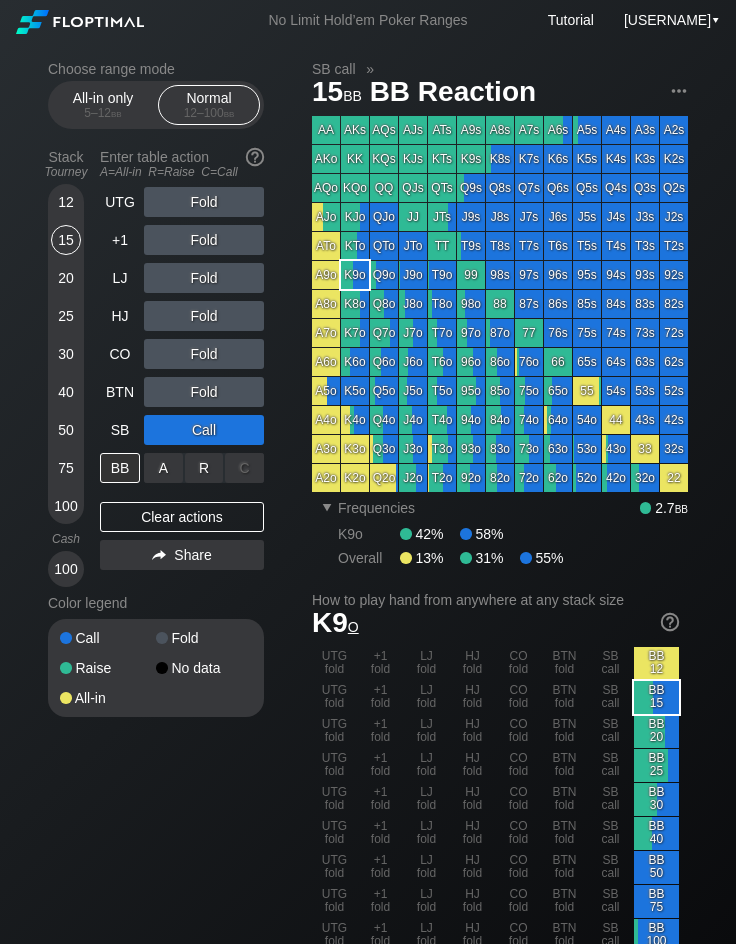 click on "R ✕" at bounding box center (204, 468) 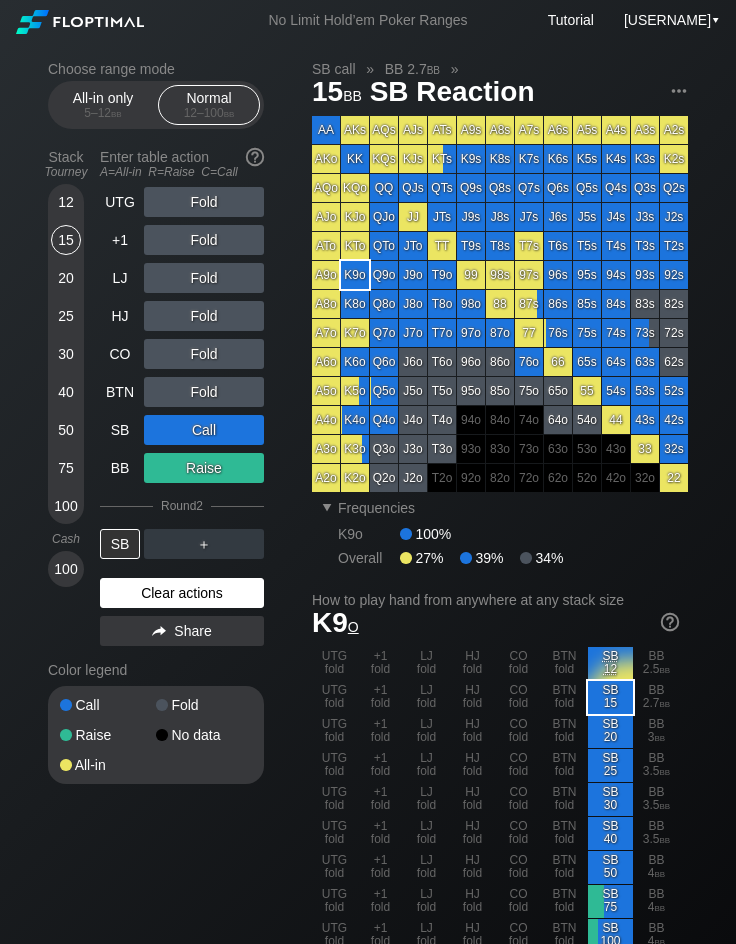 click on "Clear actions" at bounding box center [182, 593] 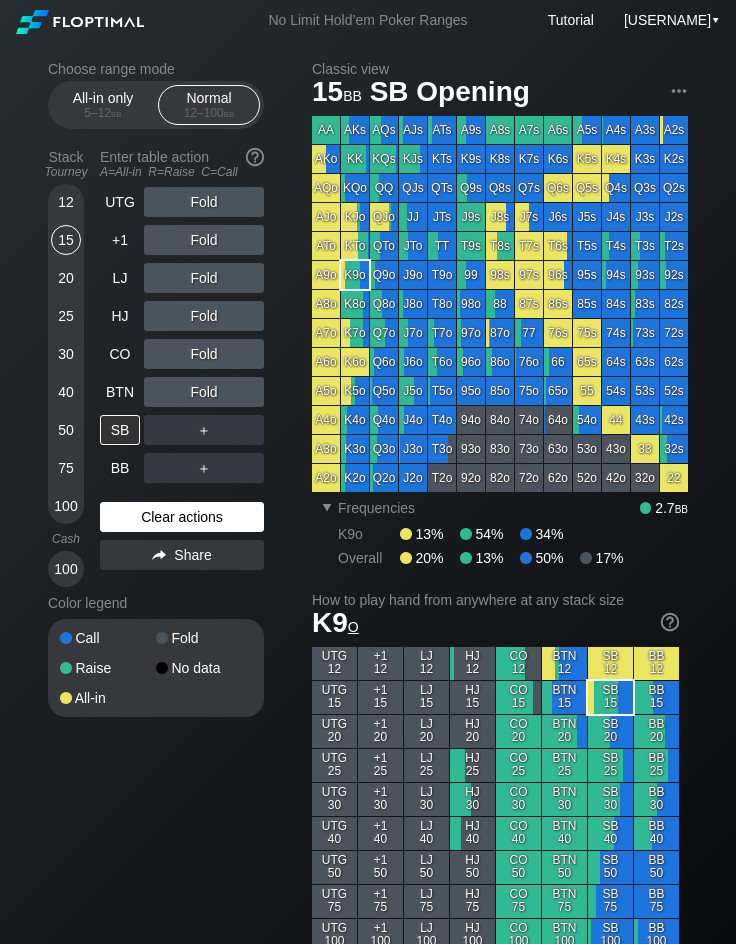 click on "Color legend" at bounding box center [156, 603] 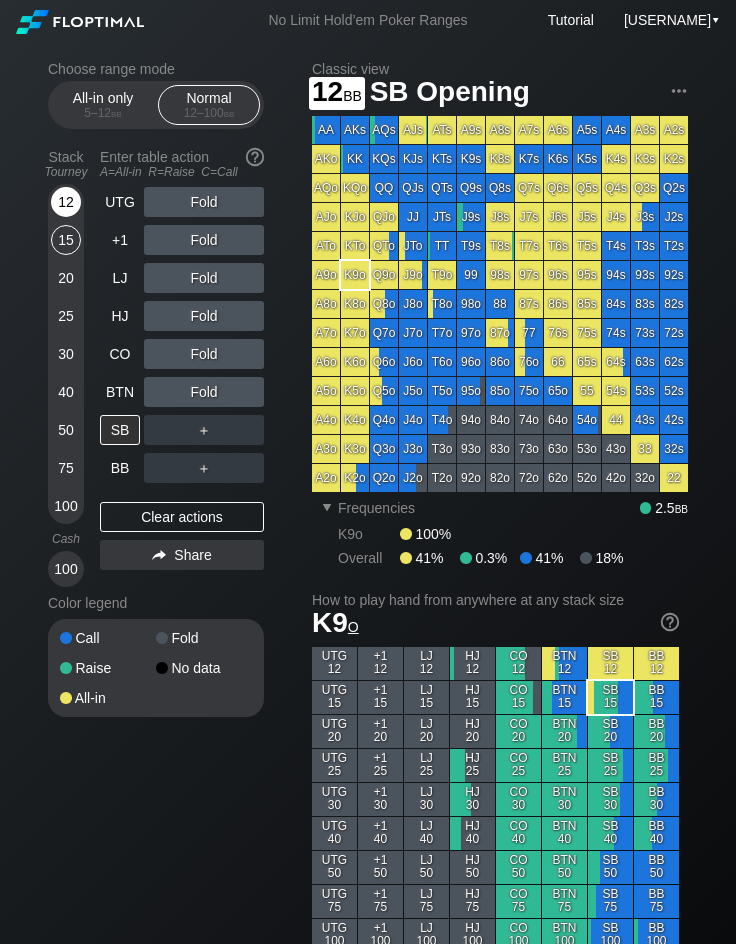 click on "12" at bounding box center [66, 202] 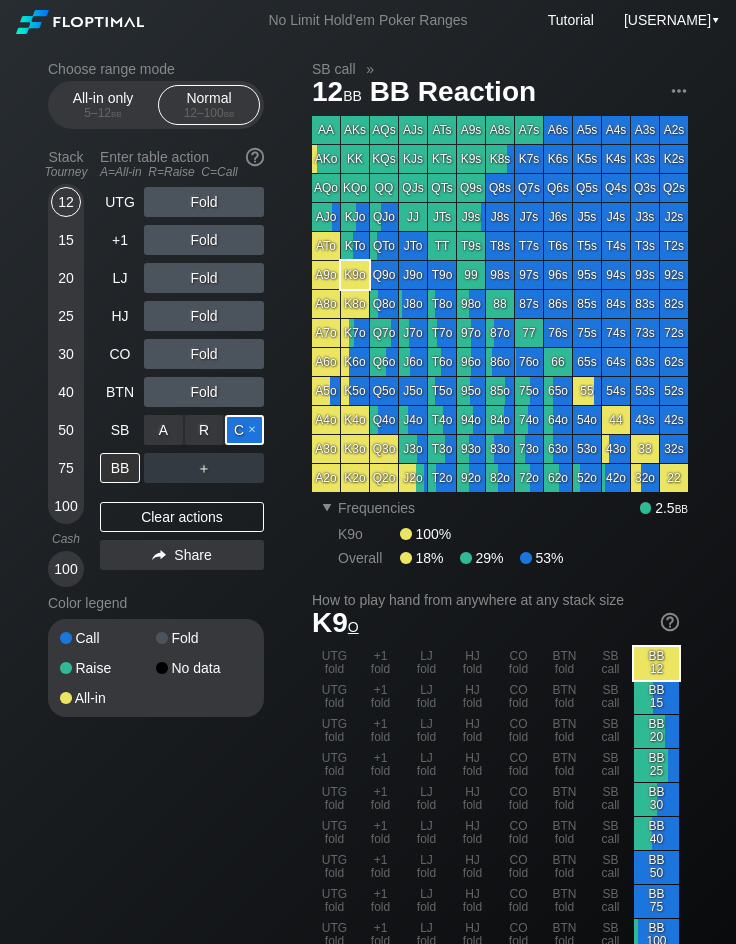 click on "C ✕" at bounding box center [244, 430] 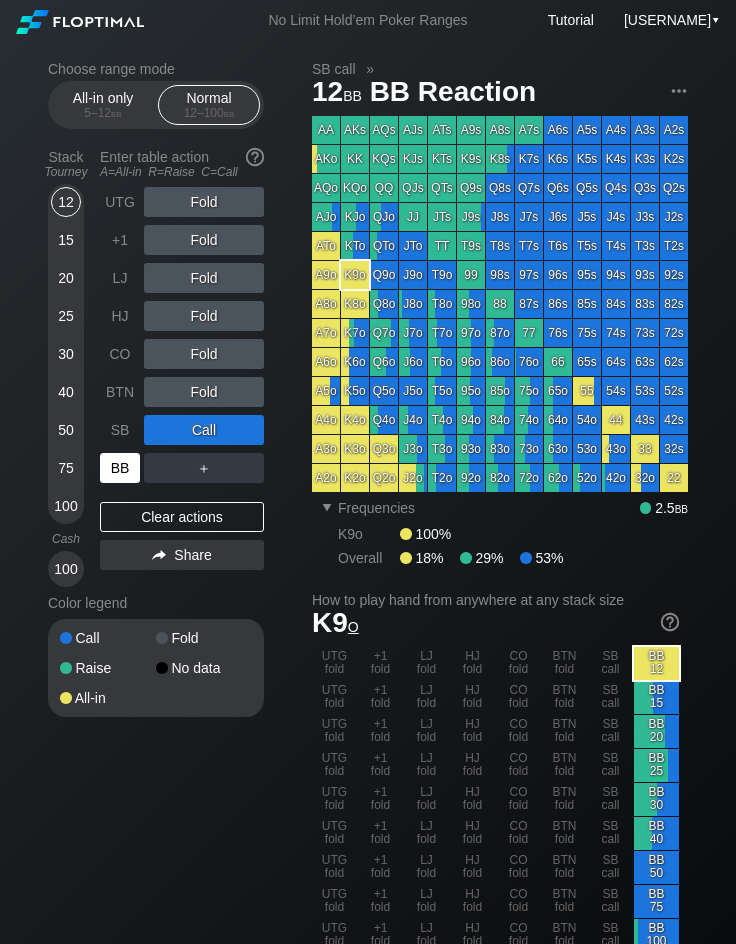click on "BB" at bounding box center [120, 468] 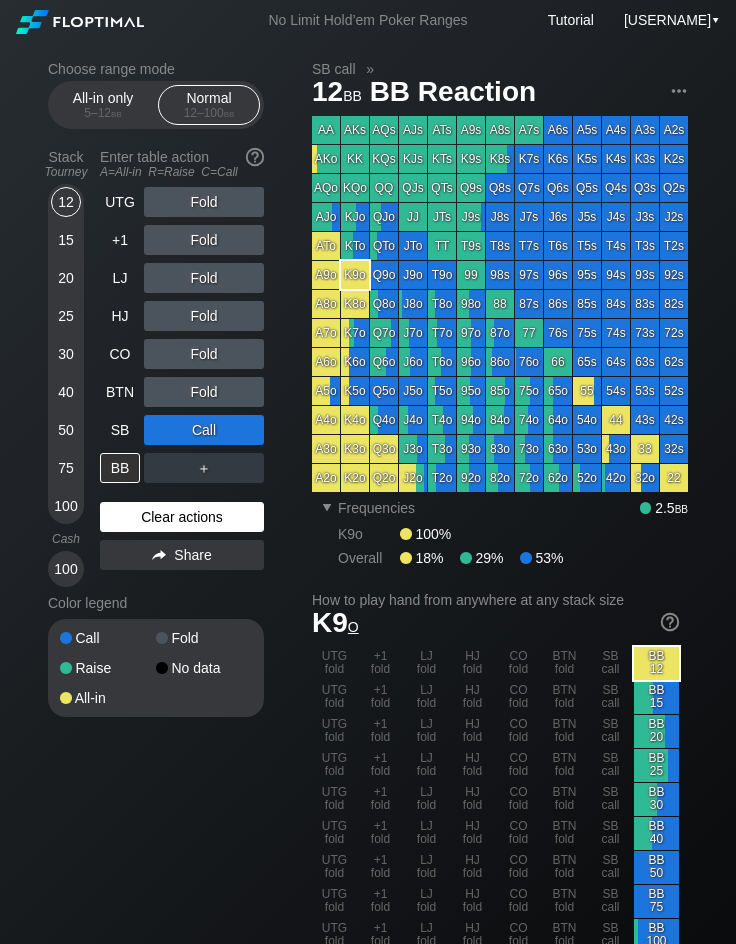 click on "Clear actions" at bounding box center (182, 517) 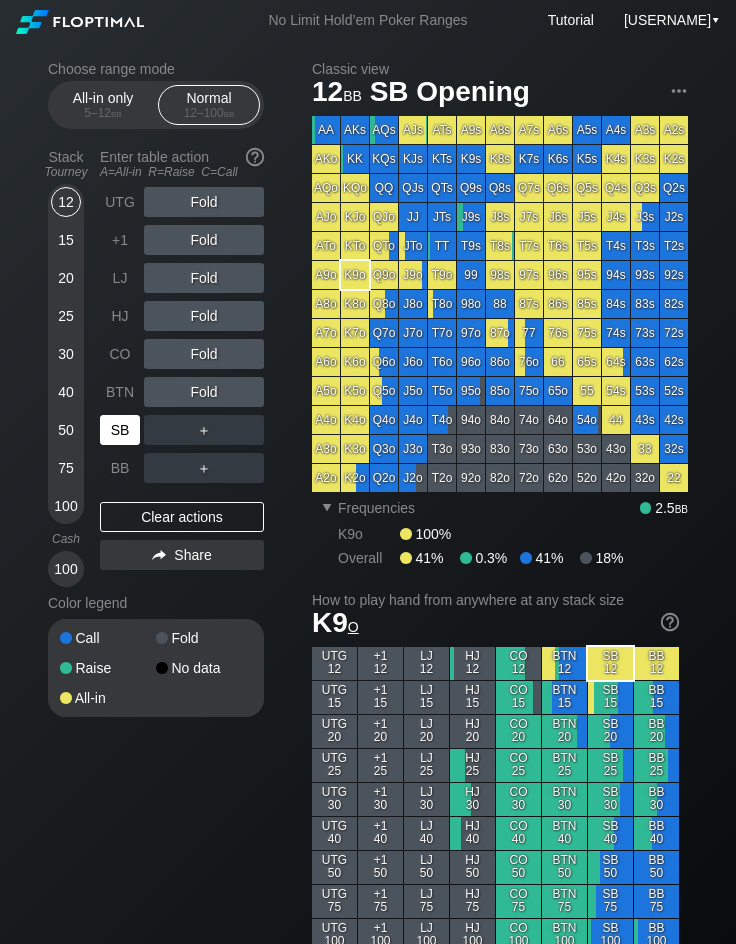 click on "SB" at bounding box center (120, 430) 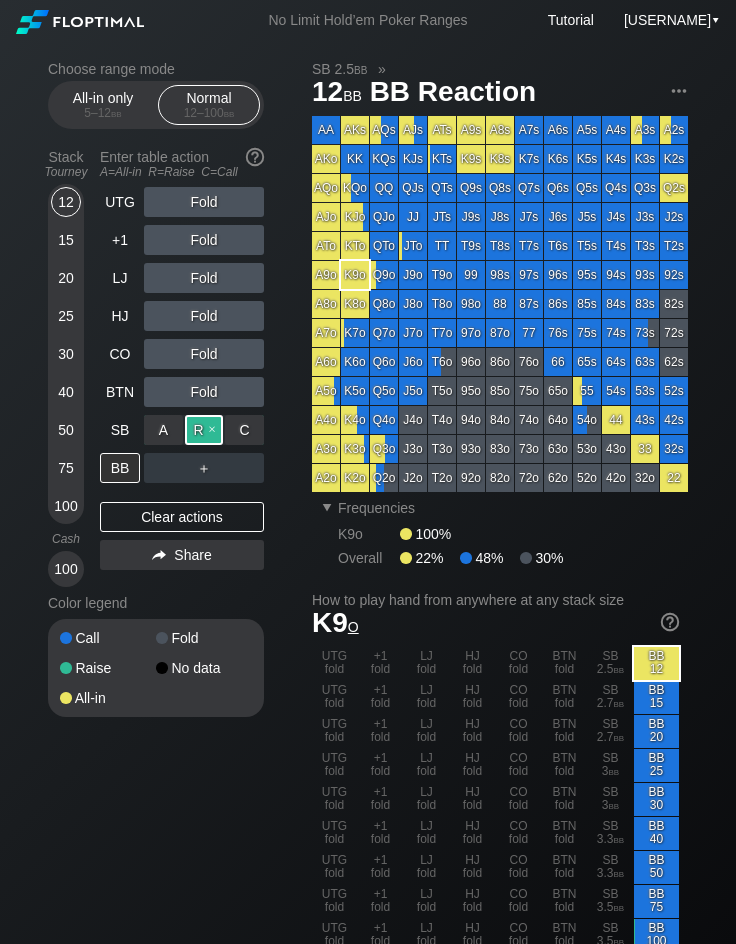 click on "R ✕" at bounding box center [204, 430] 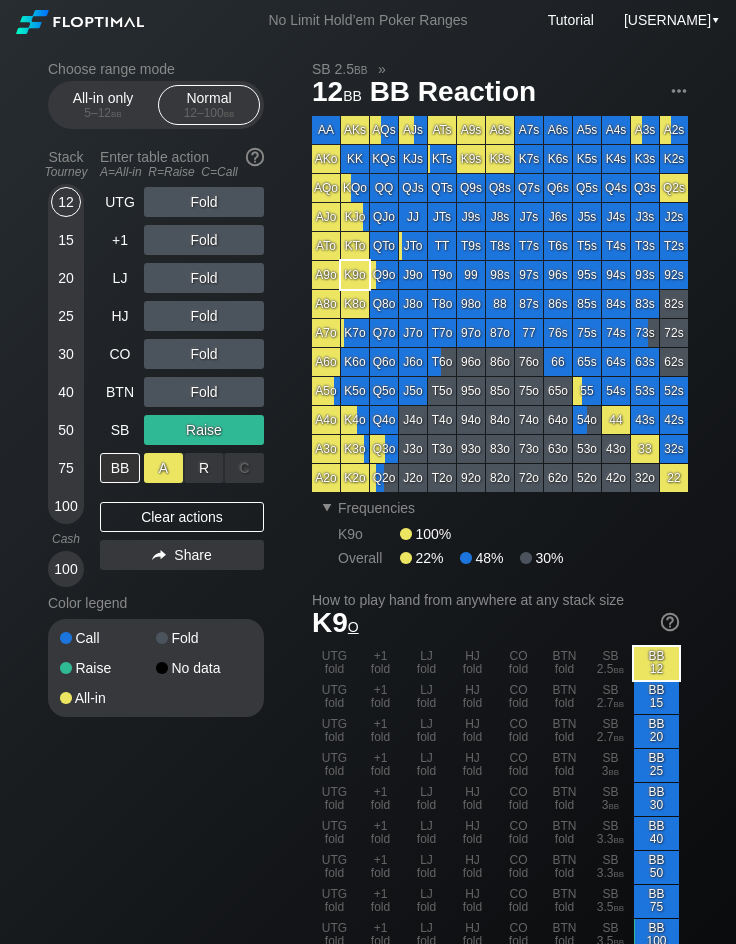 click on "A ✕" at bounding box center (163, 468) 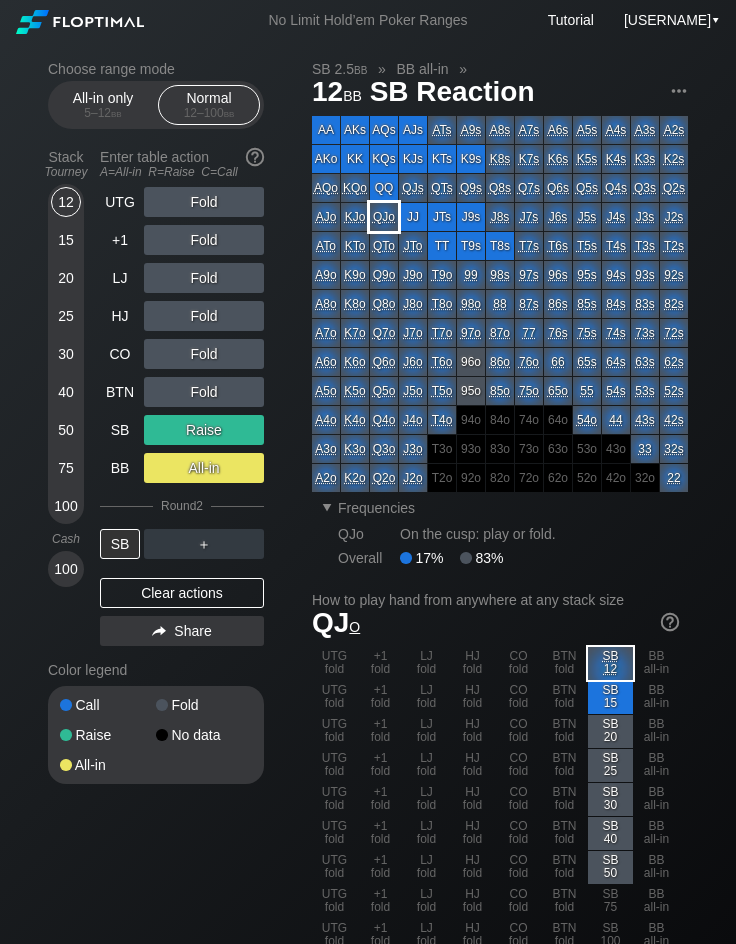click on "QJo" at bounding box center [384, 217] 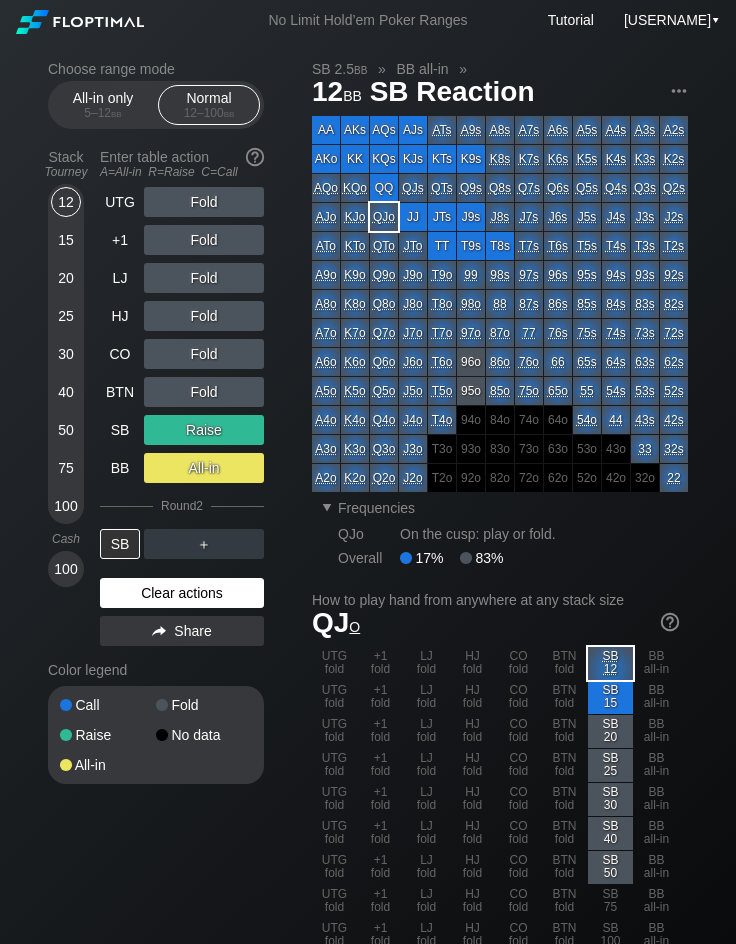 click on "Clear actions" at bounding box center (182, 593) 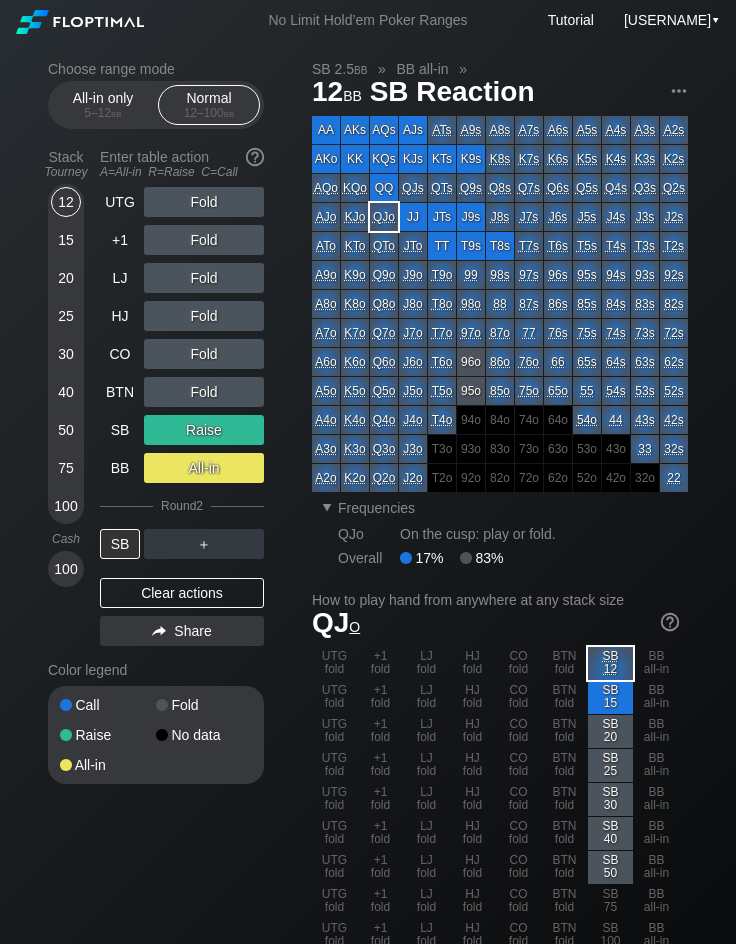 click on "Color legend" at bounding box center [156, 670] 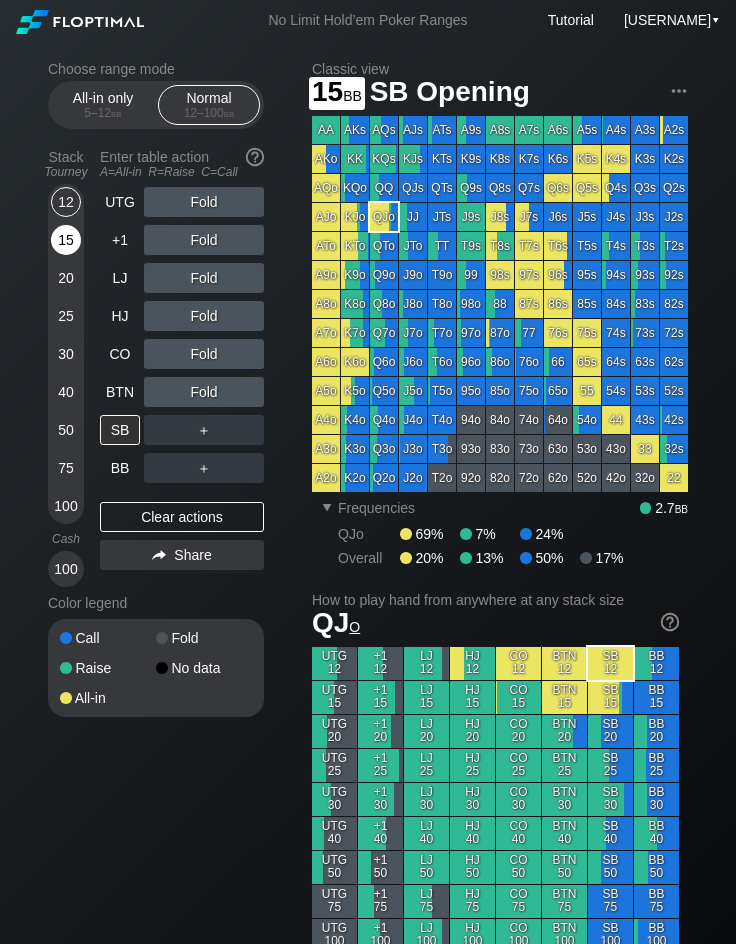 click on "15" at bounding box center [66, 240] 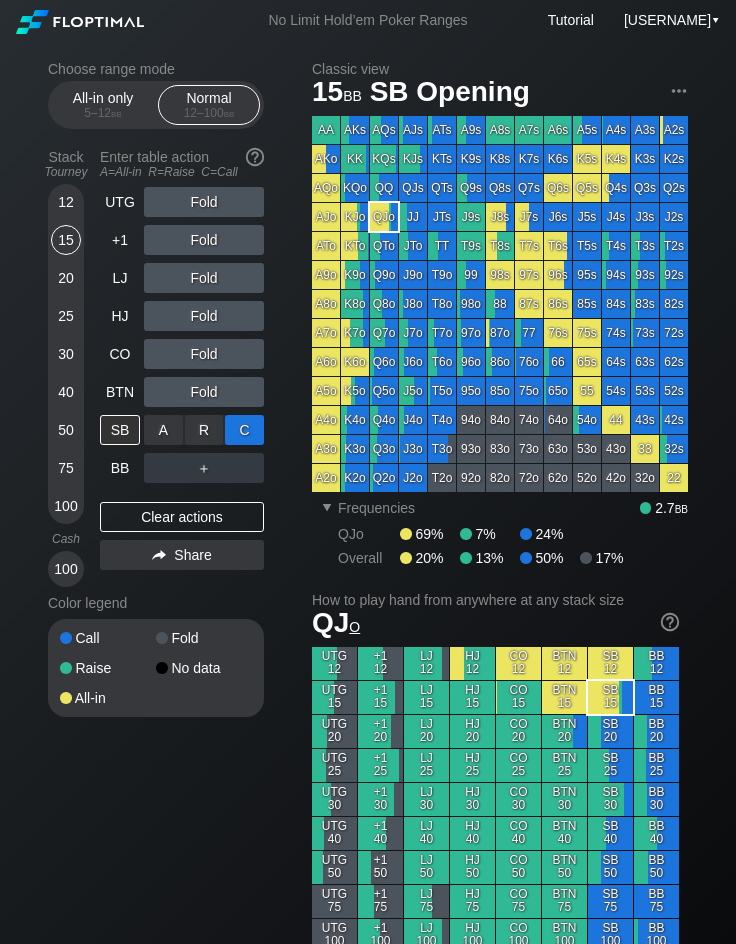click on "C ✕" at bounding box center [244, 430] 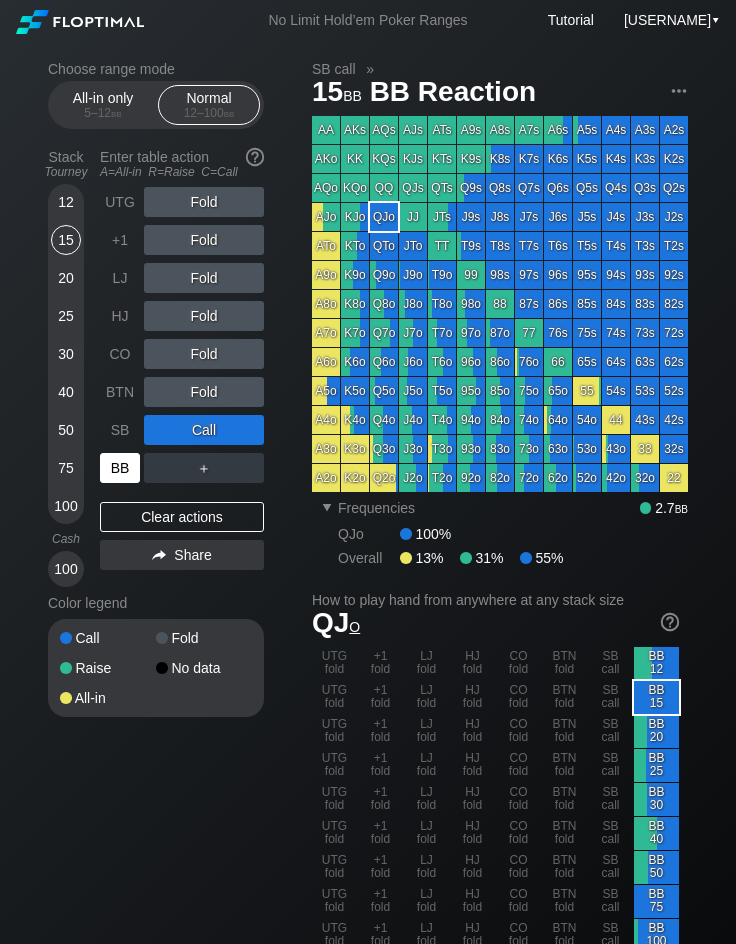click on "BB" at bounding box center [120, 468] 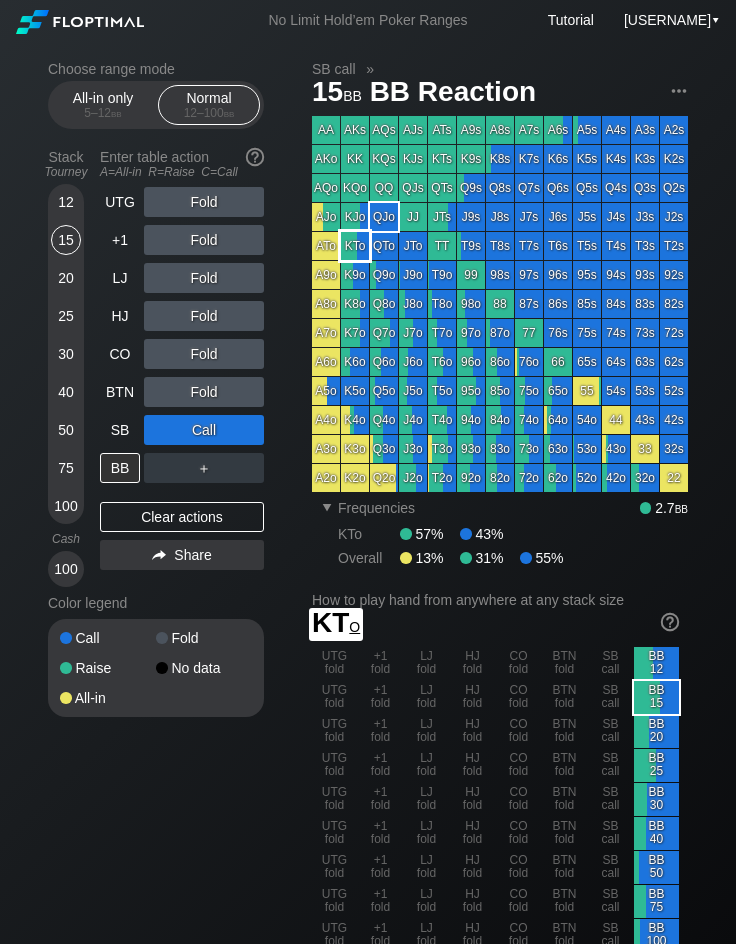 click on "KTo" at bounding box center [355, 246] 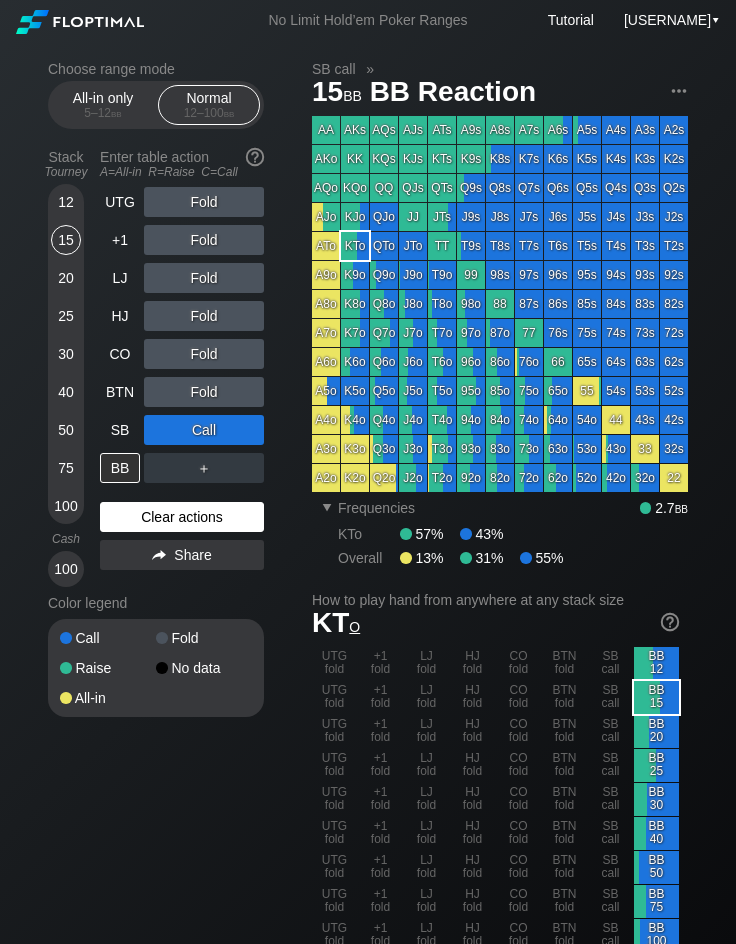 click on "Clear actions" at bounding box center [182, 517] 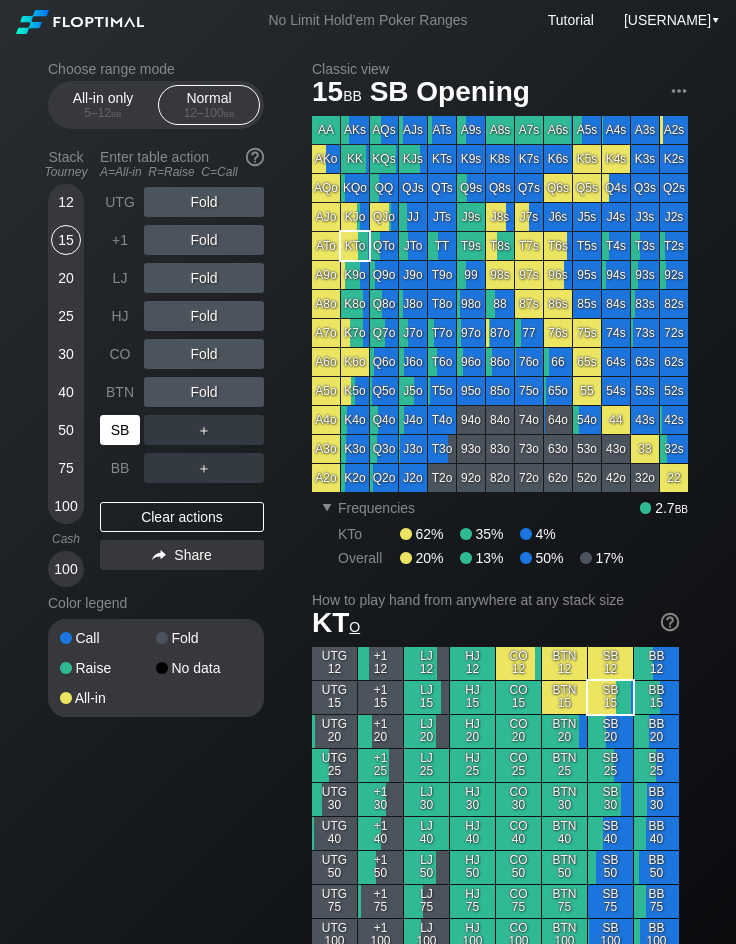 click on "SB" at bounding box center (120, 430) 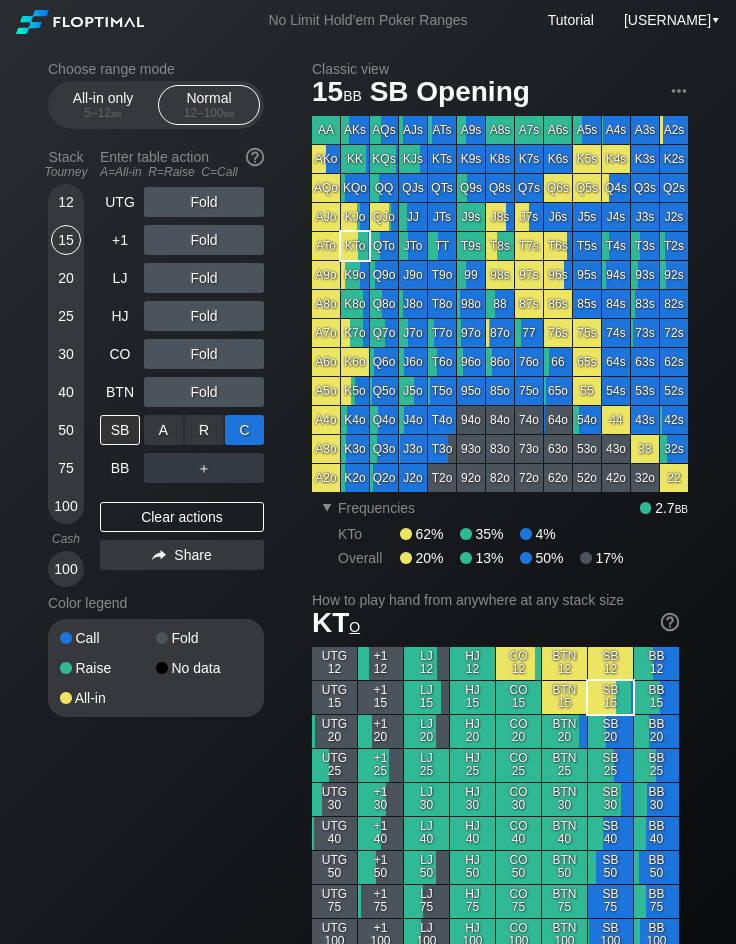 click on "C ✕" at bounding box center [244, 430] 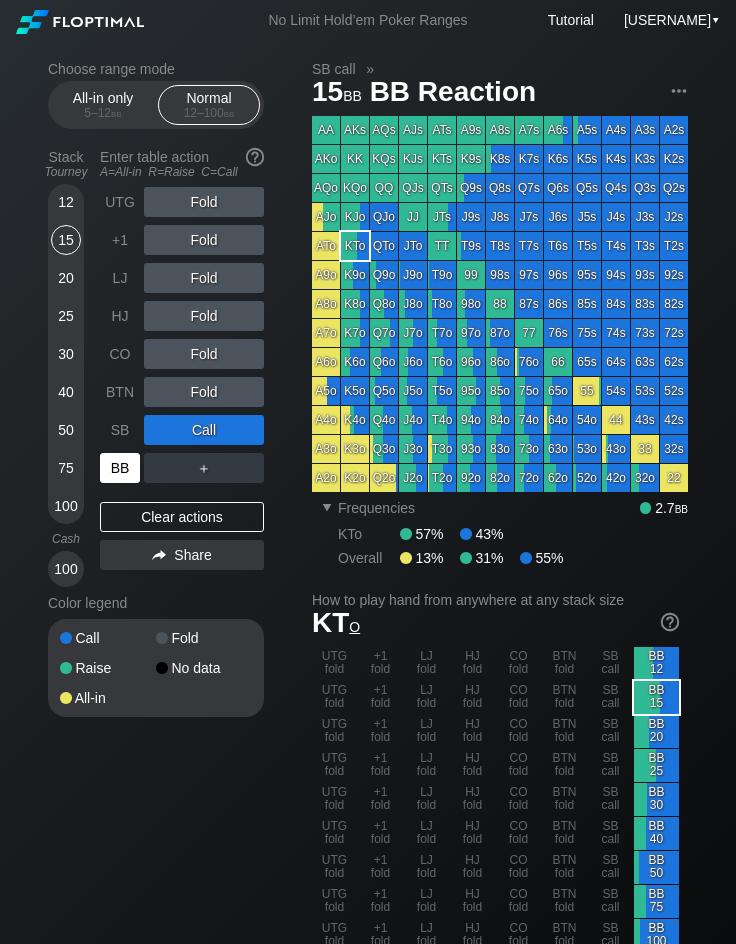 click on "BB" at bounding box center [120, 468] 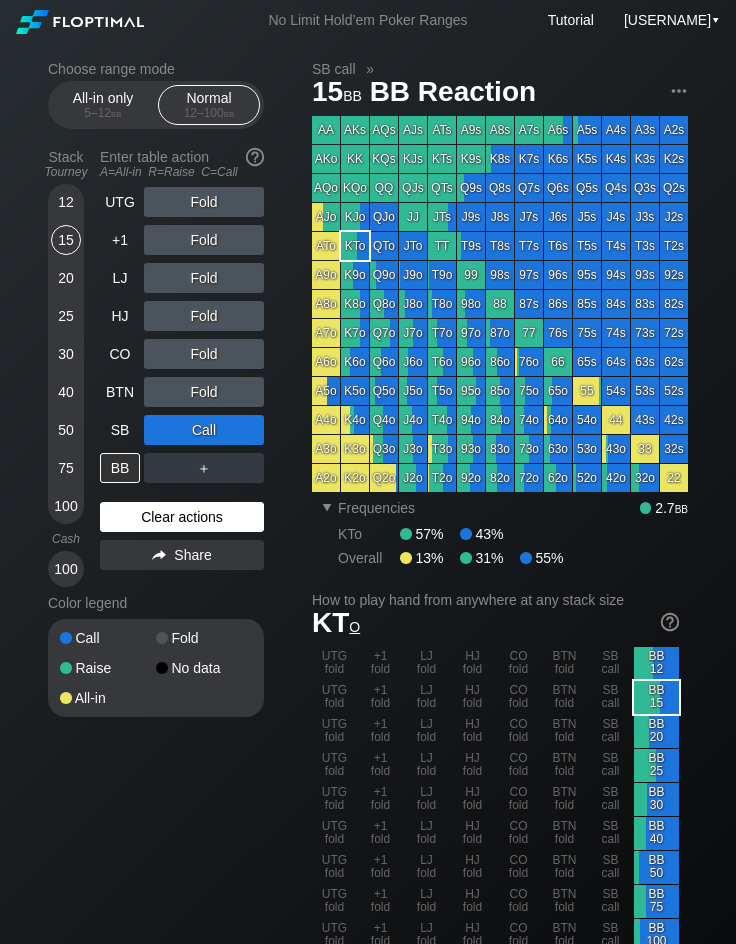 click on "Clear actions" at bounding box center [182, 517] 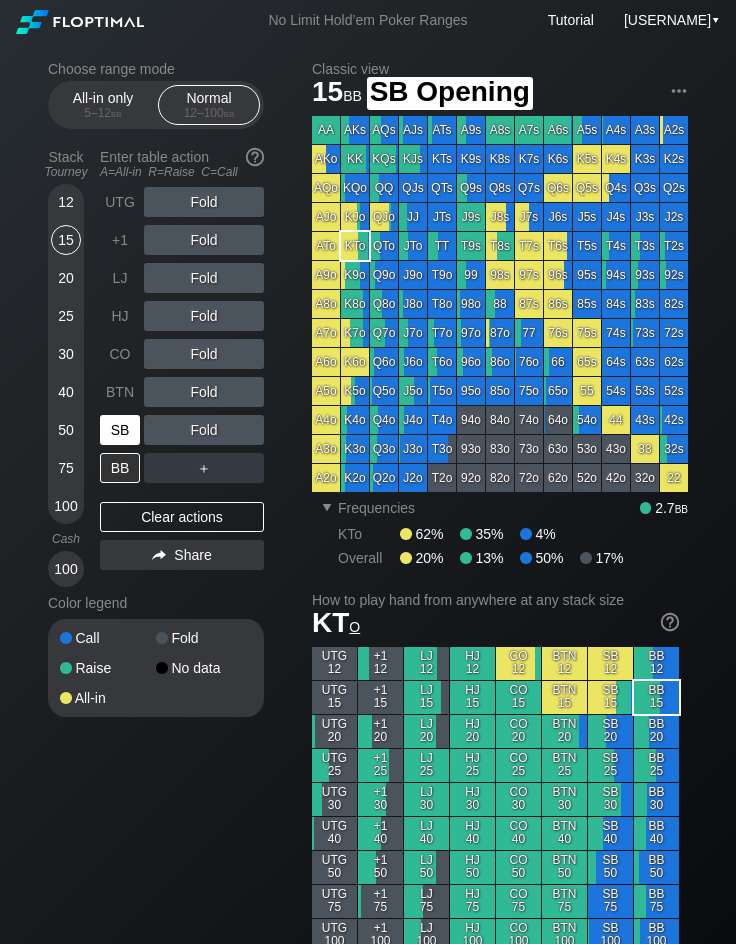click on "SB" at bounding box center [120, 430] 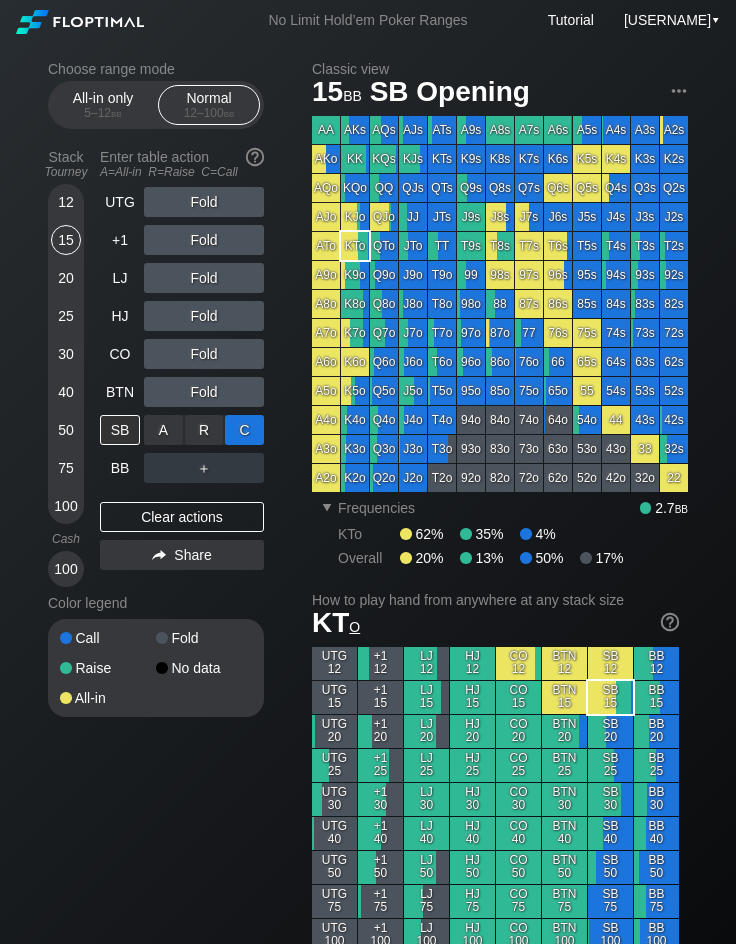 click on "C ✕" at bounding box center (244, 430) 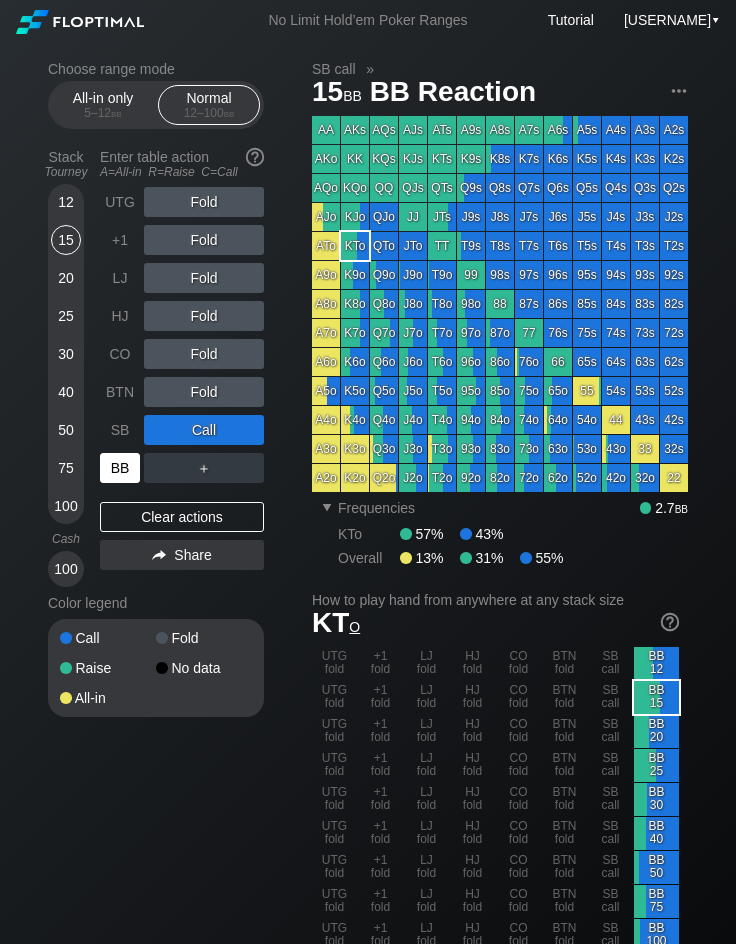 click on "BB" at bounding box center [120, 468] 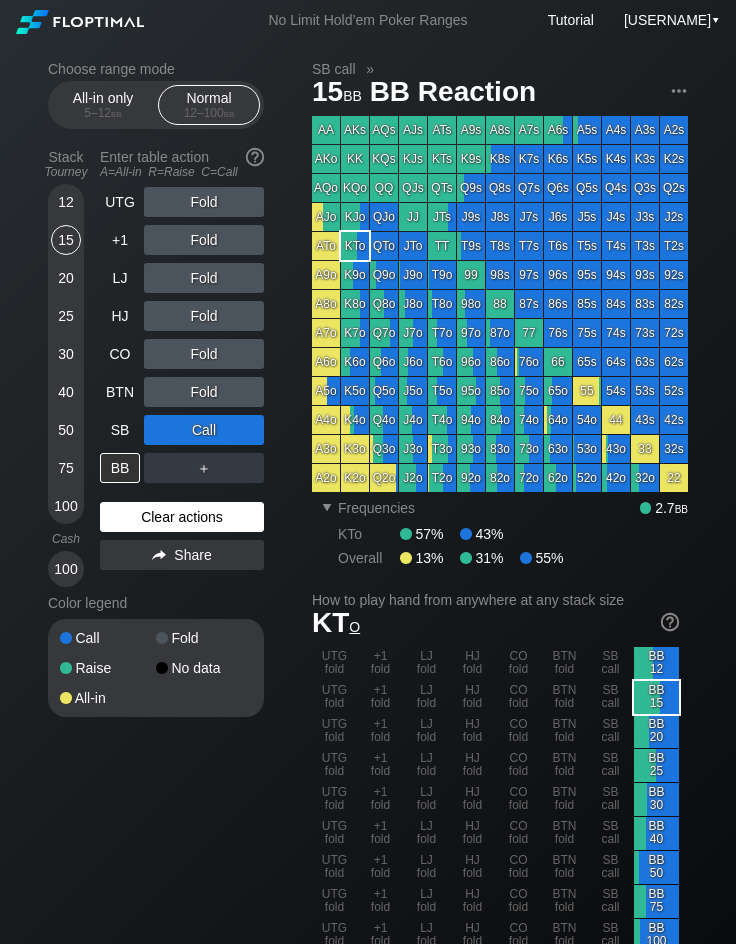 click on "Clear actions" at bounding box center [182, 517] 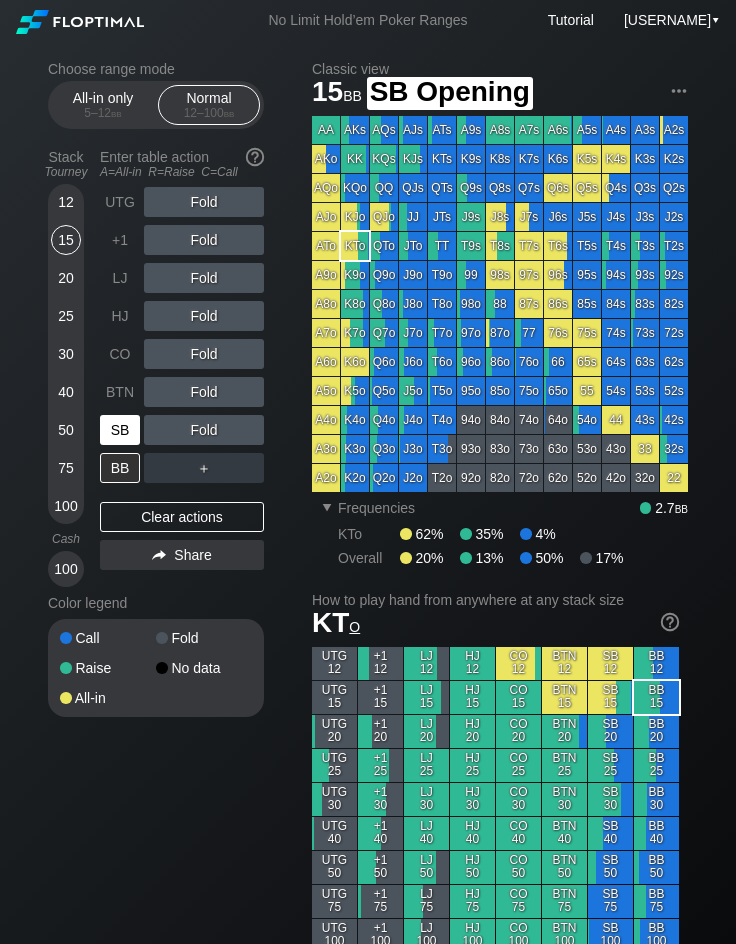 click on "SB" at bounding box center (120, 430) 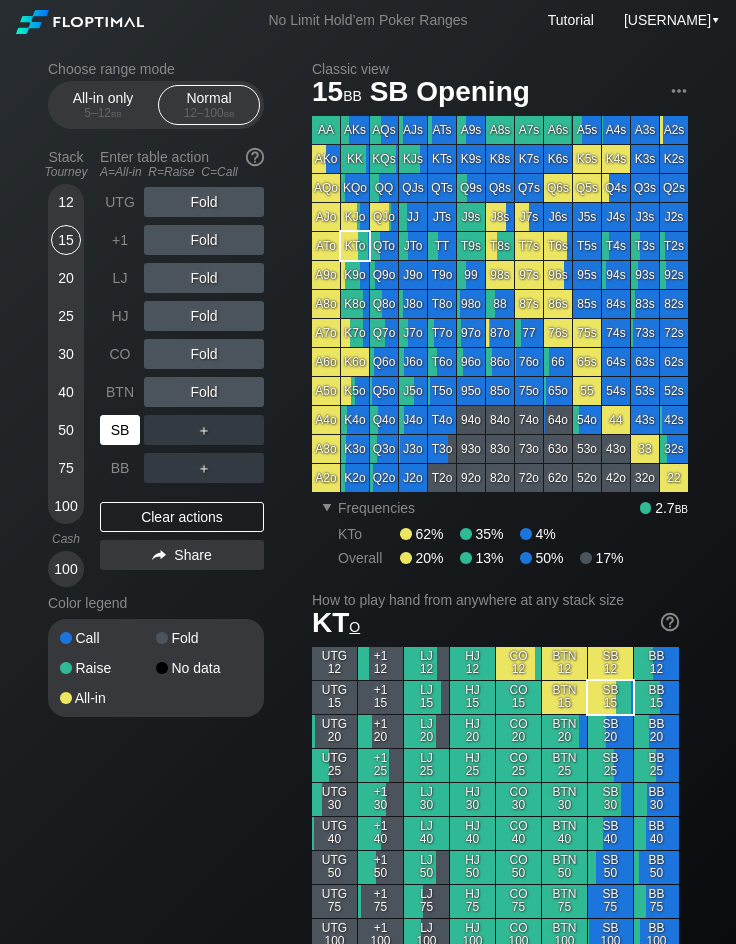 click on "SB" at bounding box center [120, 430] 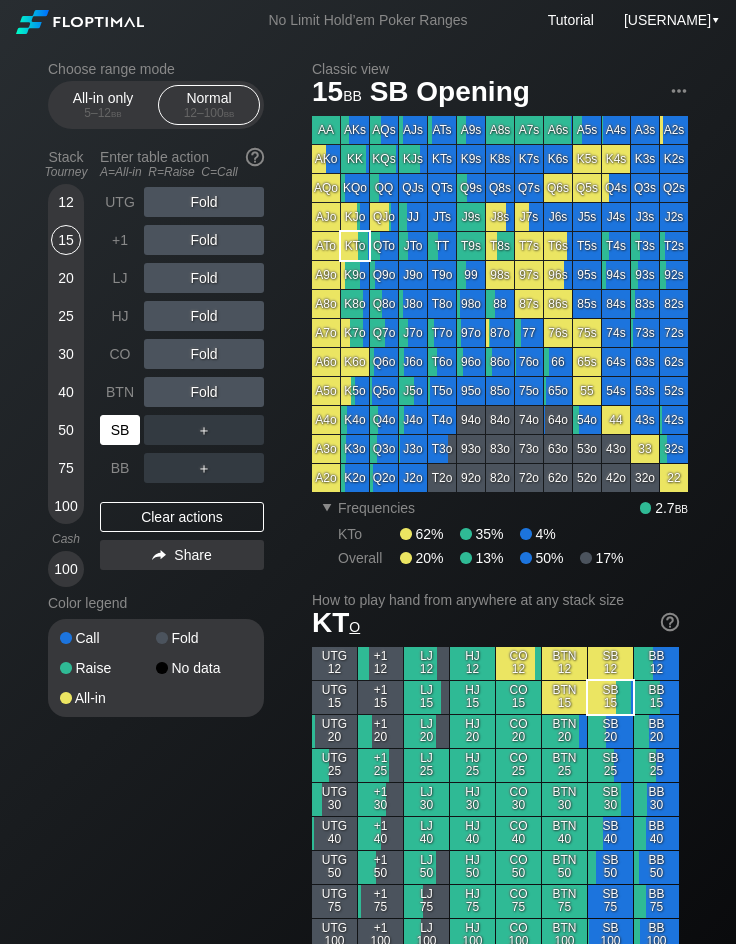 click on "SB" at bounding box center [120, 430] 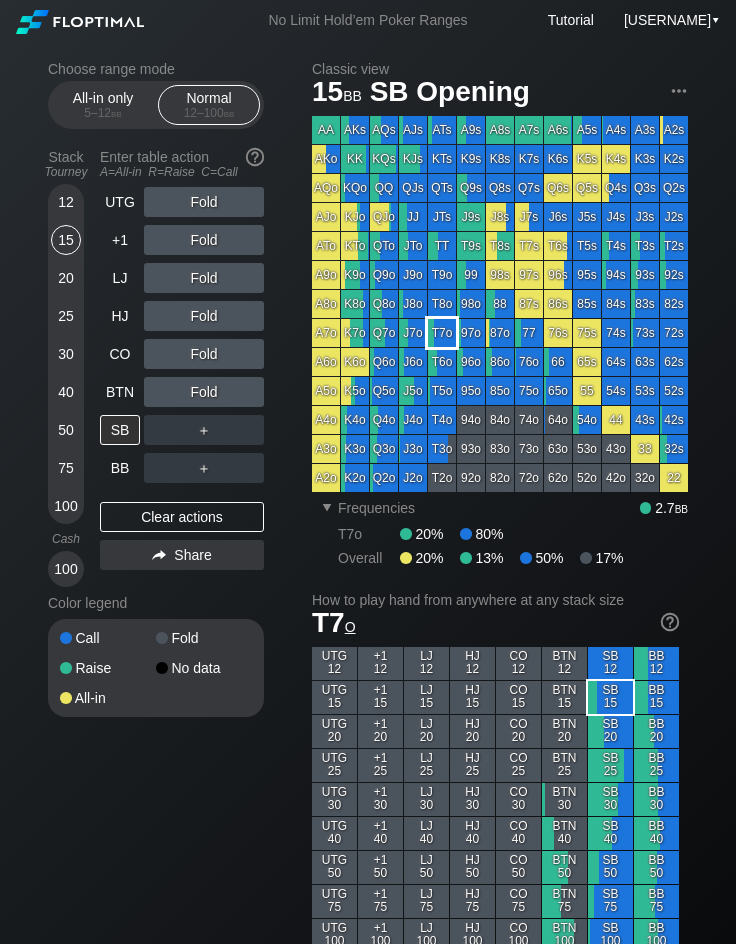 click on "T7o" at bounding box center (442, 333) 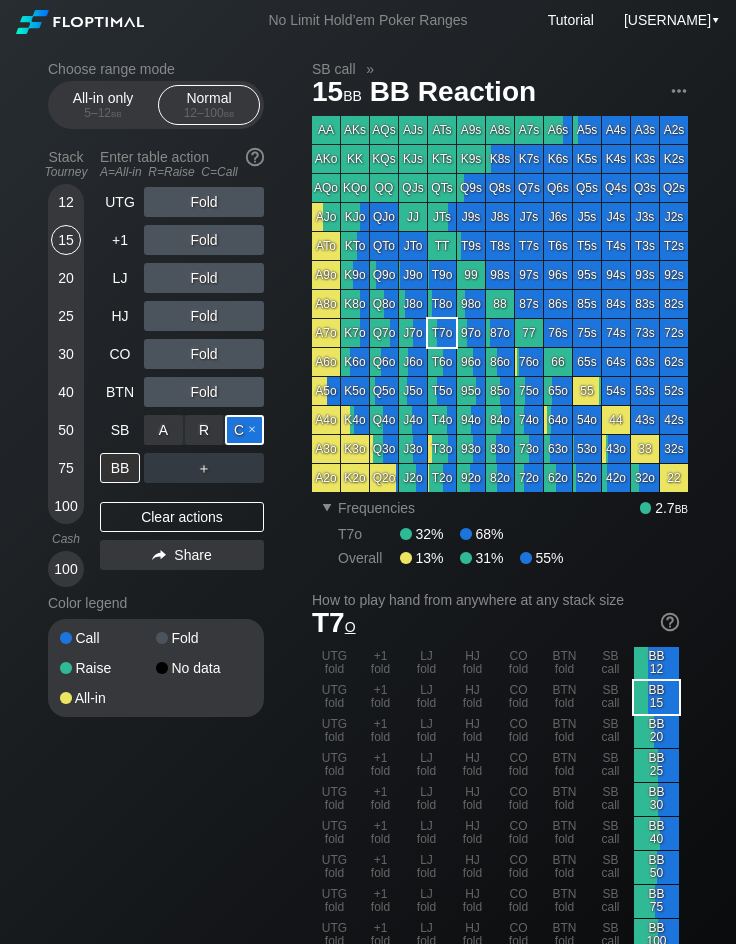 click on "C ✕" at bounding box center (244, 430) 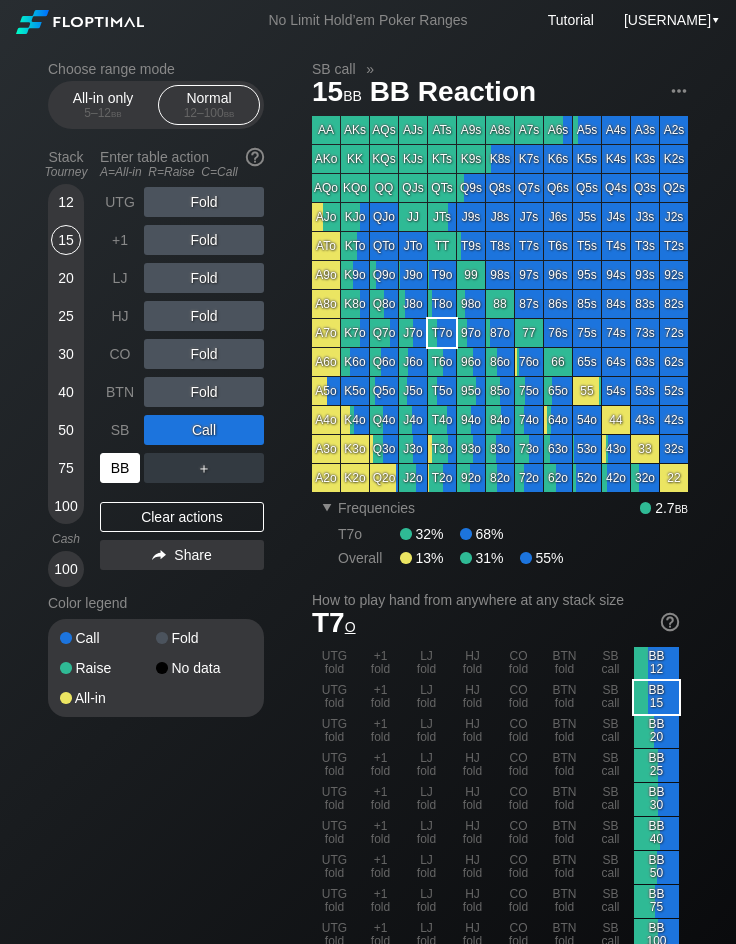 click on "BB" at bounding box center [120, 468] 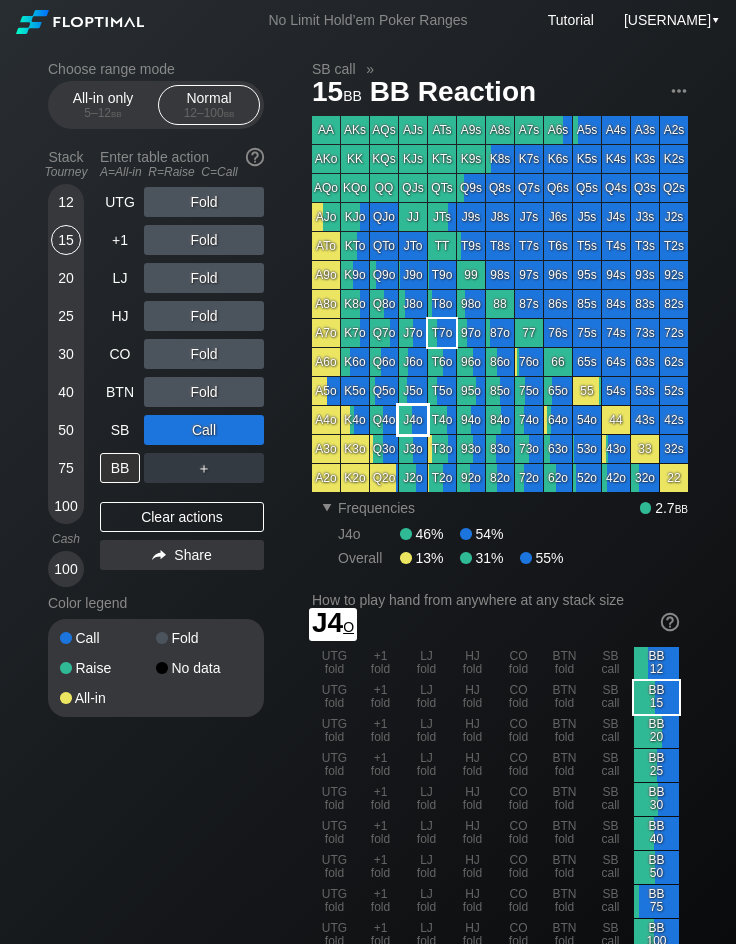 click on "J4o" at bounding box center [413, 420] 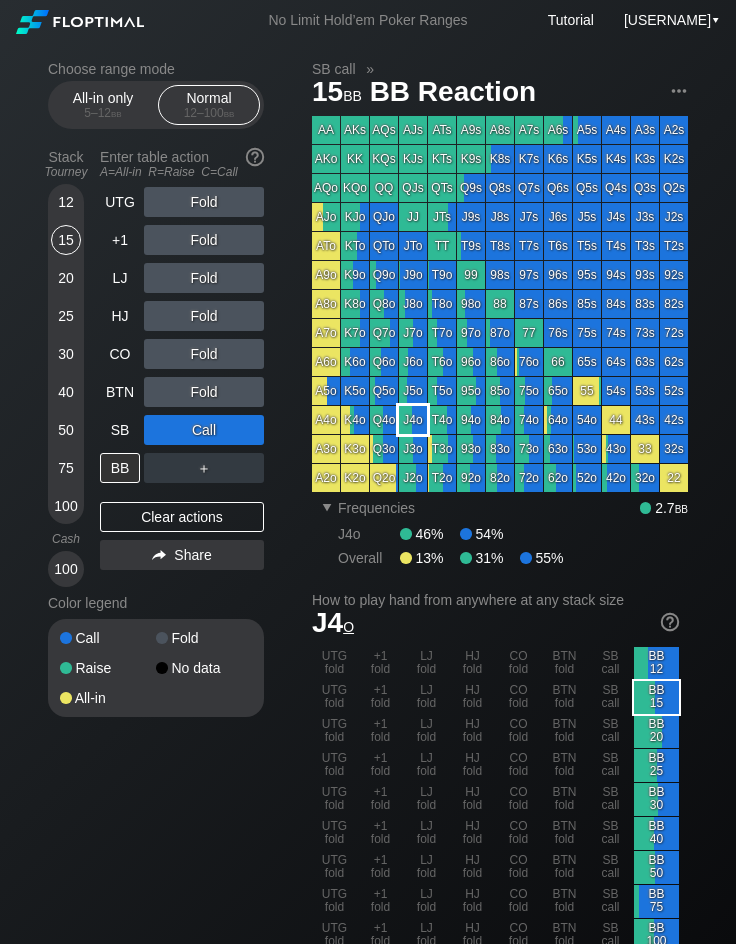 click on "J4o" at bounding box center [413, 420] 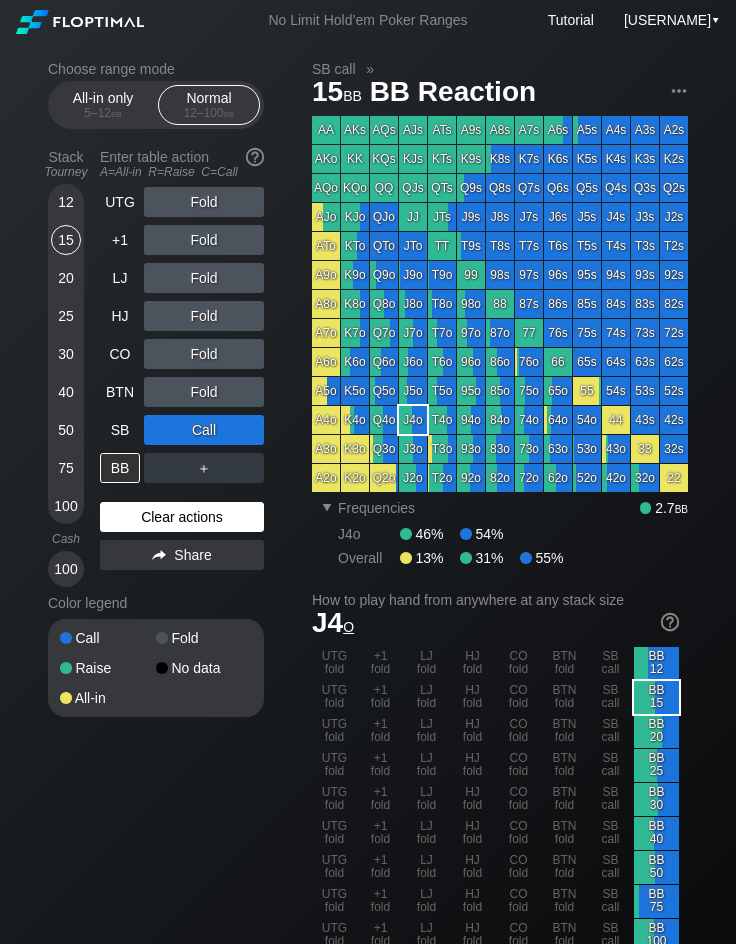 click on "Clear actions" at bounding box center [182, 517] 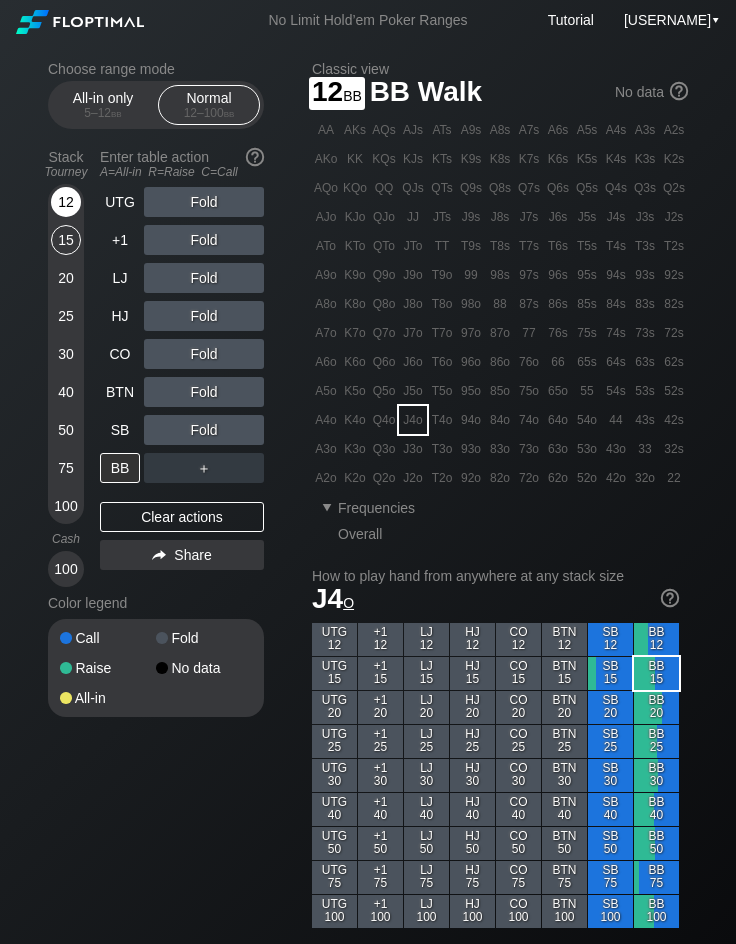 click on "12" at bounding box center (66, 202) 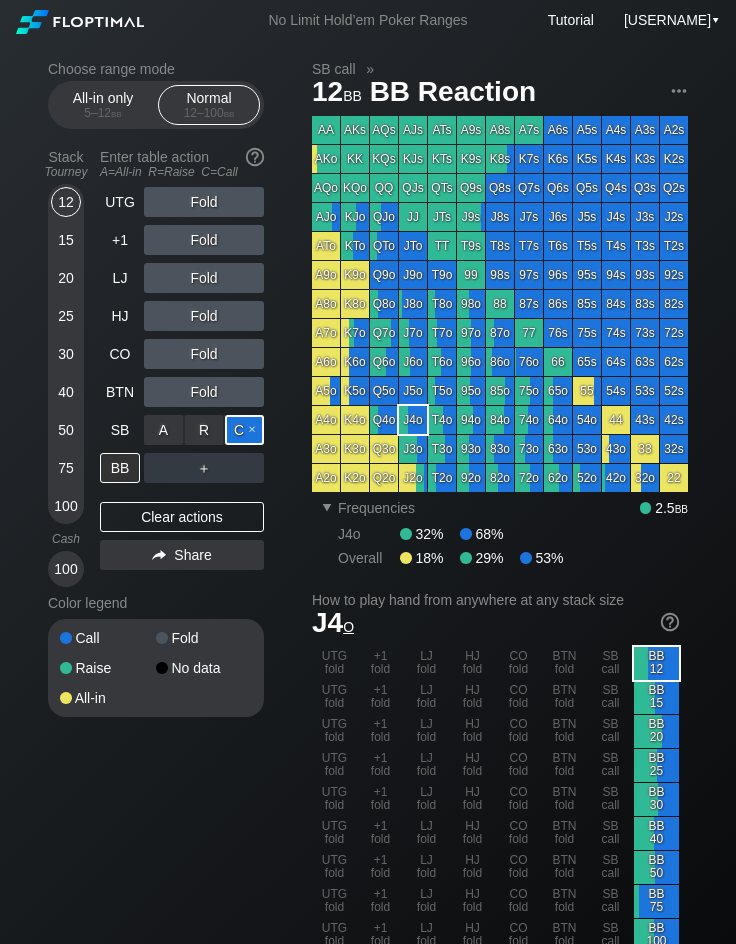 click on "C ✕" at bounding box center [244, 430] 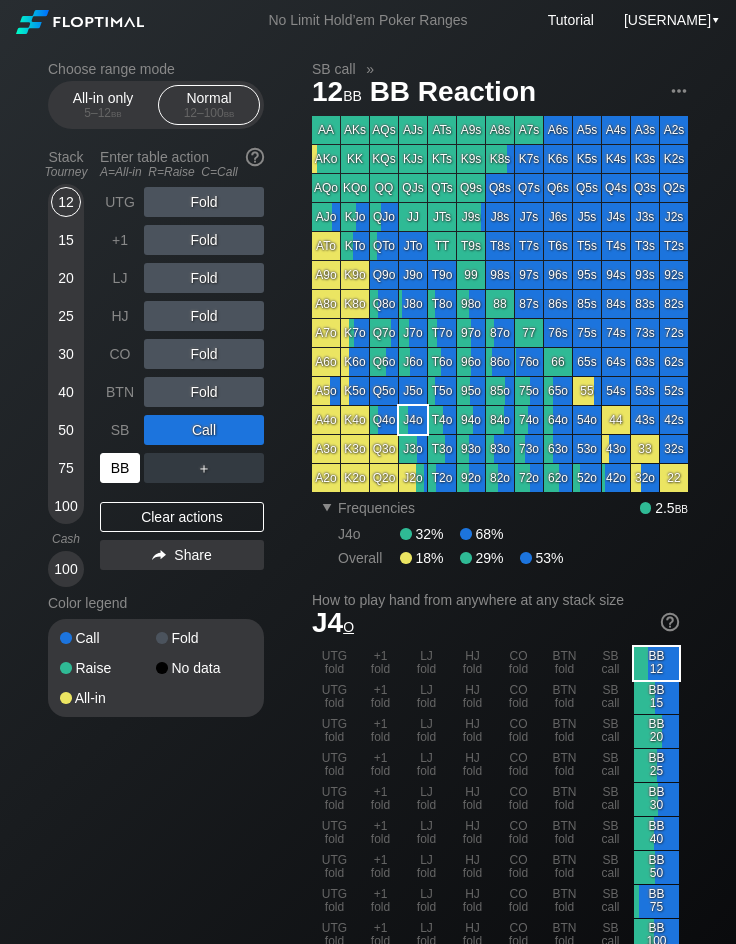 click on "BB" at bounding box center [120, 468] 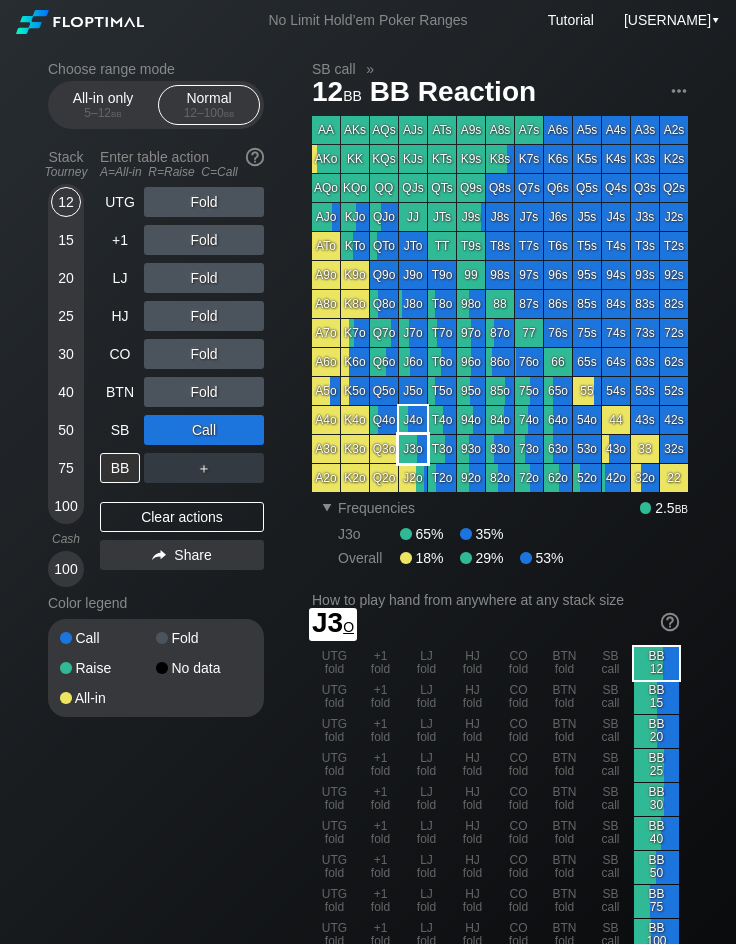 click on "J3o" at bounding box center [413, 449] 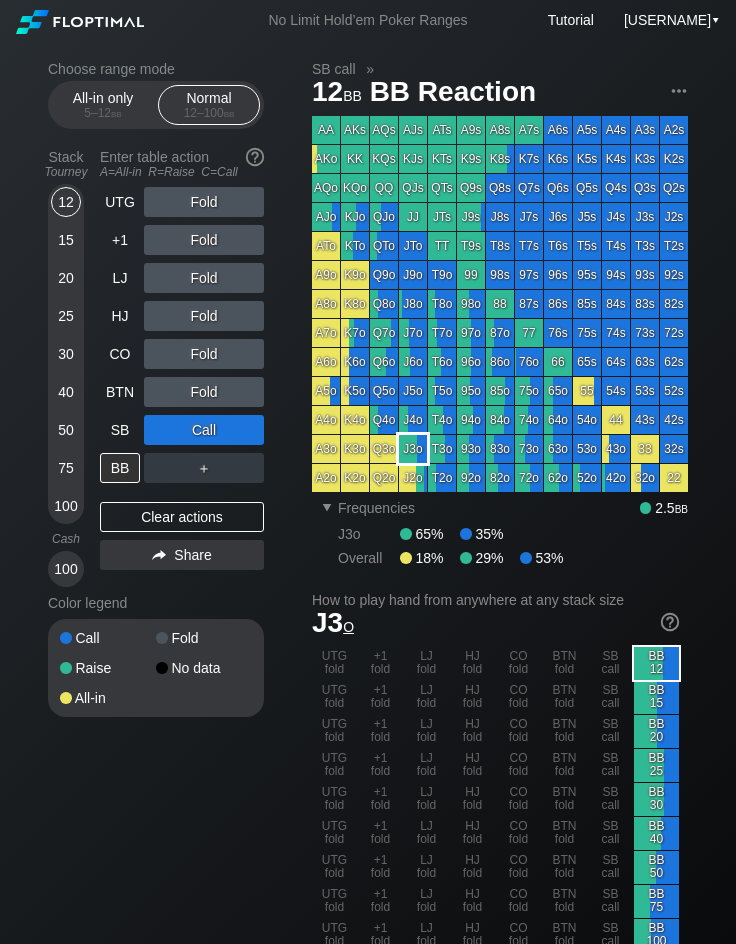 click on "J3o" at bounding box center [413, 449] 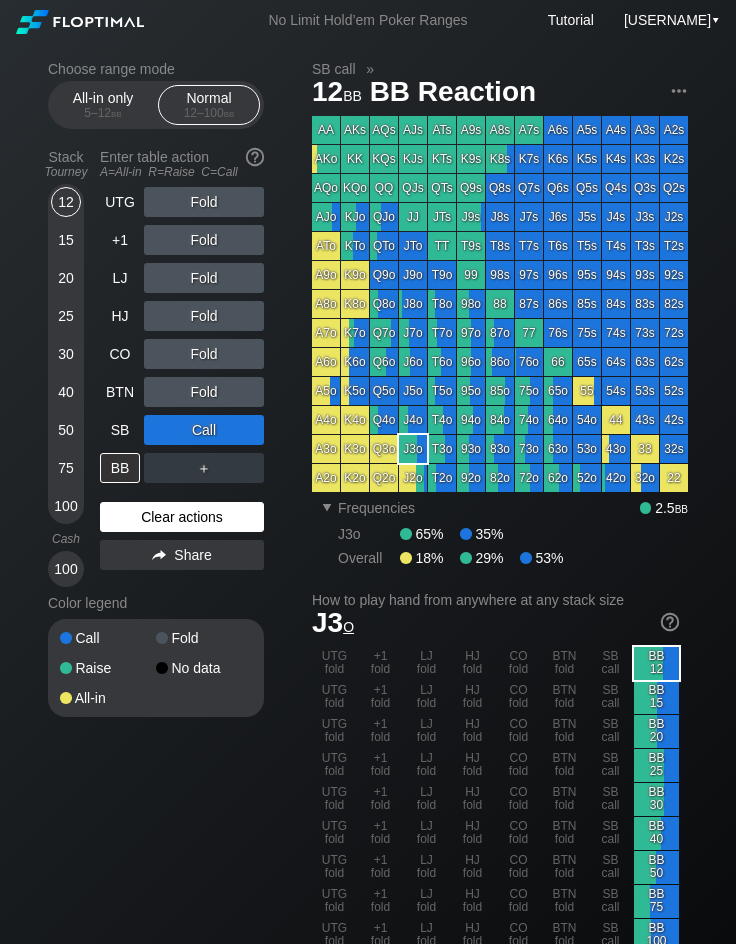 click on "Clear actions" at bounding box center [182, 517] 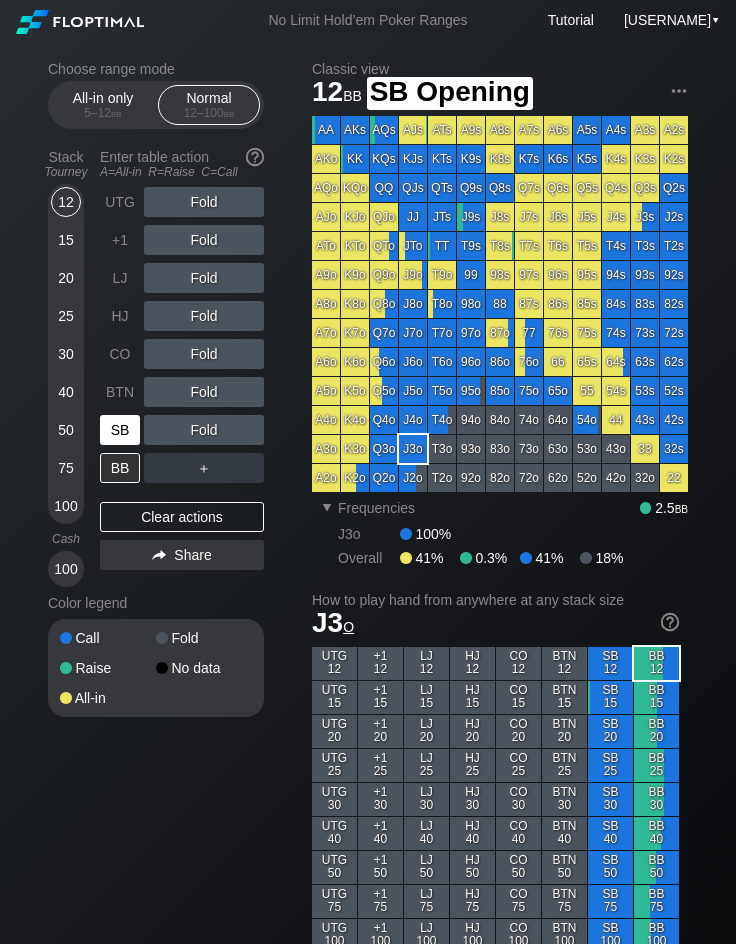 click on "SB" at bounding box center [120, 430] 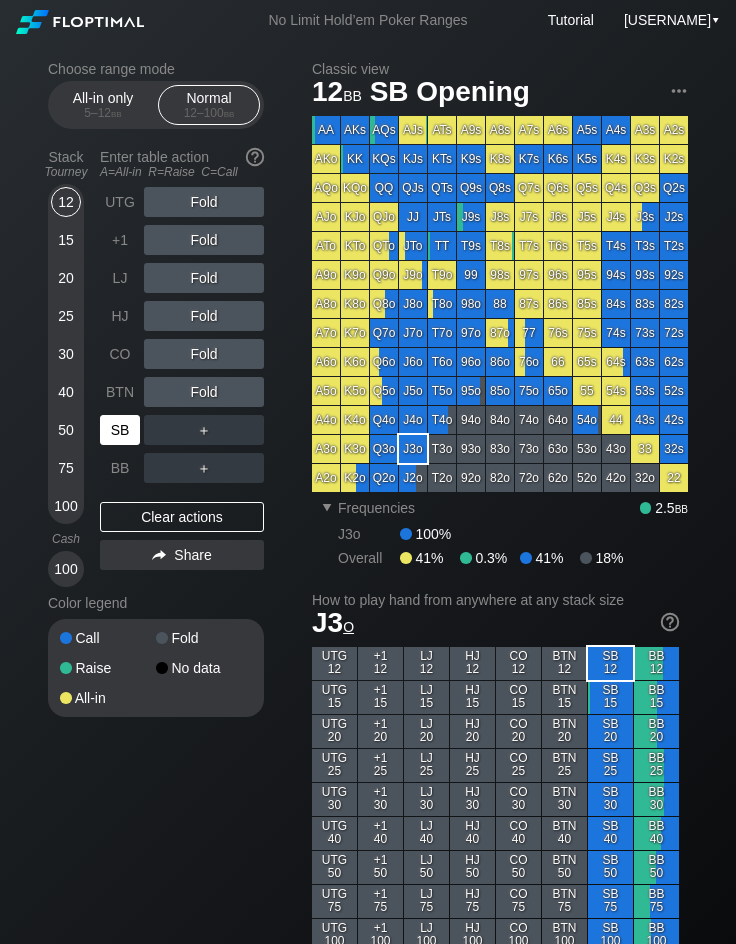 click on "SB" at bounding box center [120, 430] 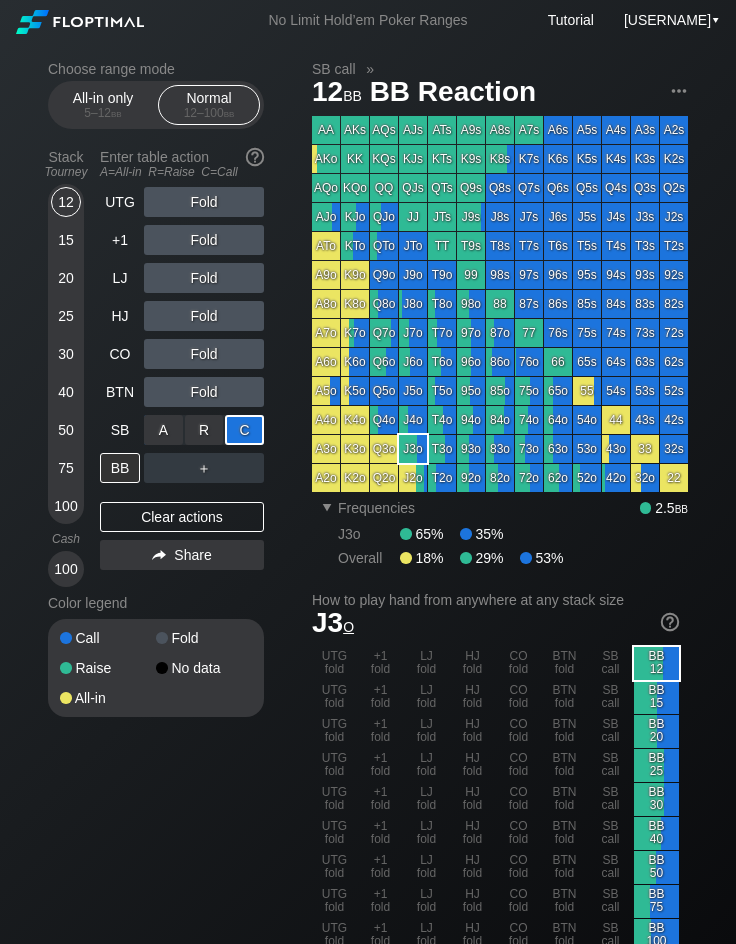 click on "C ✕" at bounding box center [244, 430] 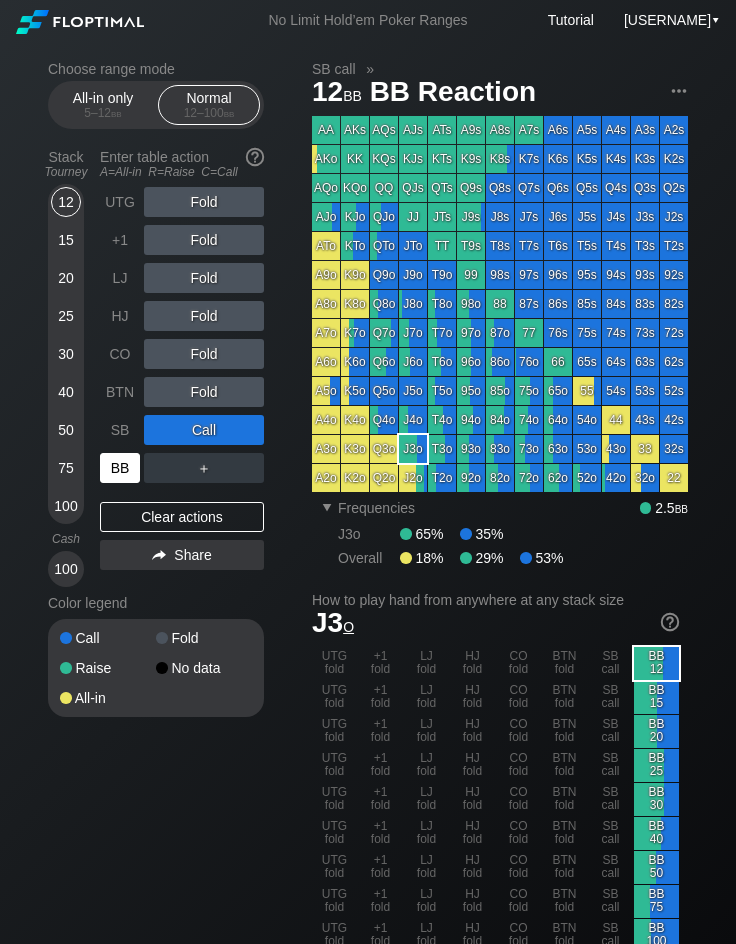 click on "BB" at bounding box center [120, 468] 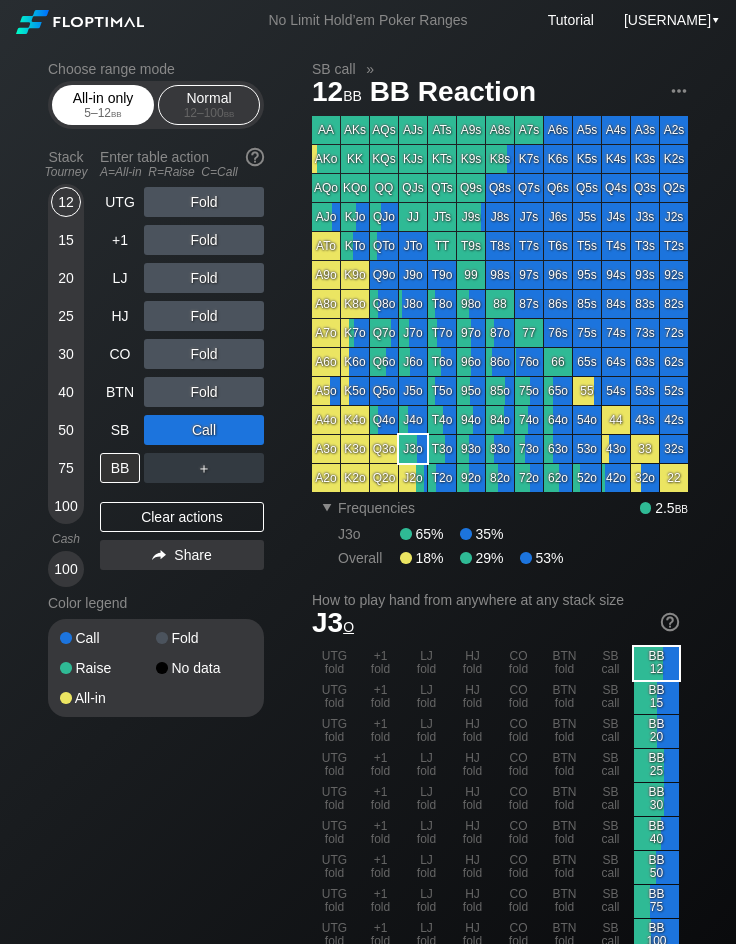 click on "5 – 12 bb" at bounding box center (103, 113) 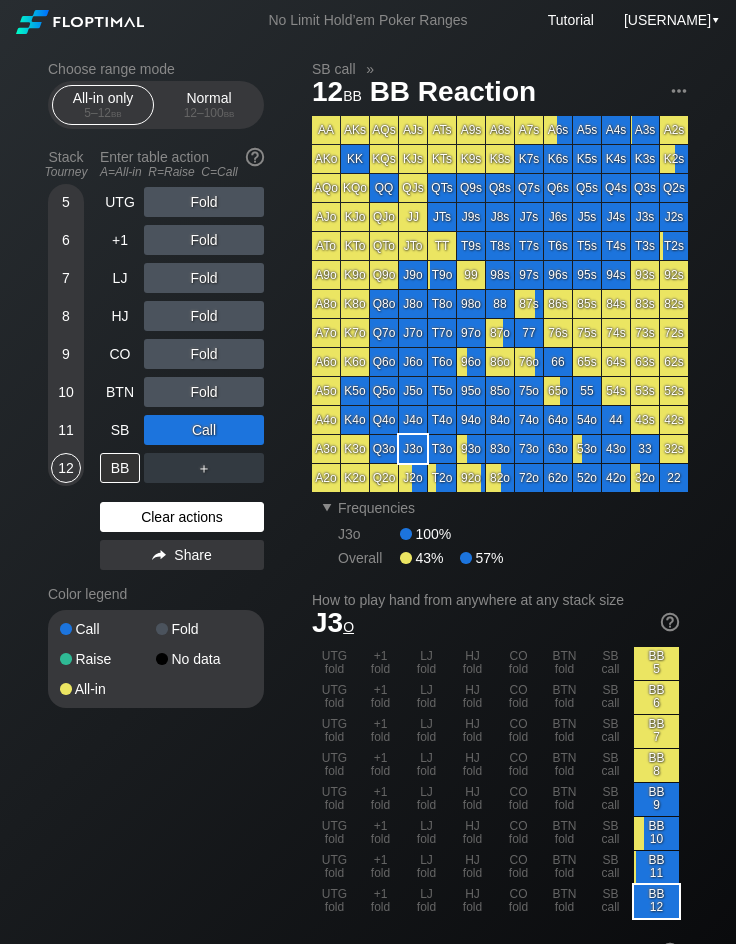 click on "Clear actions" at bounding box center (182, 517) 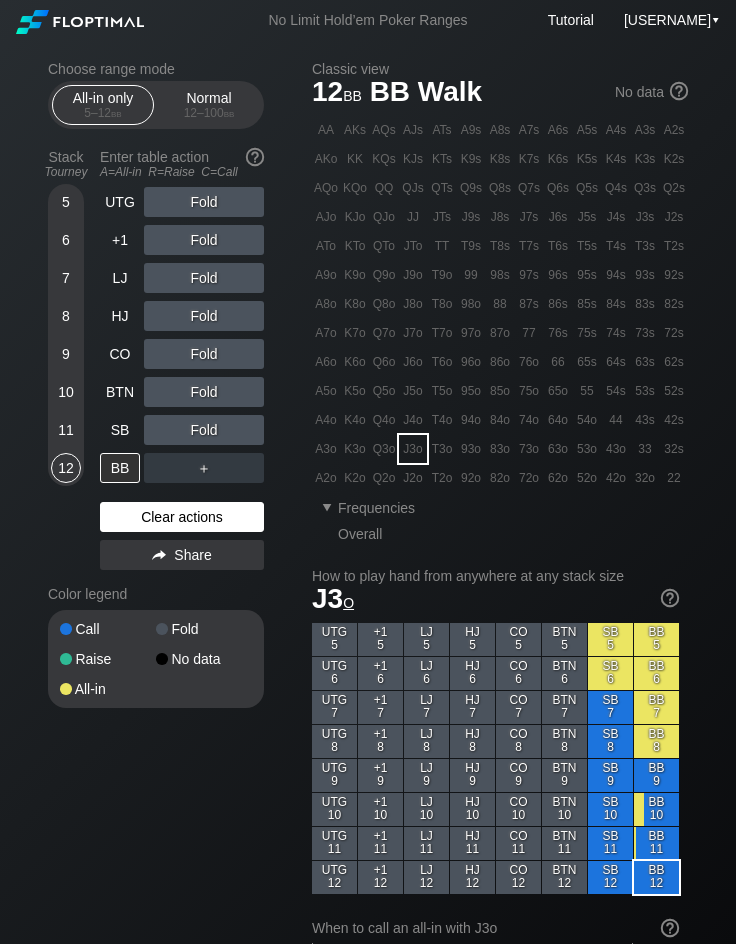 click on "Clear actions" at bounding box center (182, 517) 